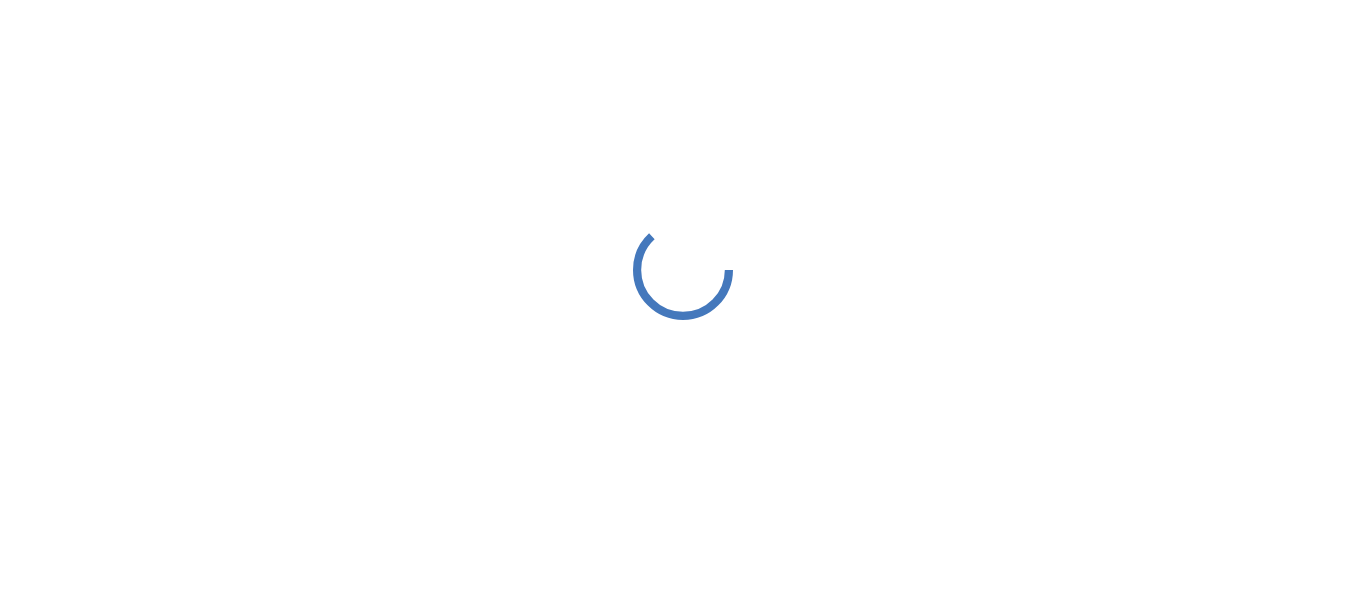 scroll, scrollTop: 0, scrollLeft: 0, axis: both 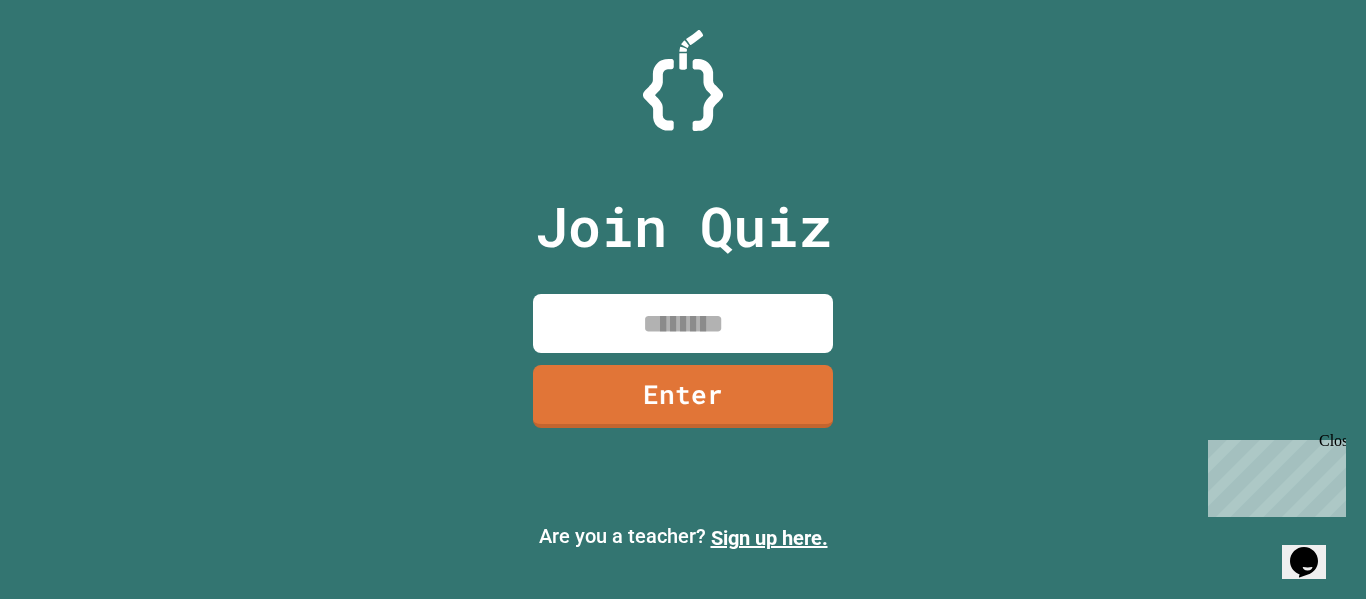 click at bounding box center [683, 323] 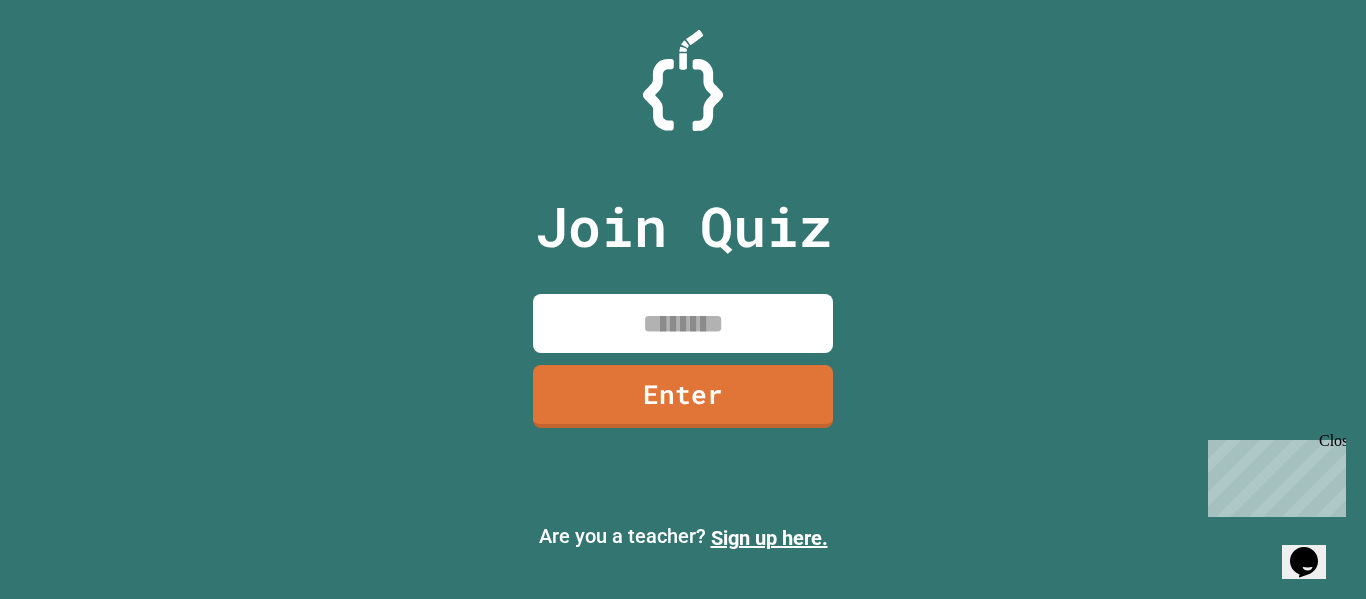 click at bounding box center [683, 323] 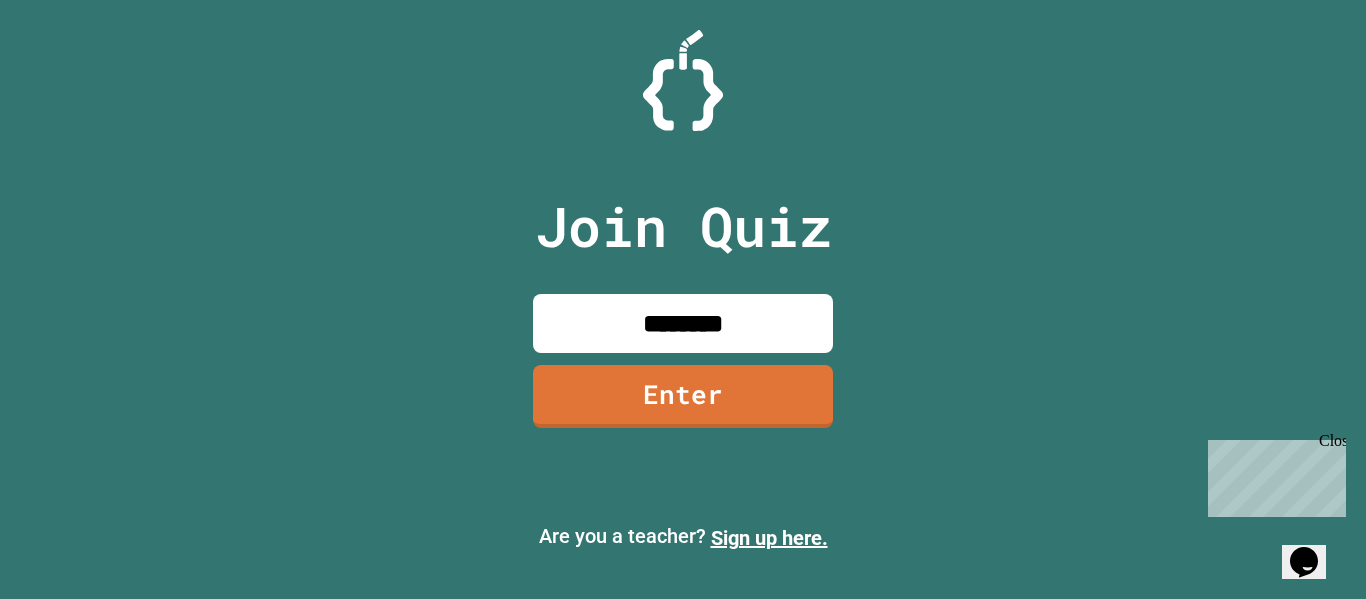 type on "********" 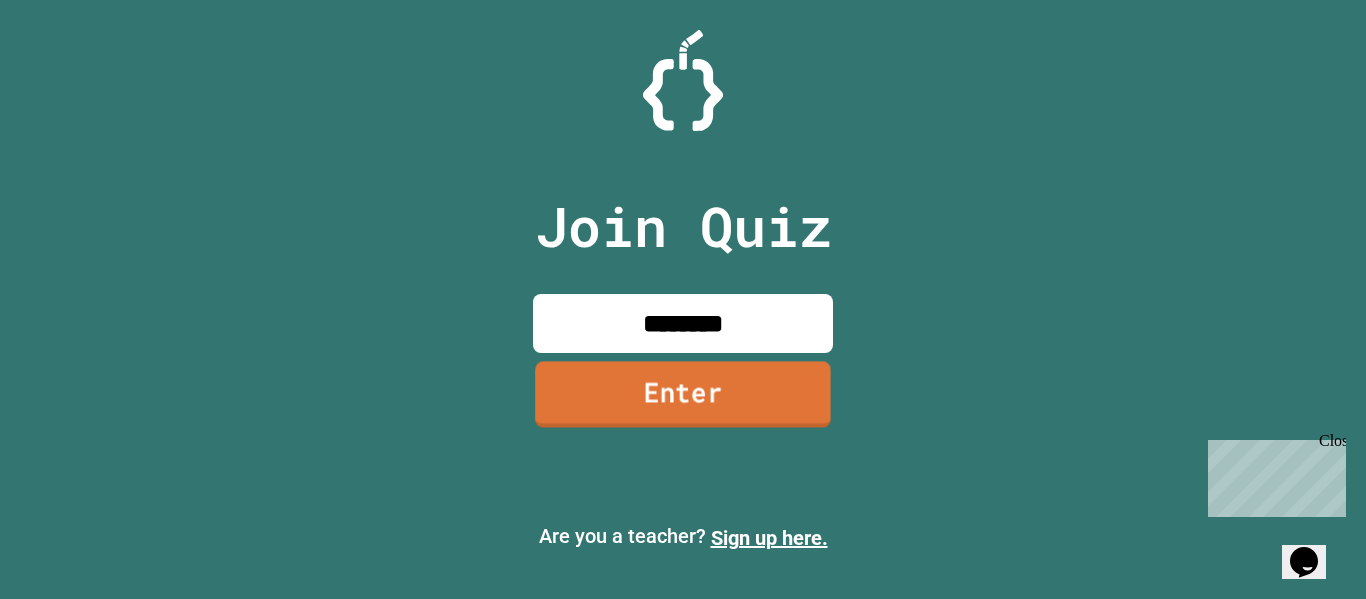 click on "Enter" at bounding box center [683, 394] 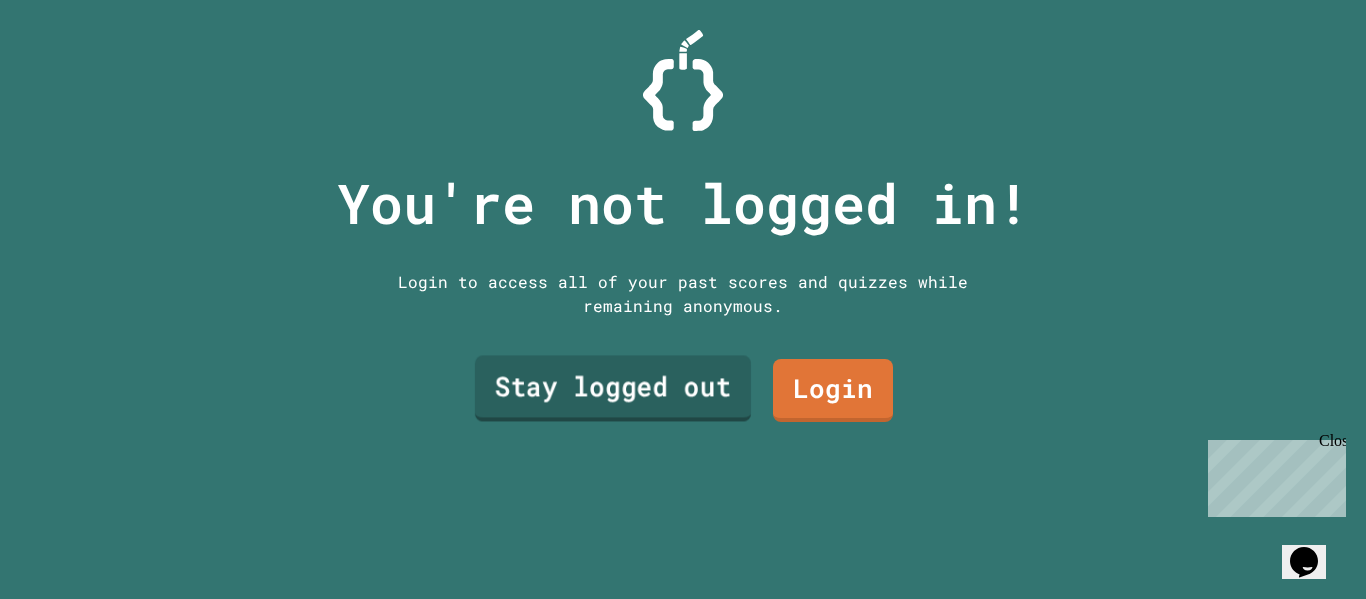 click on "Stay logged out" at bounding box center [613, 389] 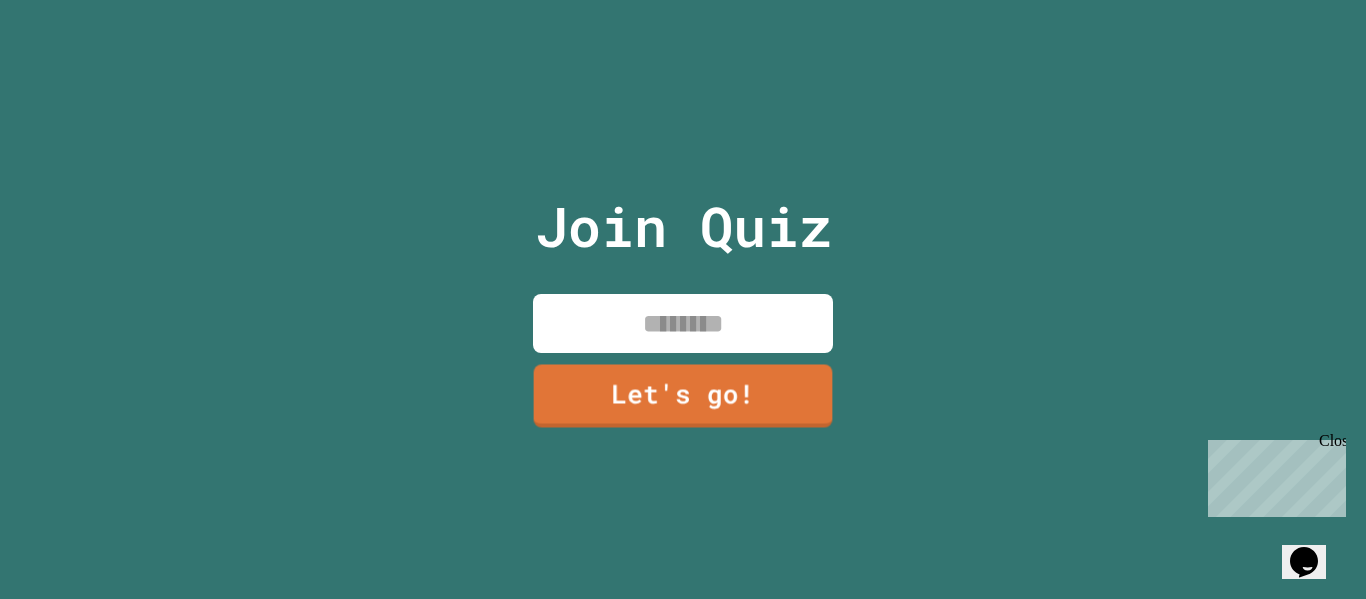click at bounding box center (683, 323) 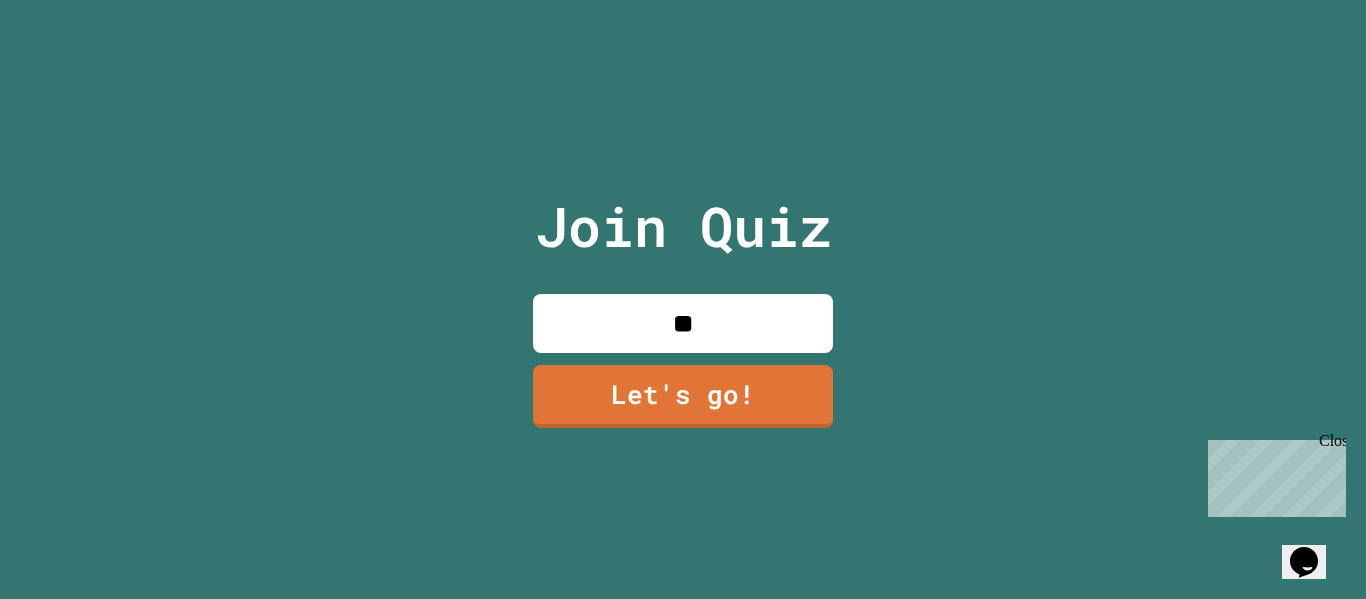 type on "**" 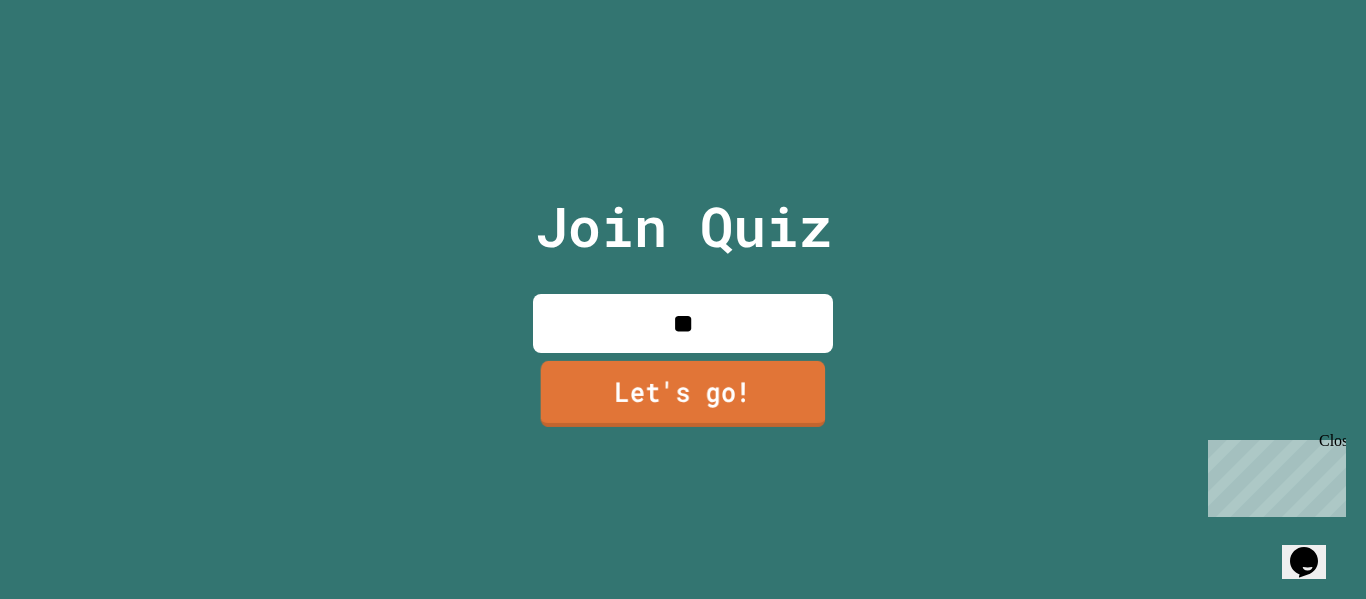 click on "Let's go!" at bounding box center [683, 394] 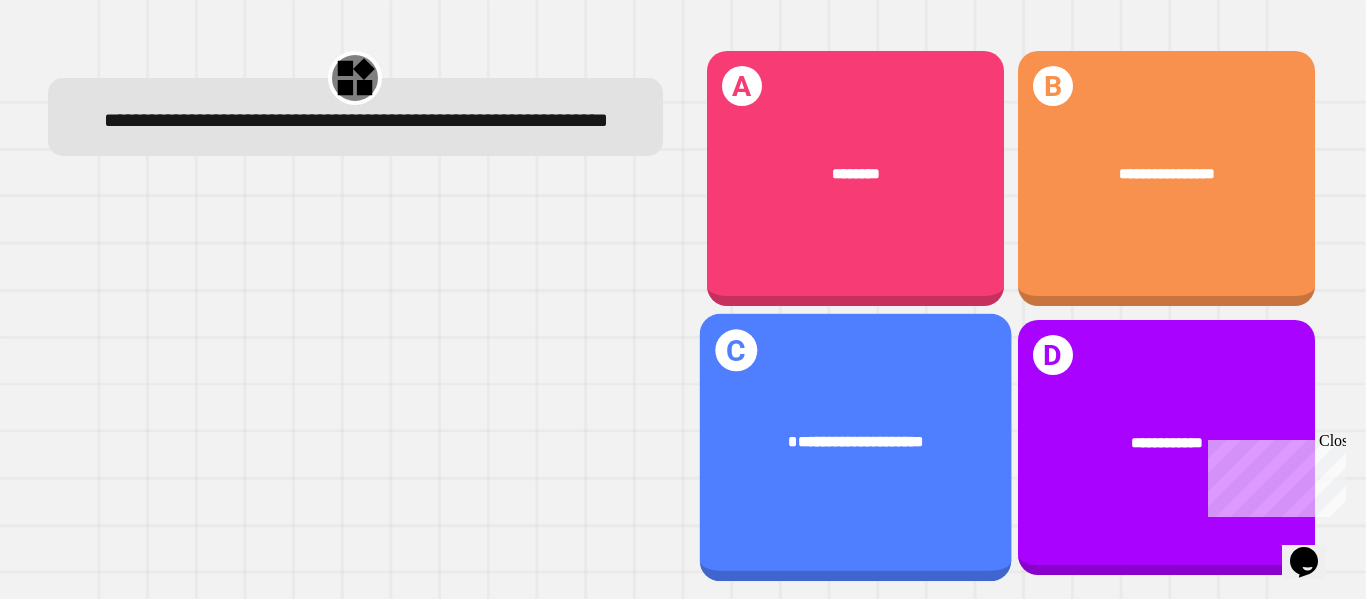 click on "**********" at bounding box center (855, 448) 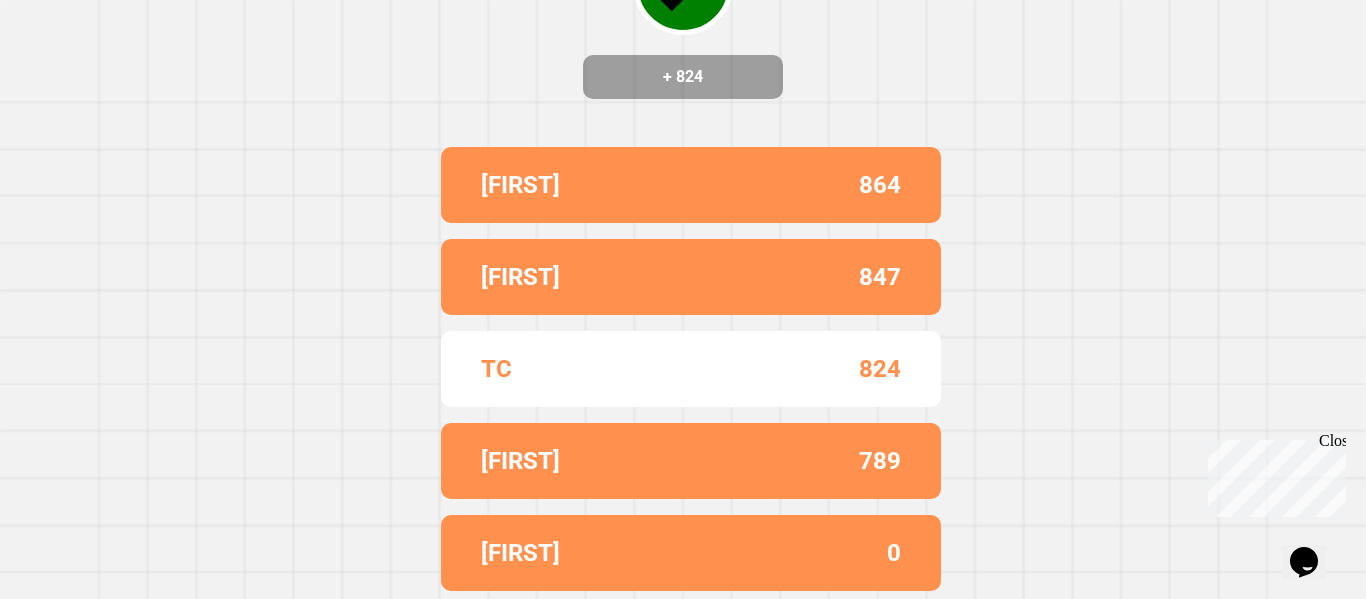 scroll, scrollTop: 0, scrollLeft: 0, axis: both 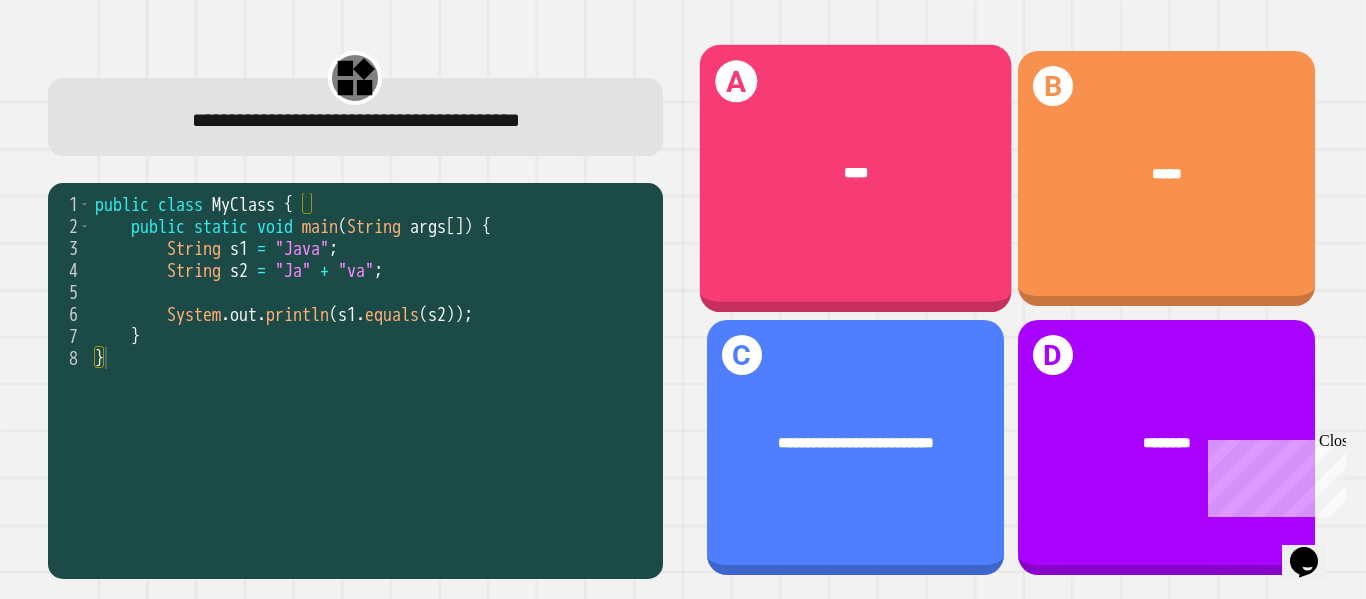 click on "****" at bounding box center (855, 173) 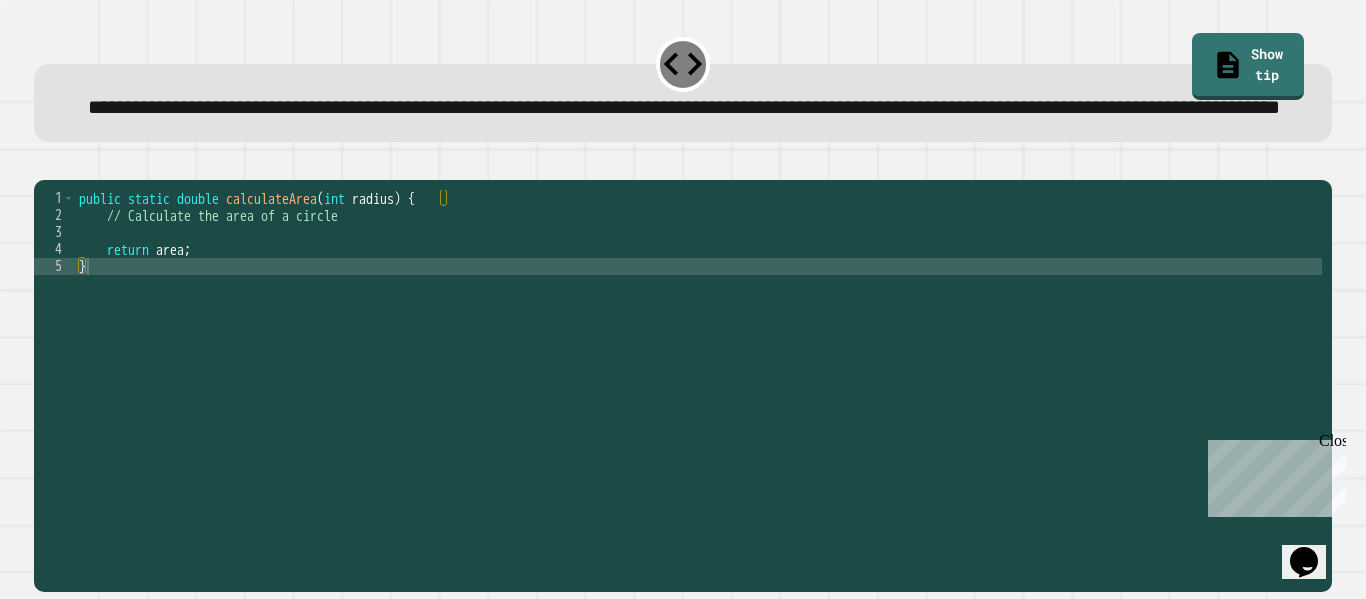 click on "public   static   double   calculateArea ( int   radius )   {      // Calculate the area of a circle           return   area ; }" at bounding box center (698, 351) 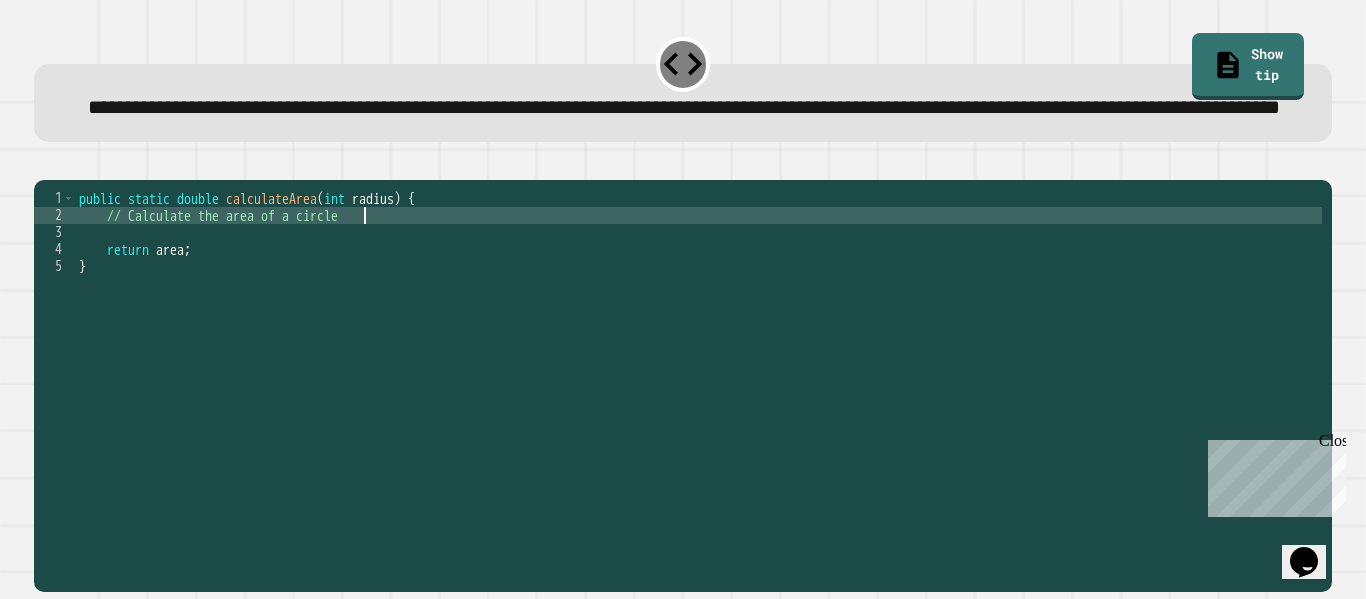 type on "**********" 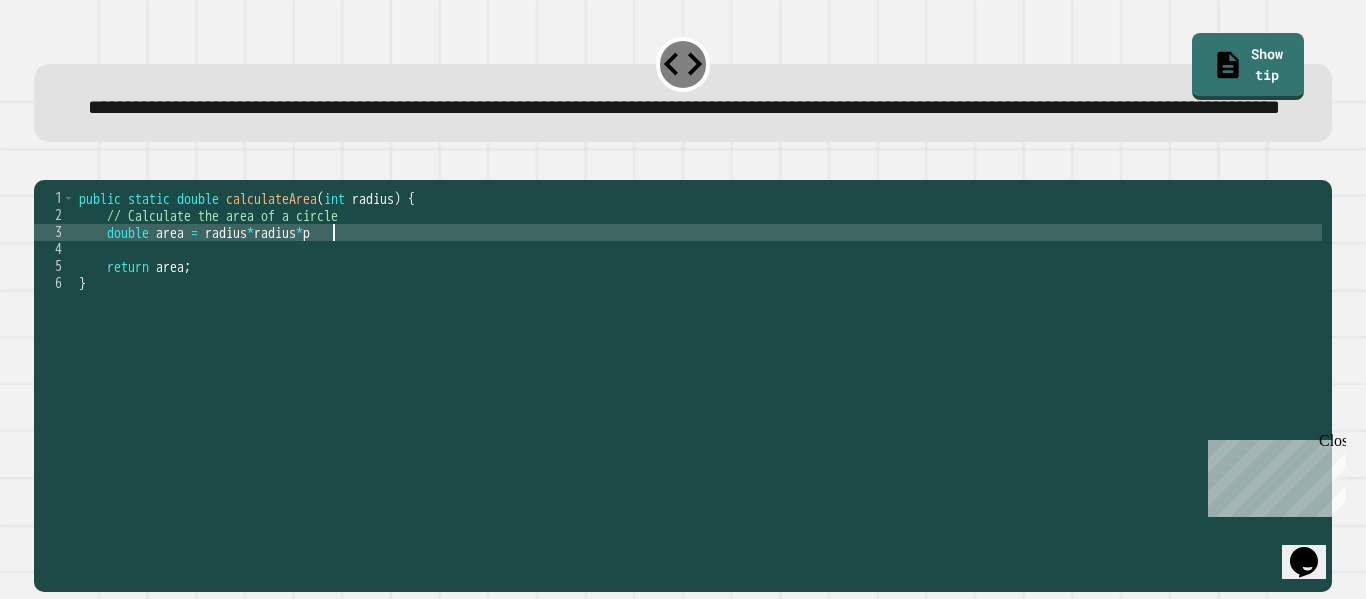 scroll, scrollTop: 0, scrollLeft: 18, axis: horizontal 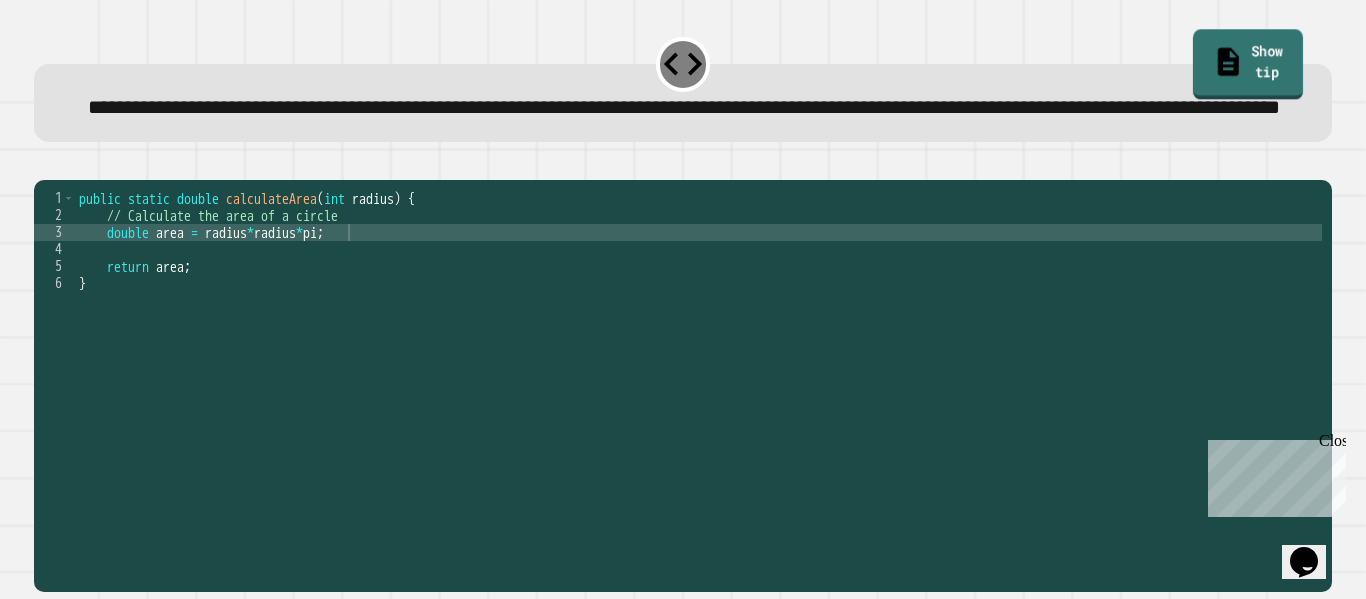 click on "Show tip" at bounding box center [1248, 65] 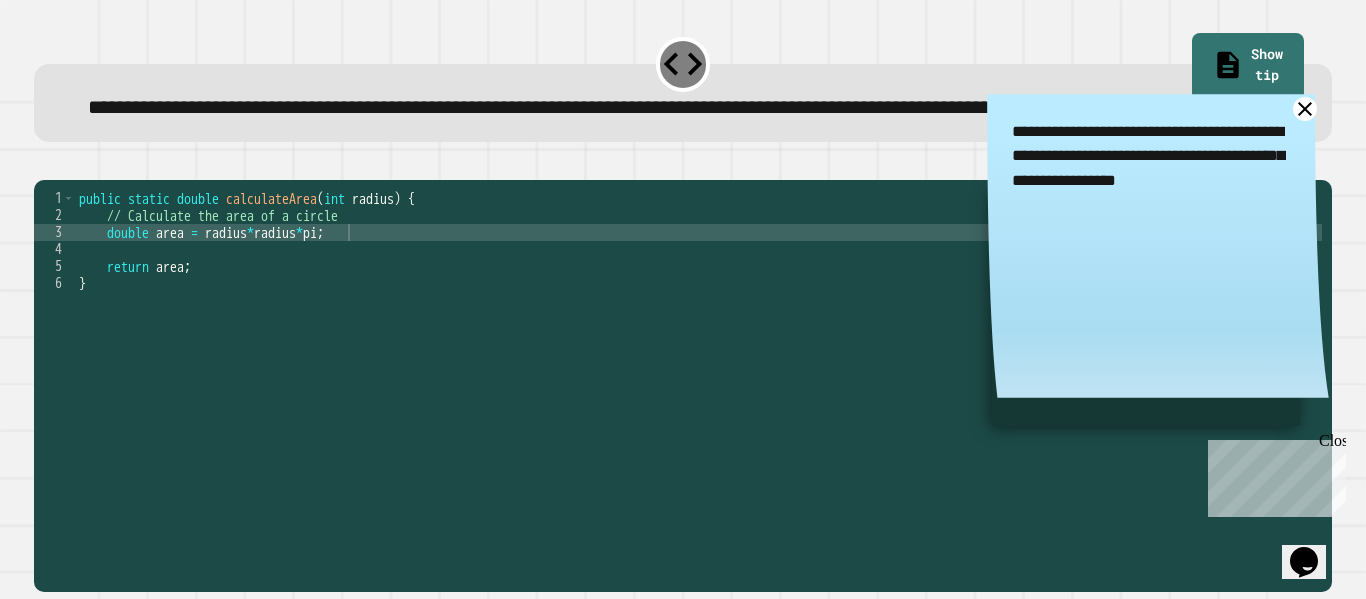 click 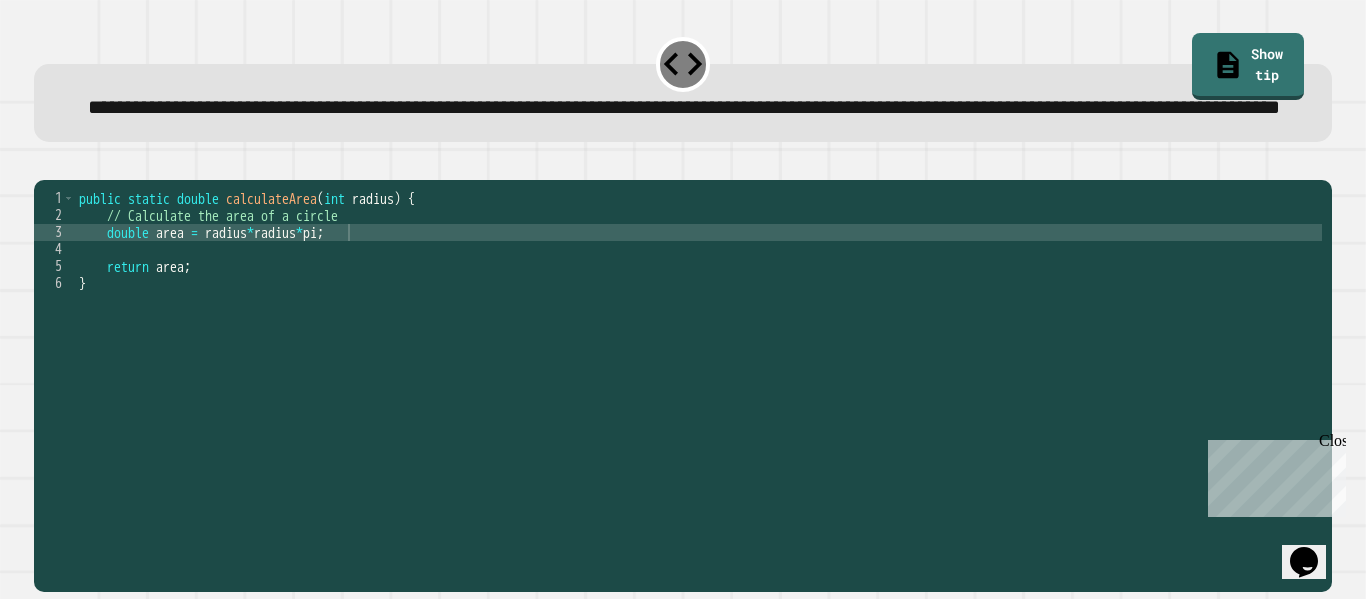 click on "public   static   double   calculateArea ( int   radius )   {      // Calculate the area of a circle      double   area   =   radius * radius * pi ;           return   area ; }" at bounding box center [698, 351] 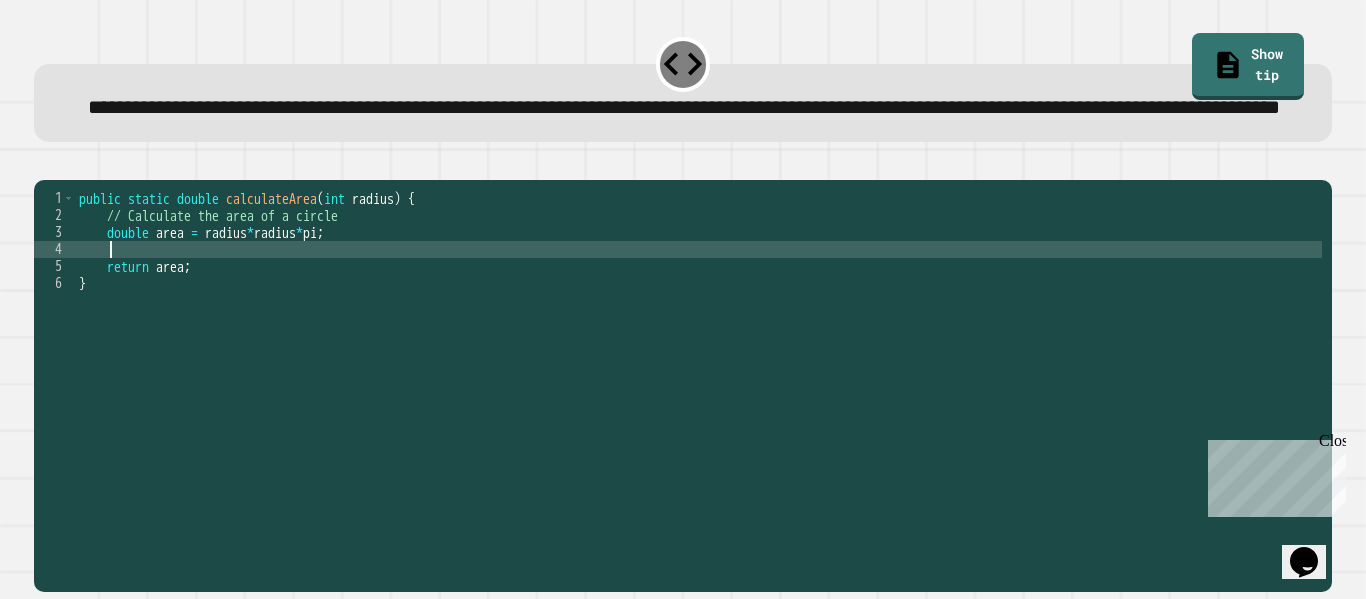 click on "public   static   double   calculateArea ( int   radius )   {      // Calculate the area of a circle      double   area   =   radius * radius * pi ;           return   area ; }" at bounding box center (698, 351) 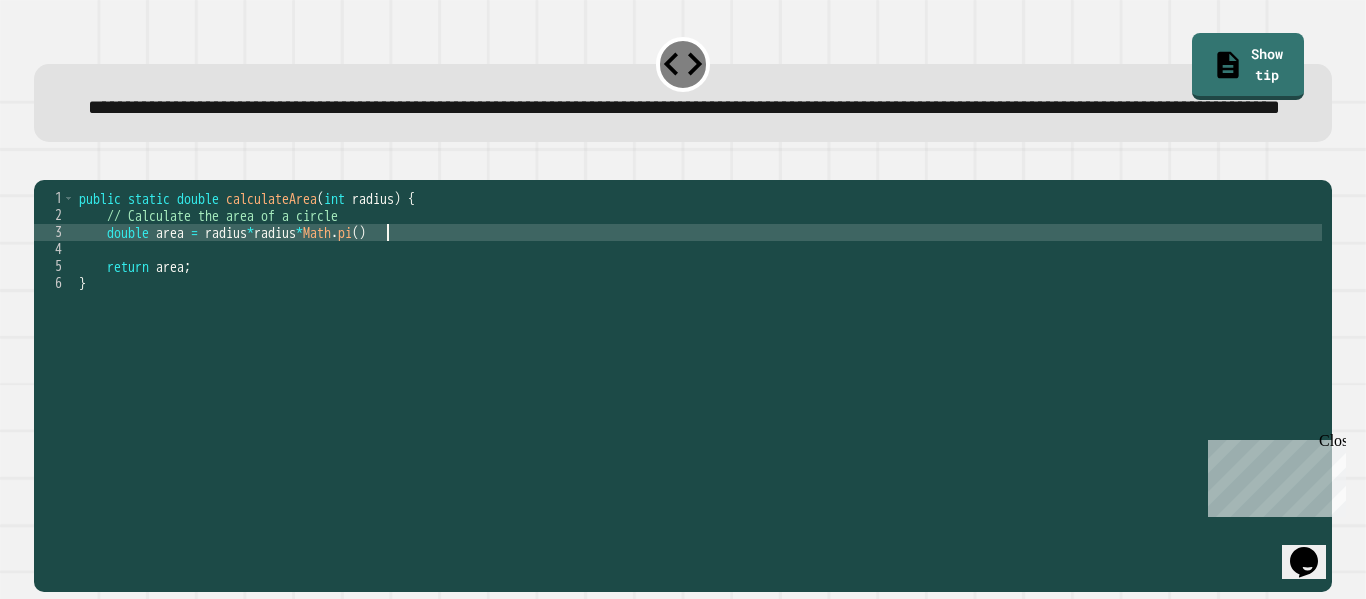 scroll, scrollTop: 0, scrollLeft: 22, axis: horizontal 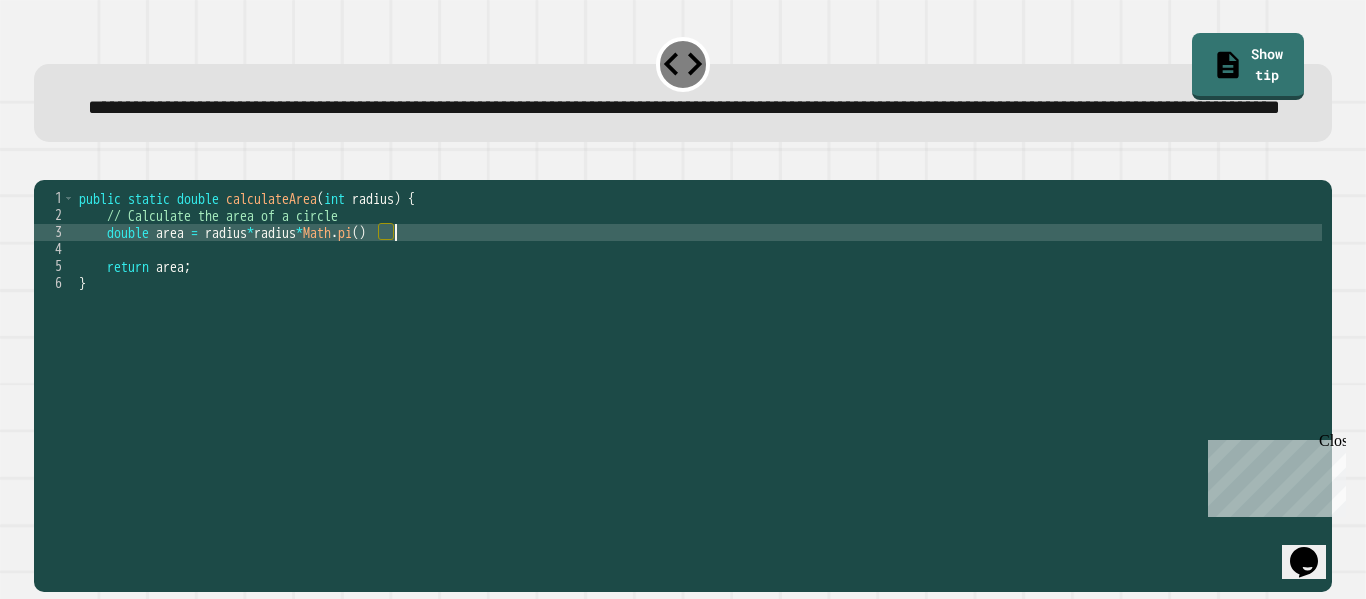 type on "**********" 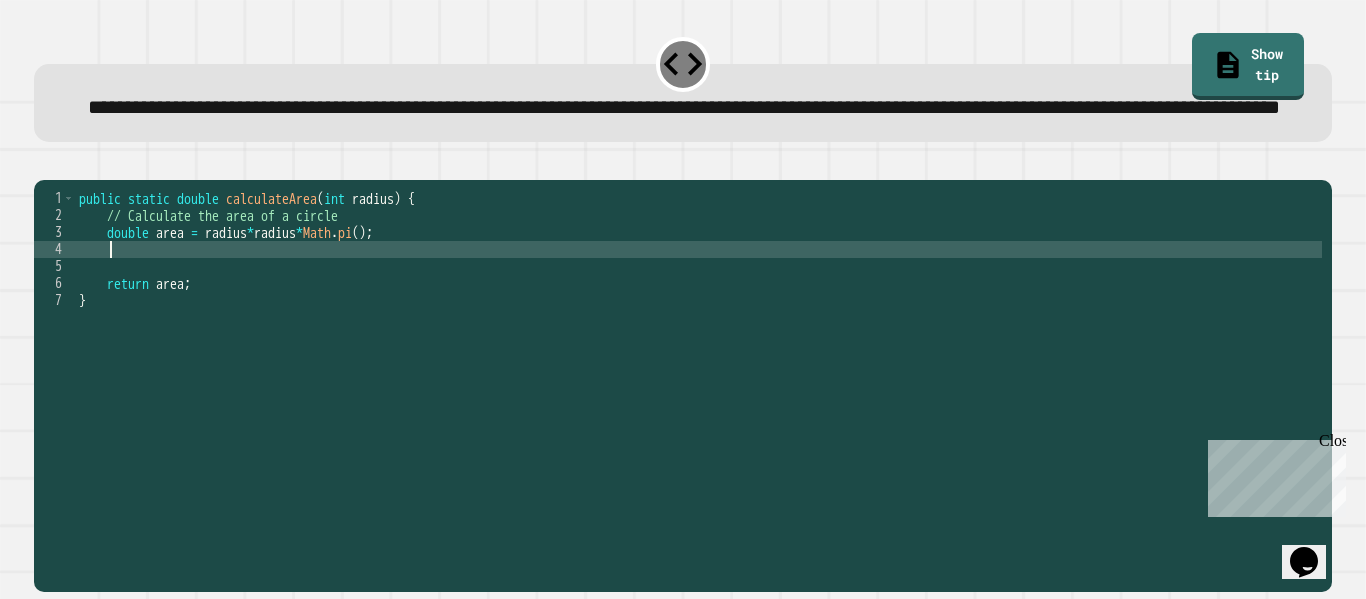 scroll, scrollTop: 0, scrollLeft: 0, axis: both 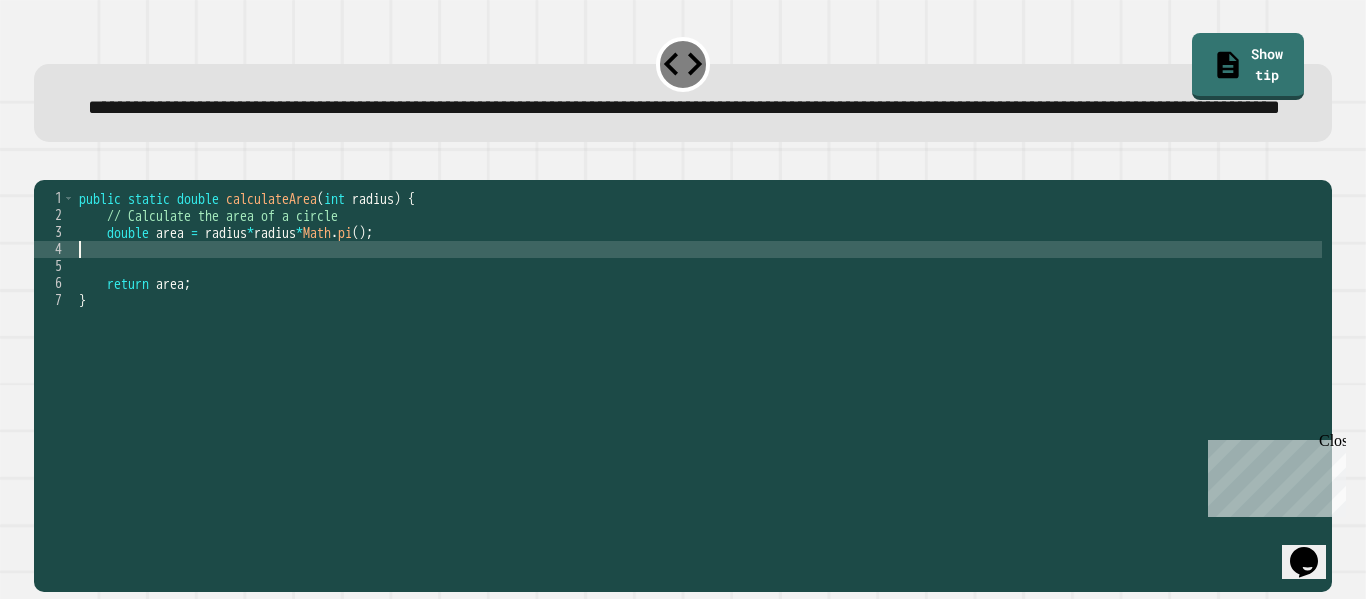click at bounding box center [44, 164] 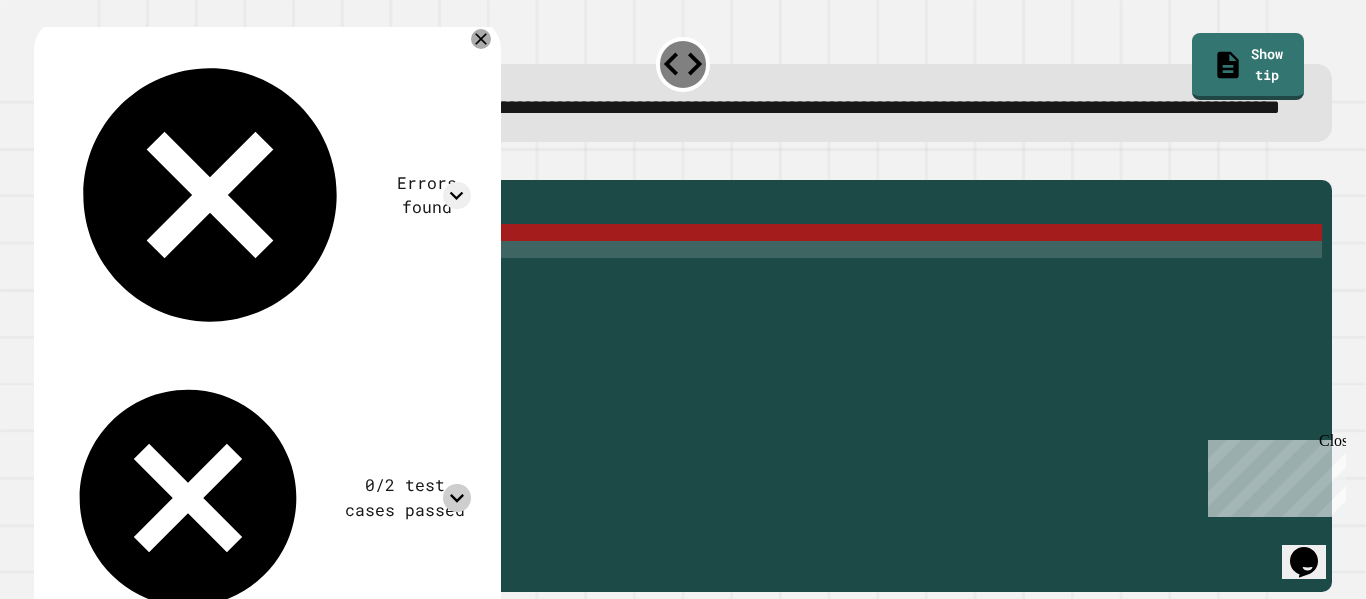 click 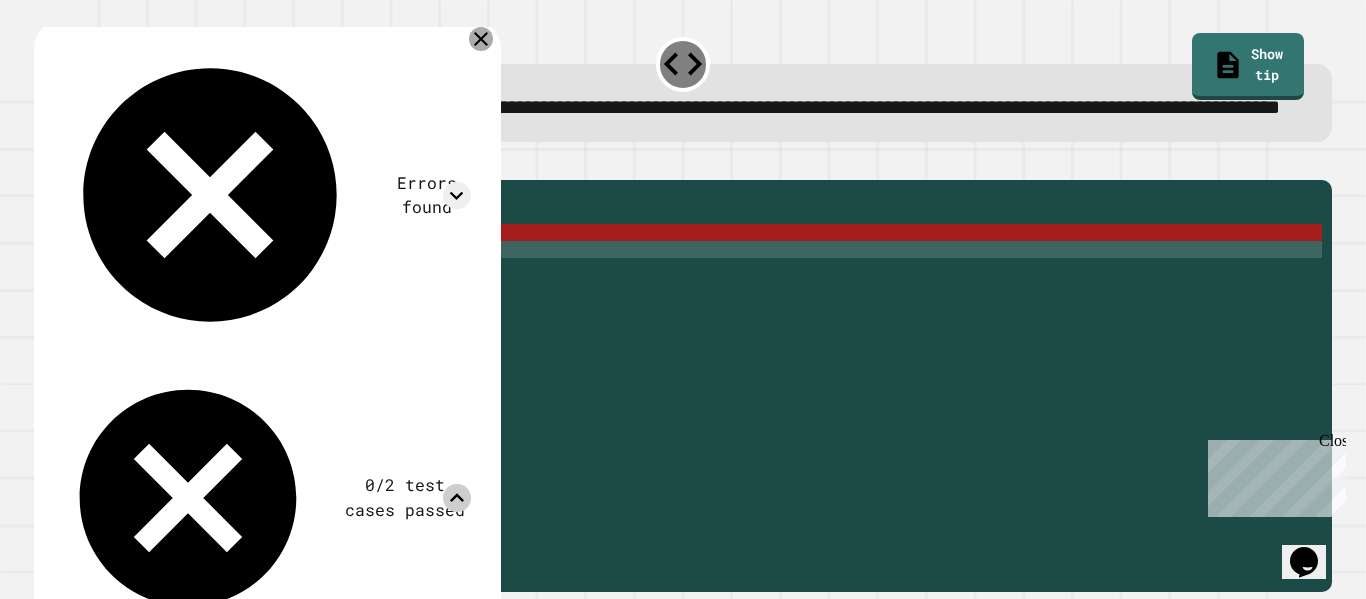 click 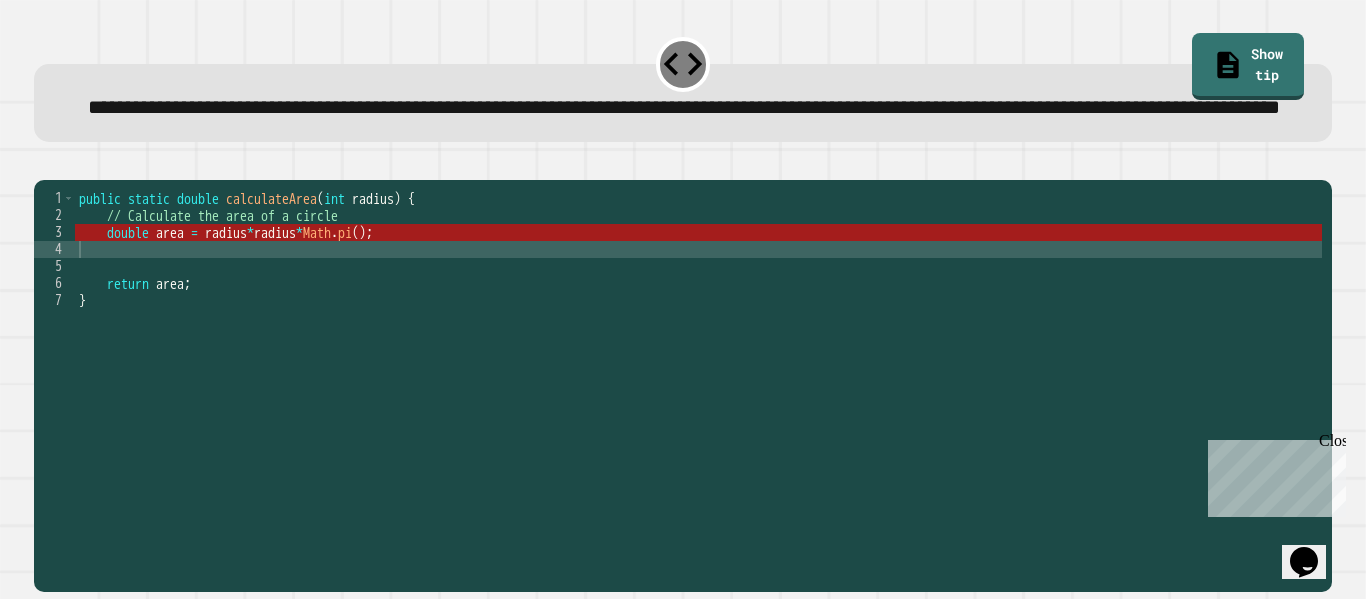 click on "public   static   double   calculateArea ( int   radius )   {      // Calculate the area of a circle      double   area   =   radius * radius * Math . pi ( ) ;           return   area ; }" at bounding box center (698, 351) 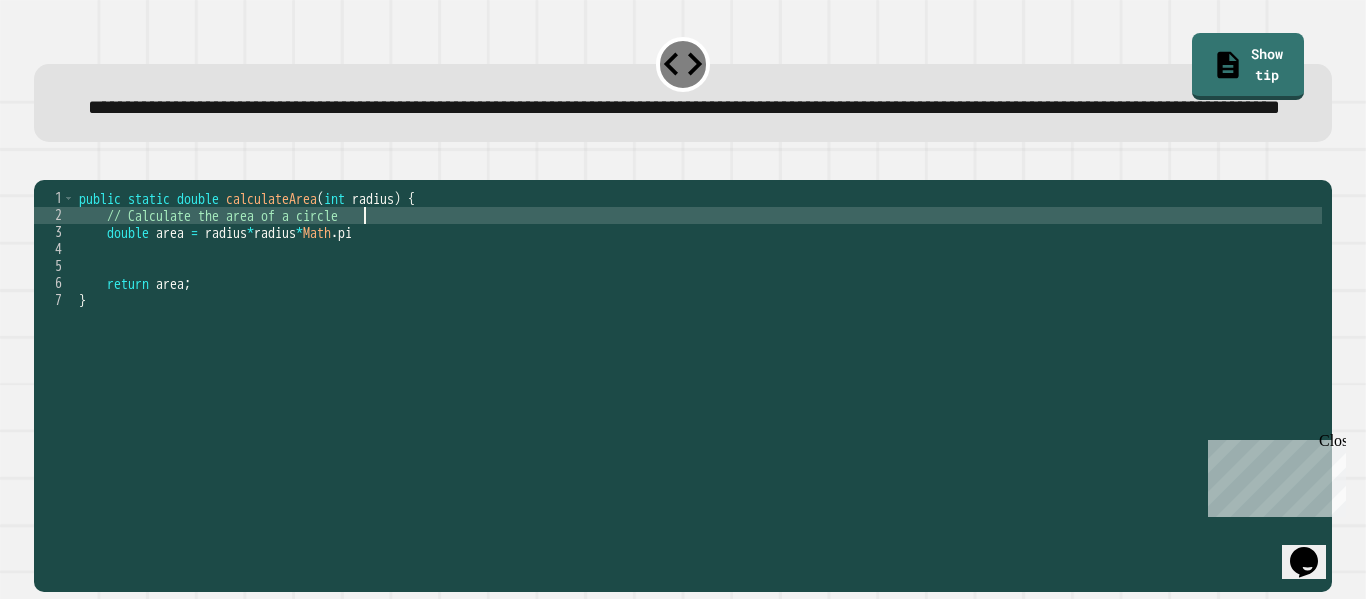 click on "public   static   double   calculateArea ( int   radius )   {      // Calculate the area of a circle      double   area   =   radius * radius * Math . pi           return   area ; }" at bounding box center [698, 351] 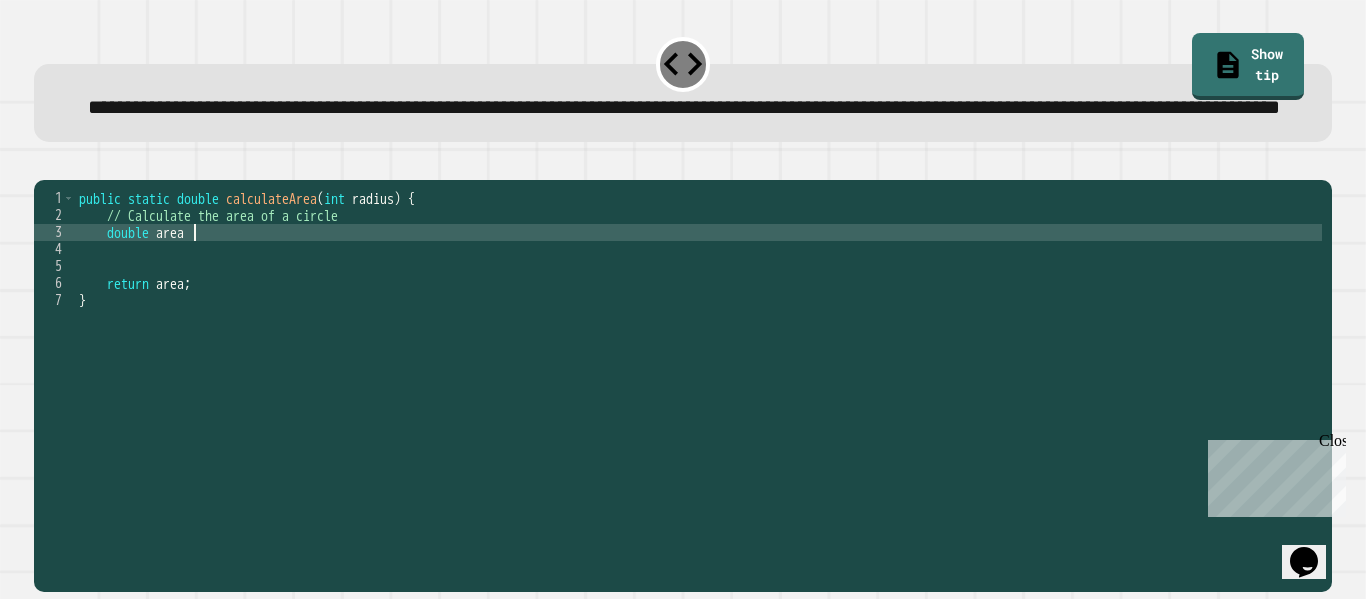 type on "**********" 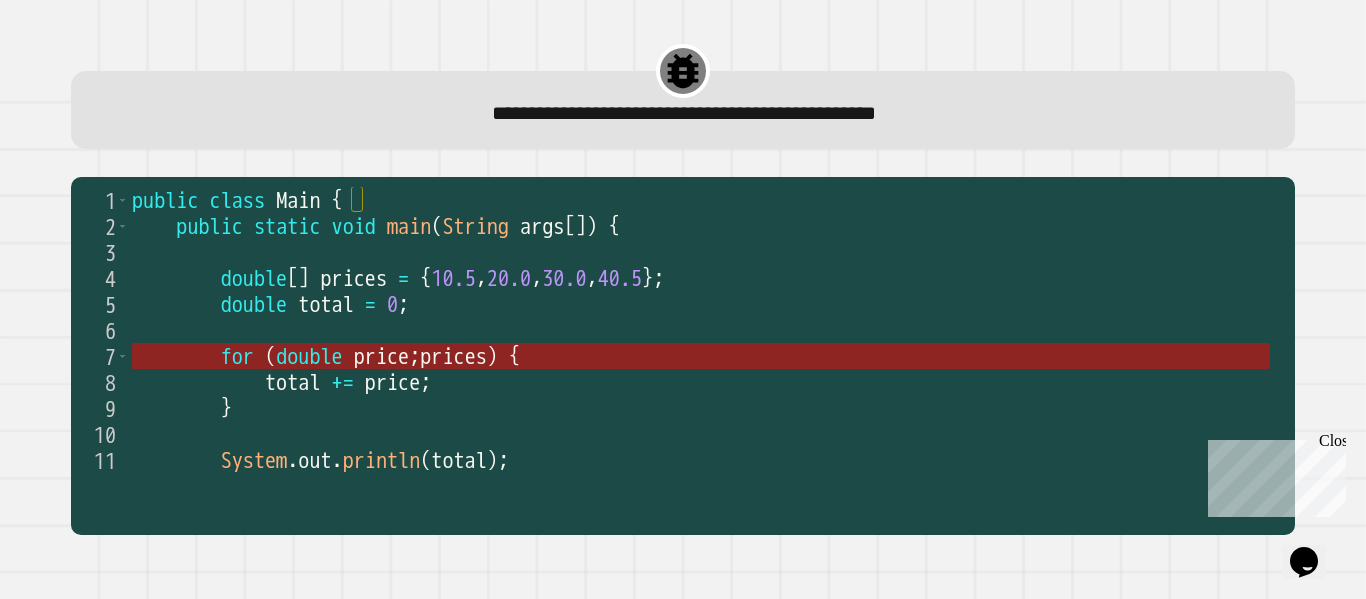 click on "price" at bounding box center [381, 357] 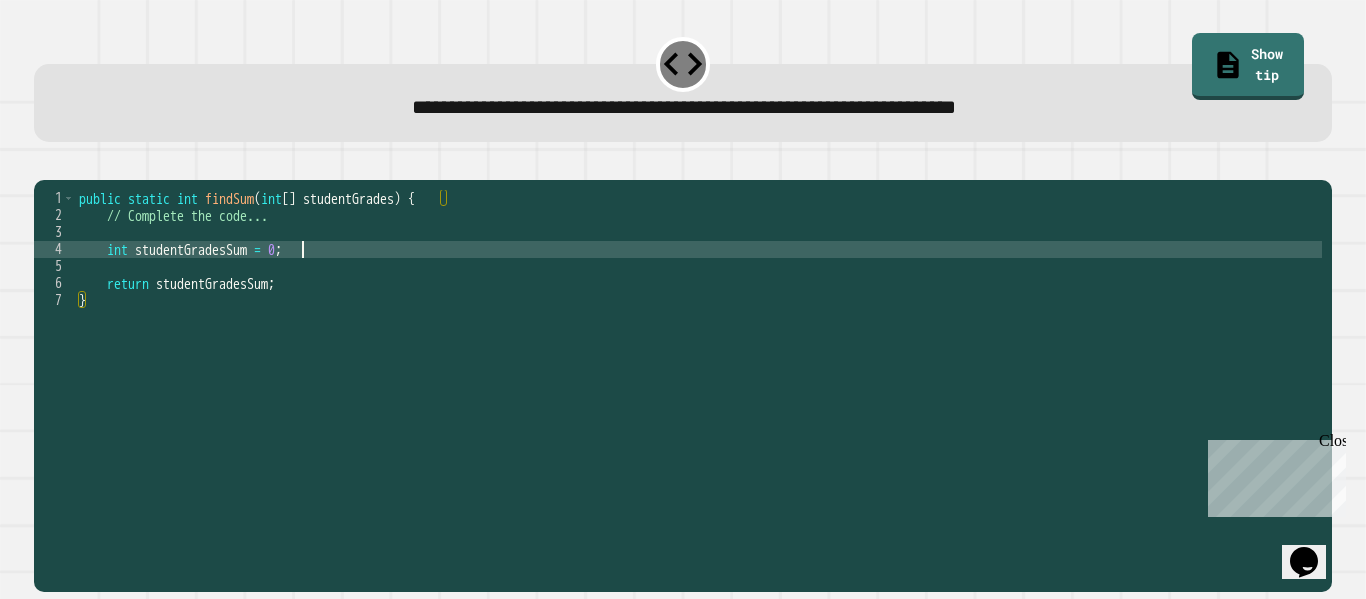 click on "public   static   int   findSum ( int [ ]   studentGrades )   {      // Complete the code...           int   studentGradesSum   =   0 ;      return   studentGradesSum ; }" at bounding box center (698, 368) 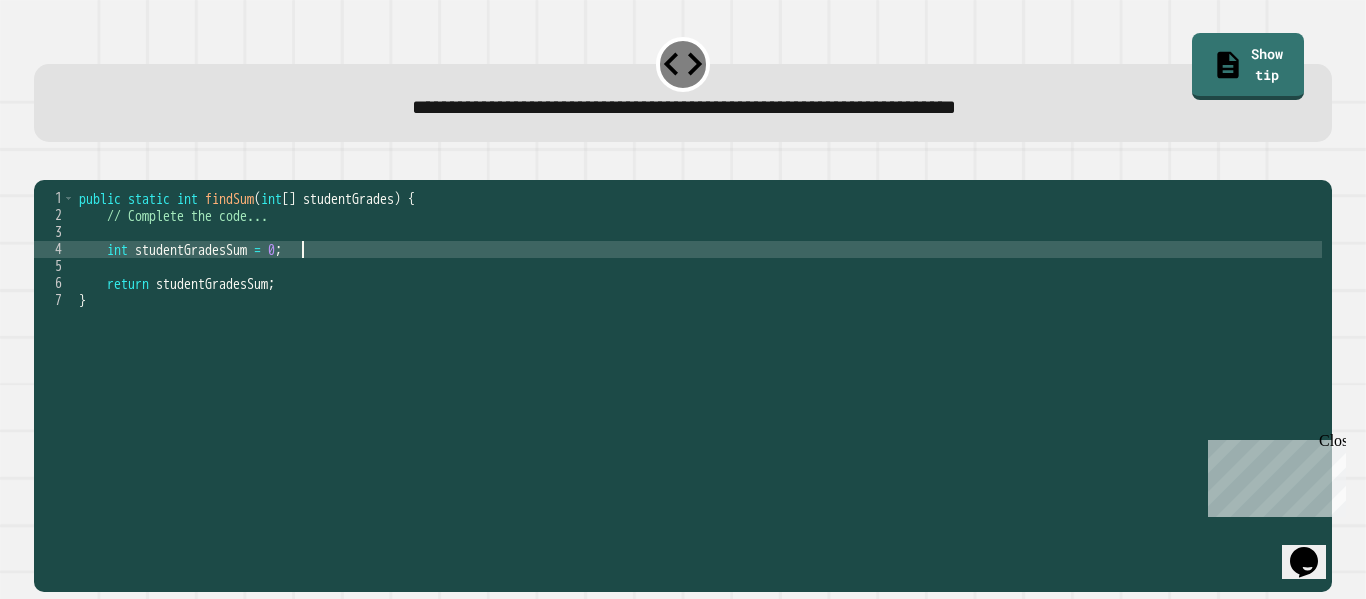 type on "**********" 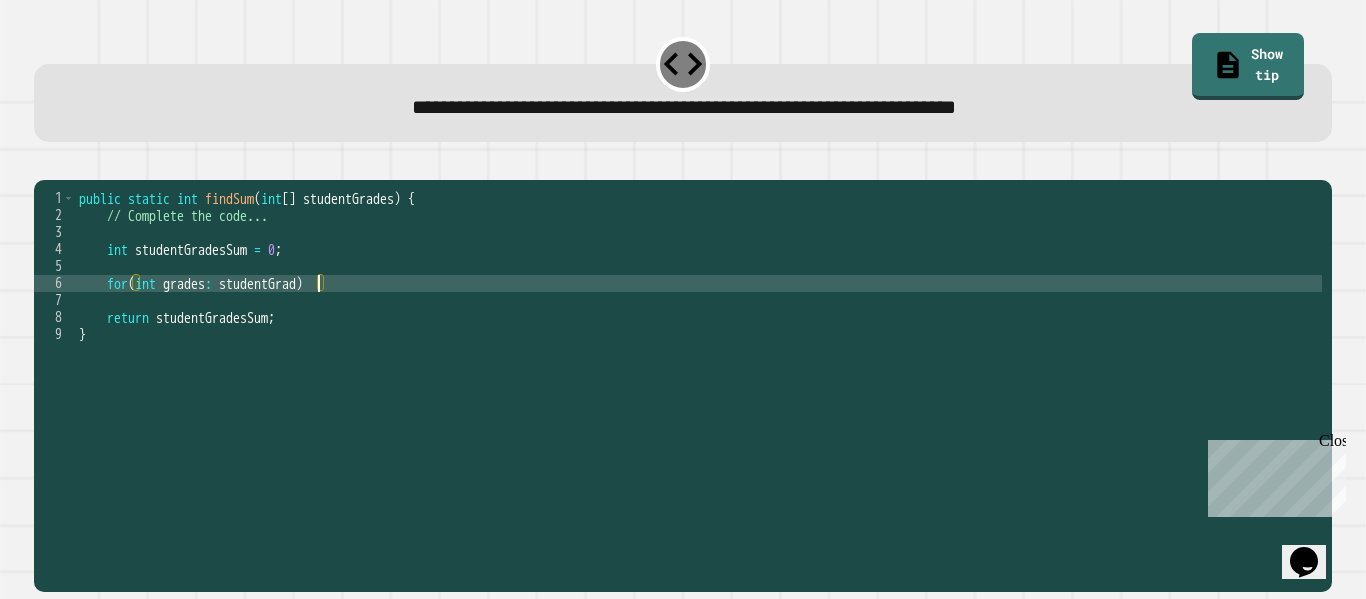 scroll, scrollTop: 0, scrollLeft: 17, axis: horizontal 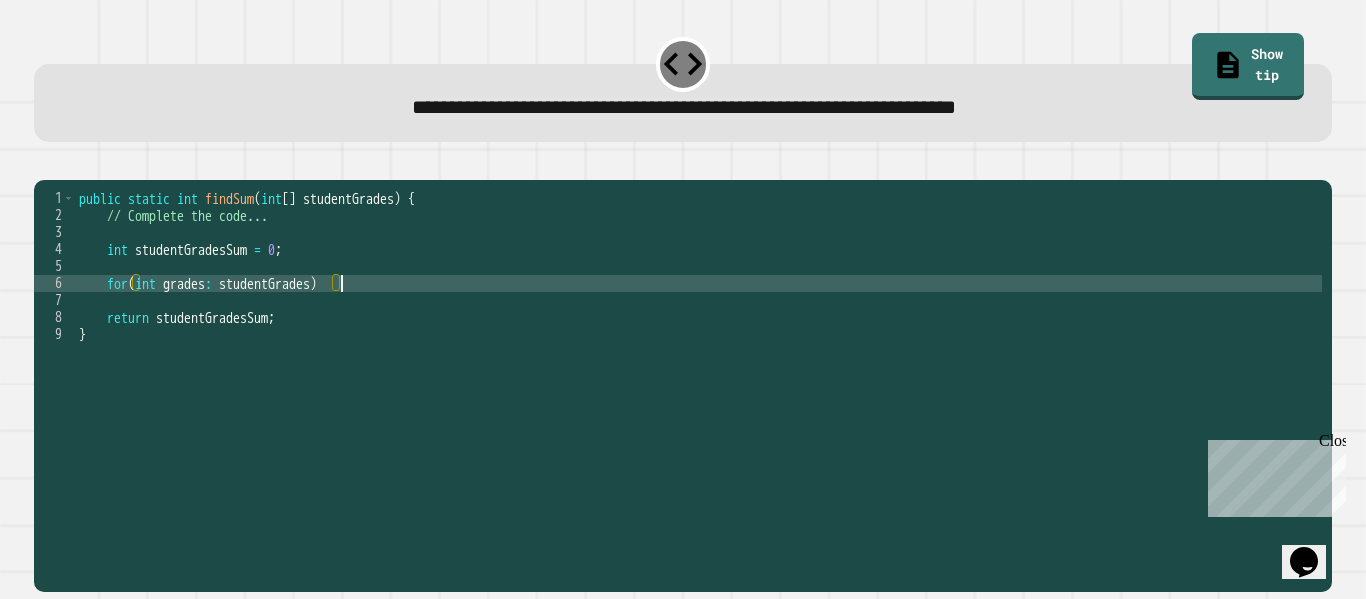 type on "**********" 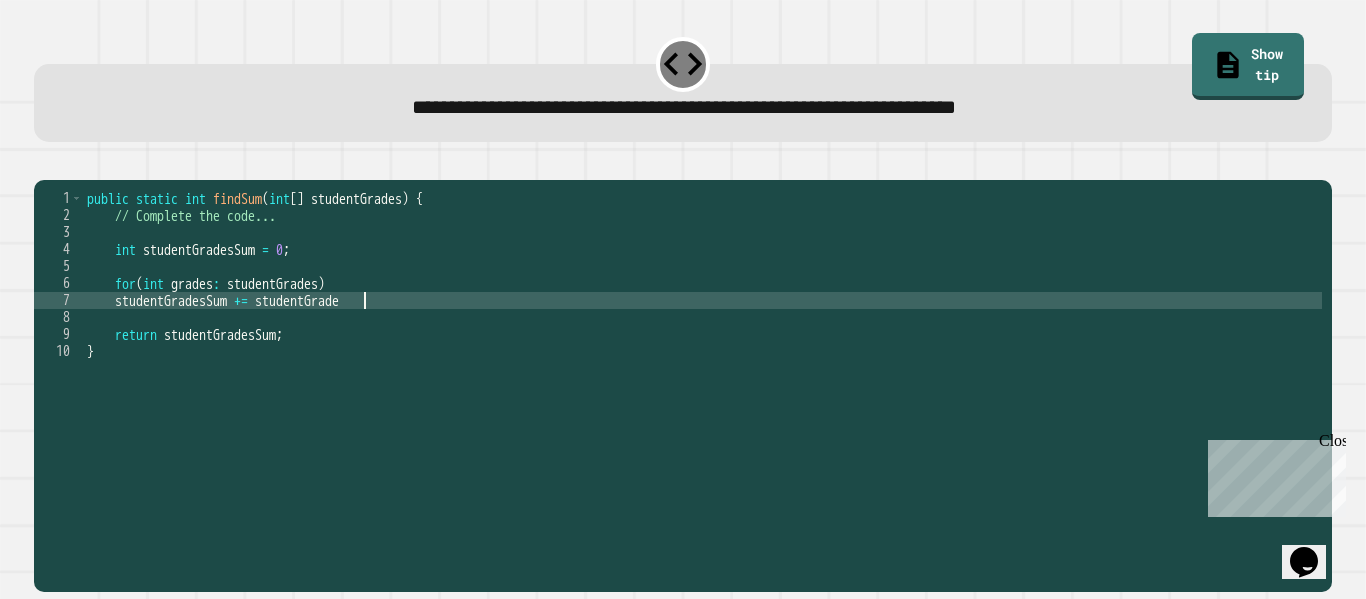 scroll, scrollTop: 0, scrollLeft: 19, axis: horizontal 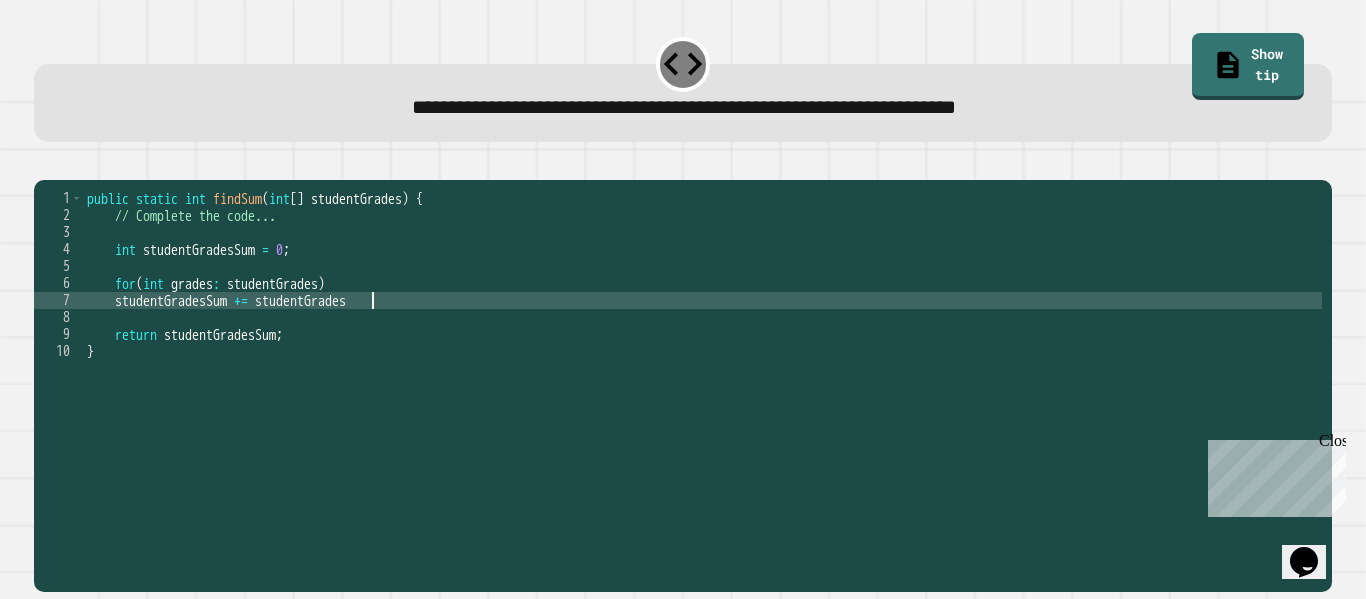 type on "**********" 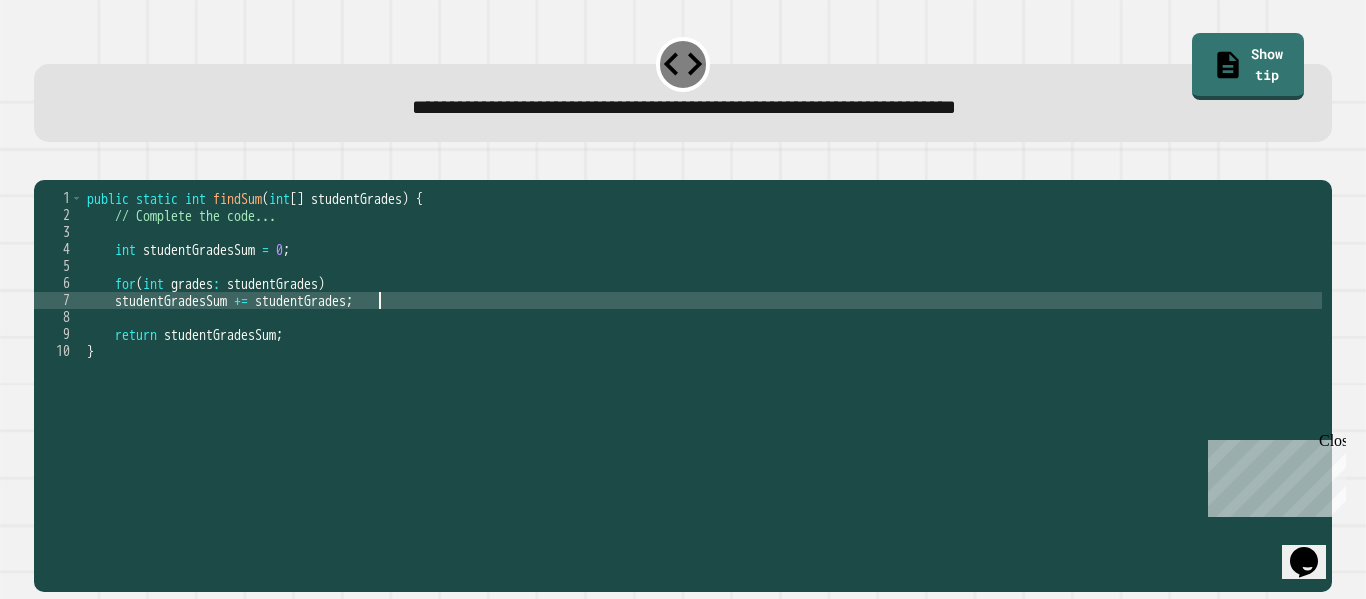 scroll, scrollTop: 0, scrollLeft: 1, axis: horizontal 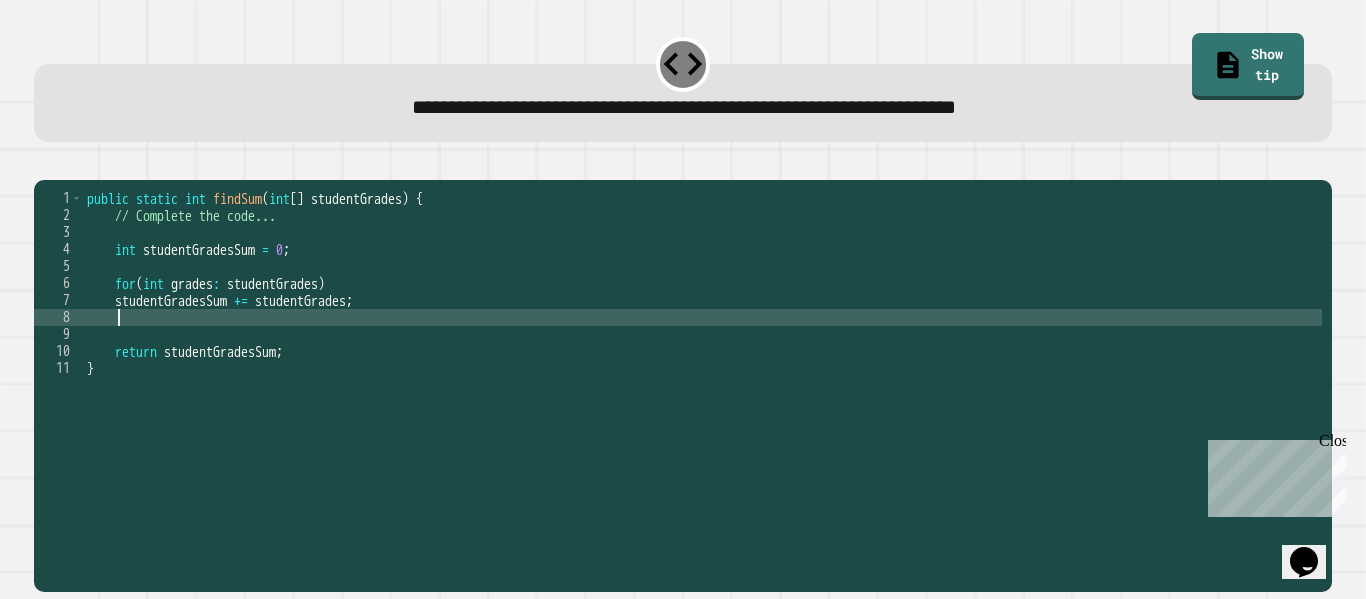 click 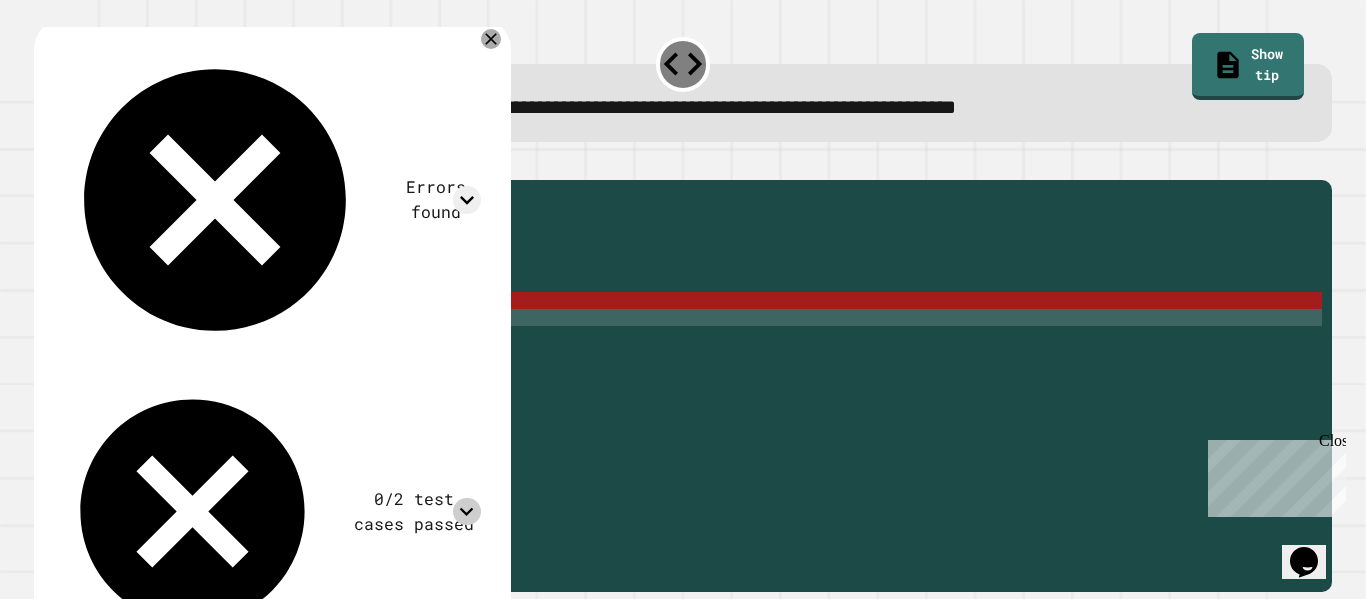 click 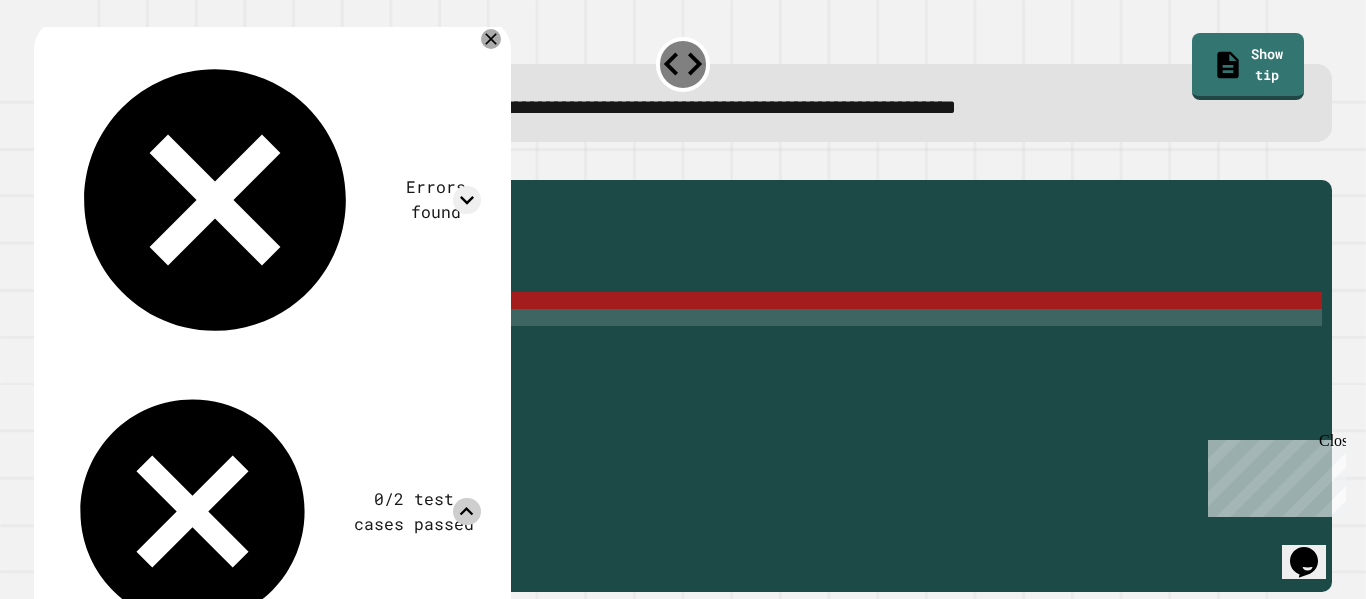 click 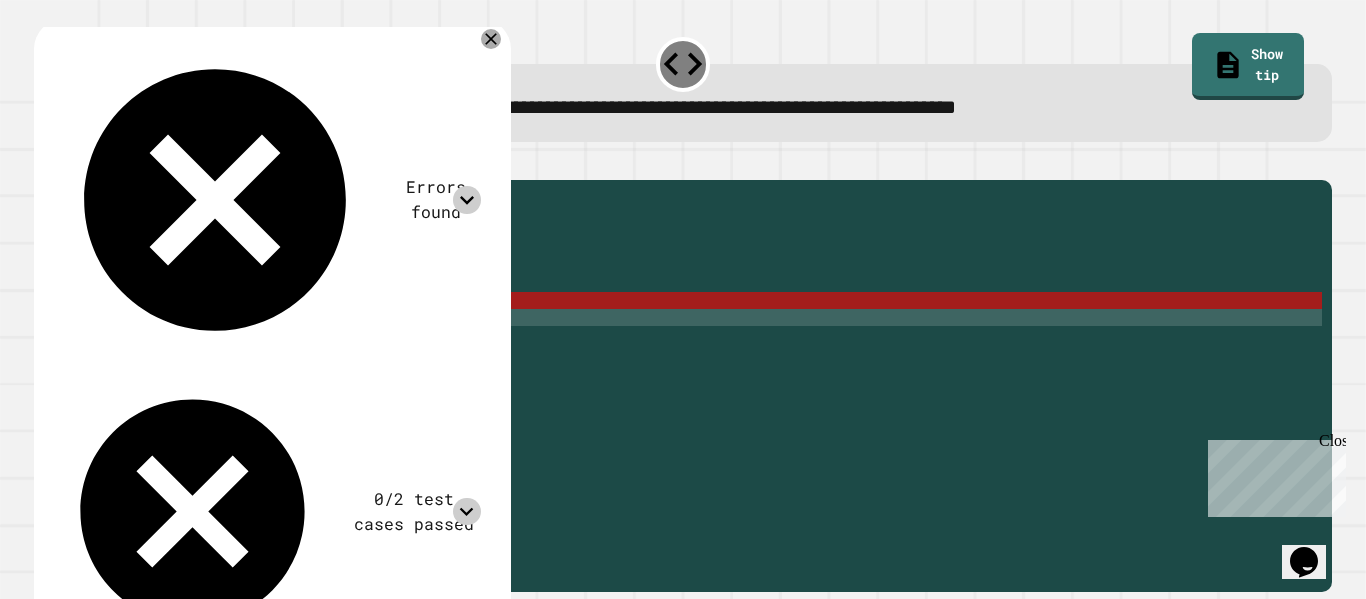 click 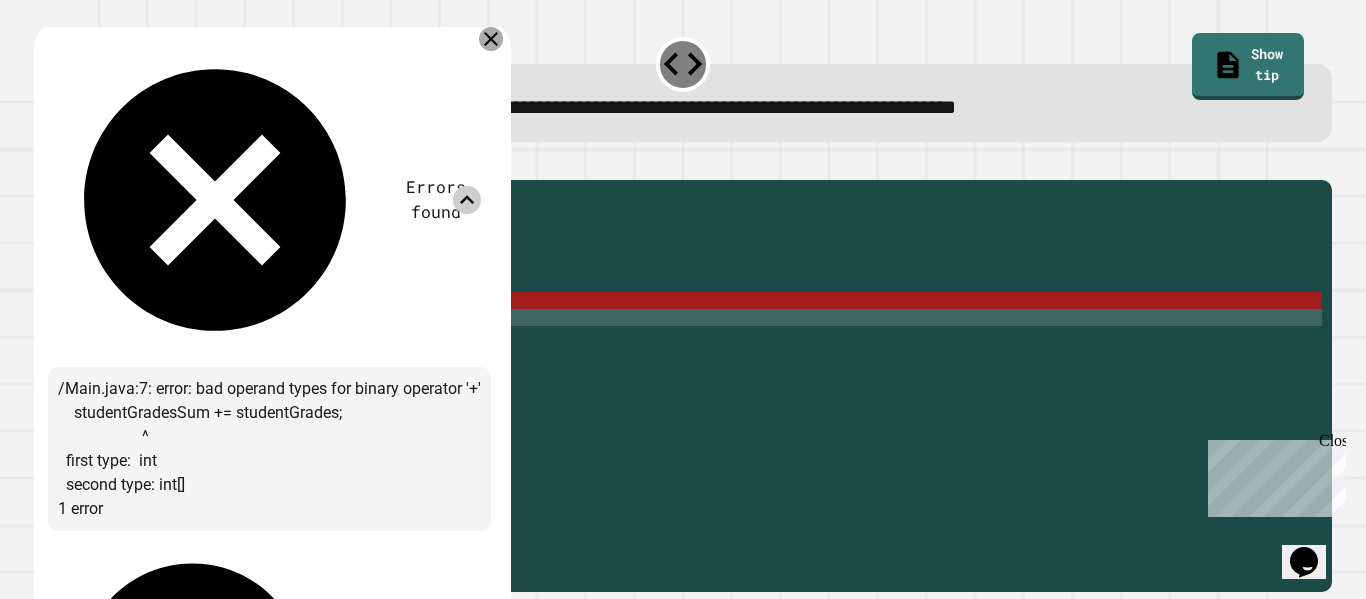 click 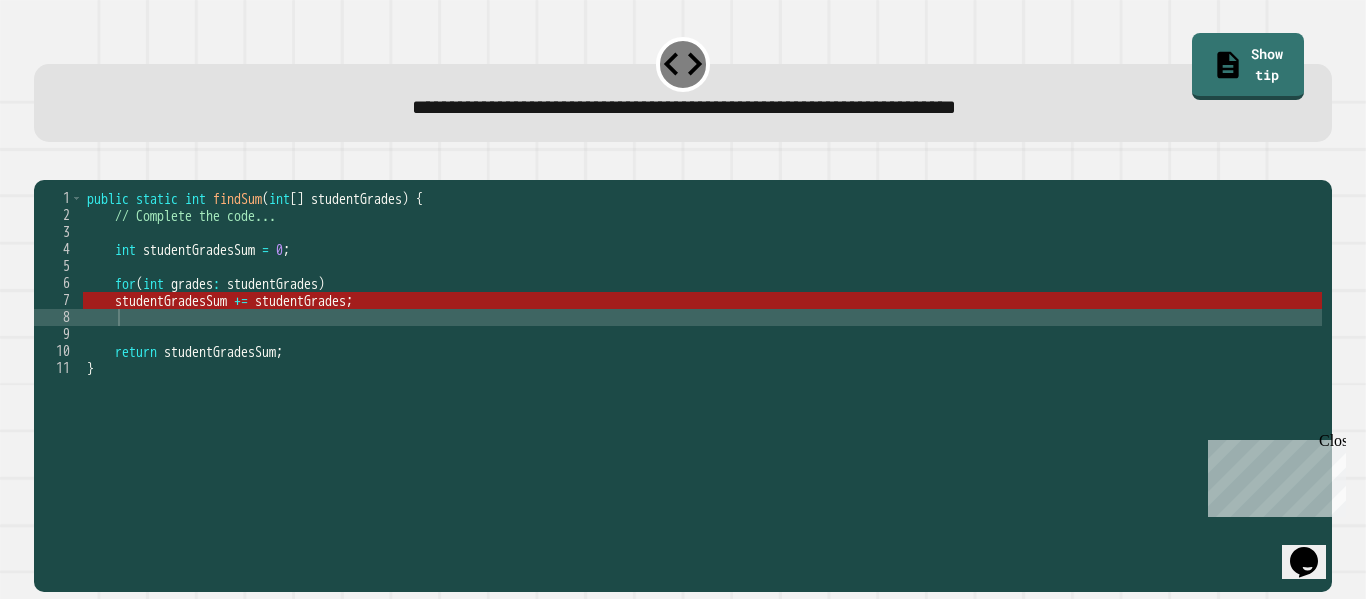 click on "public   static   int   findSum ( int [ ]   studentGrades )   {      // Complete the code...           int   studentGradesSum   =   0 ;           for ( int   grades :   studentGrades )      studentGradesSum   +=   studentGrades ;           return   studentGradesSum ; }" at bounding box center [702, 368] 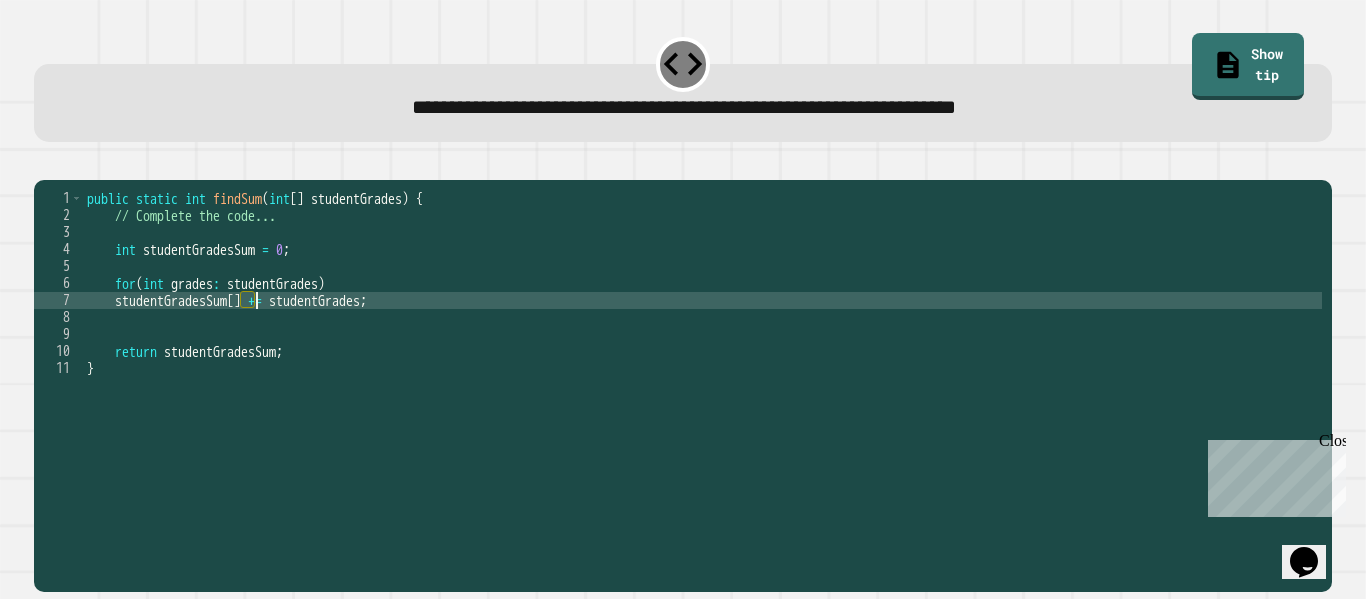 scroll, scrollTop: 0, scrollLeft: 13, axis: horizontal 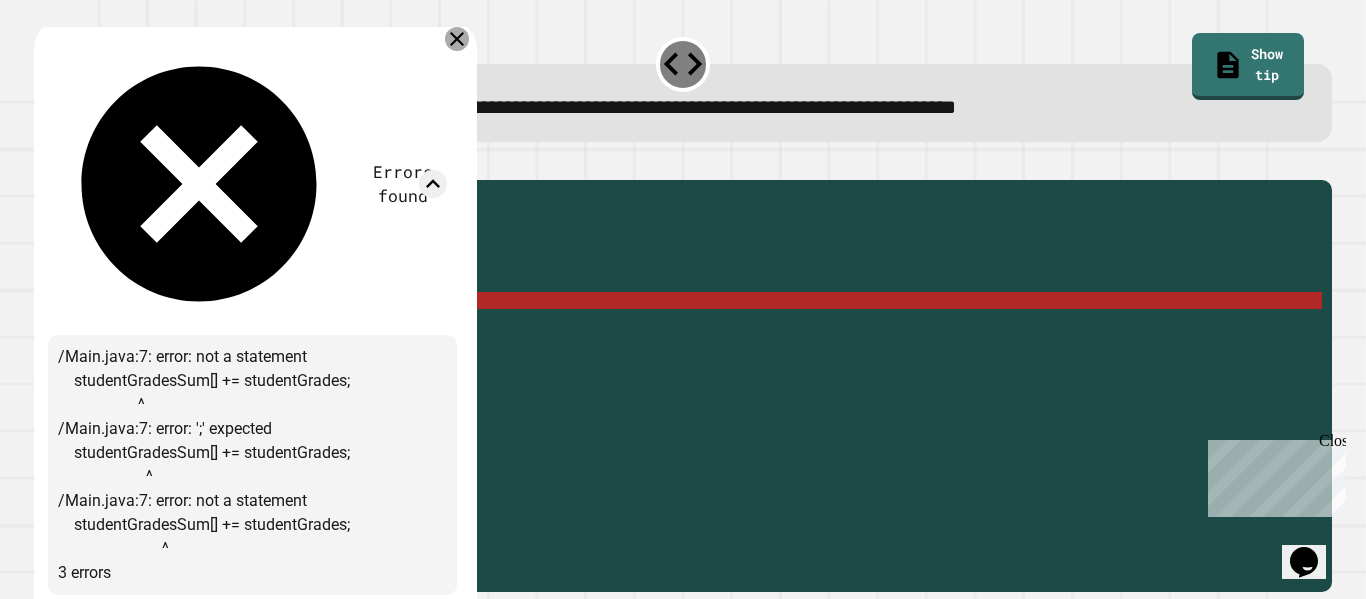 click 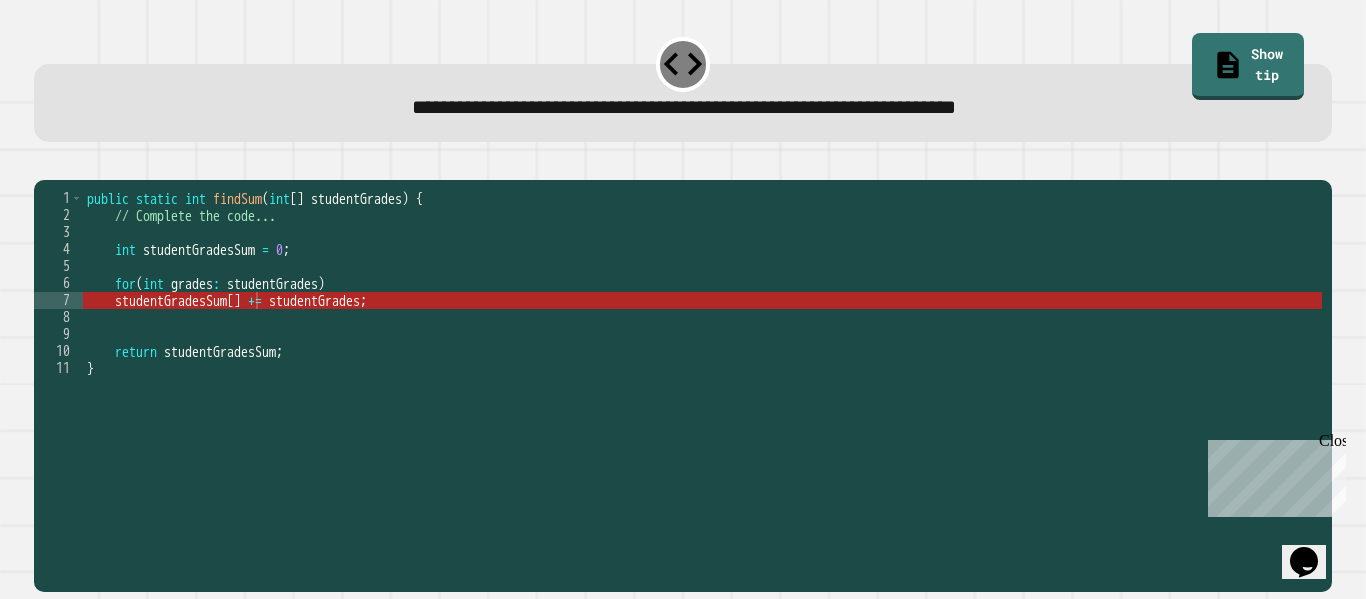 click on "public   static   int   findSum ( int [ ]   studentGrades )   {      // Complete the code...           int   studentGradesSum   =   0 ;           for ( int   grades :   studentGrades )      studentGradesSum [ ]   +=   studentGrades ;           return   studentGradesSum ; }" at bounding box center (702, 368) 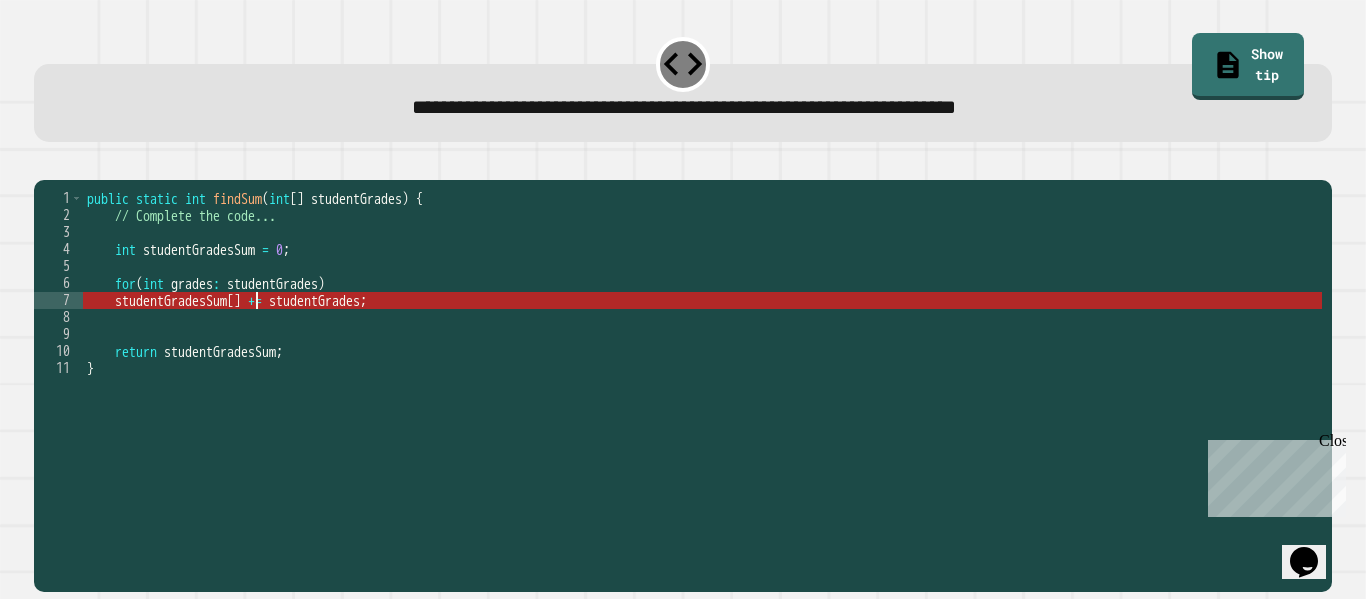 click on "public   static   int   findSum ( int [ ]   studentGrades )   {      // Complete the code...           int   studentGradesSum   =   0 ;           for ( int   grades :   studentGrades )      studentGradesSum [ ]   +=   studentGrades ;           return   studentGradesSum ; }" at bounding box center (702, 368) 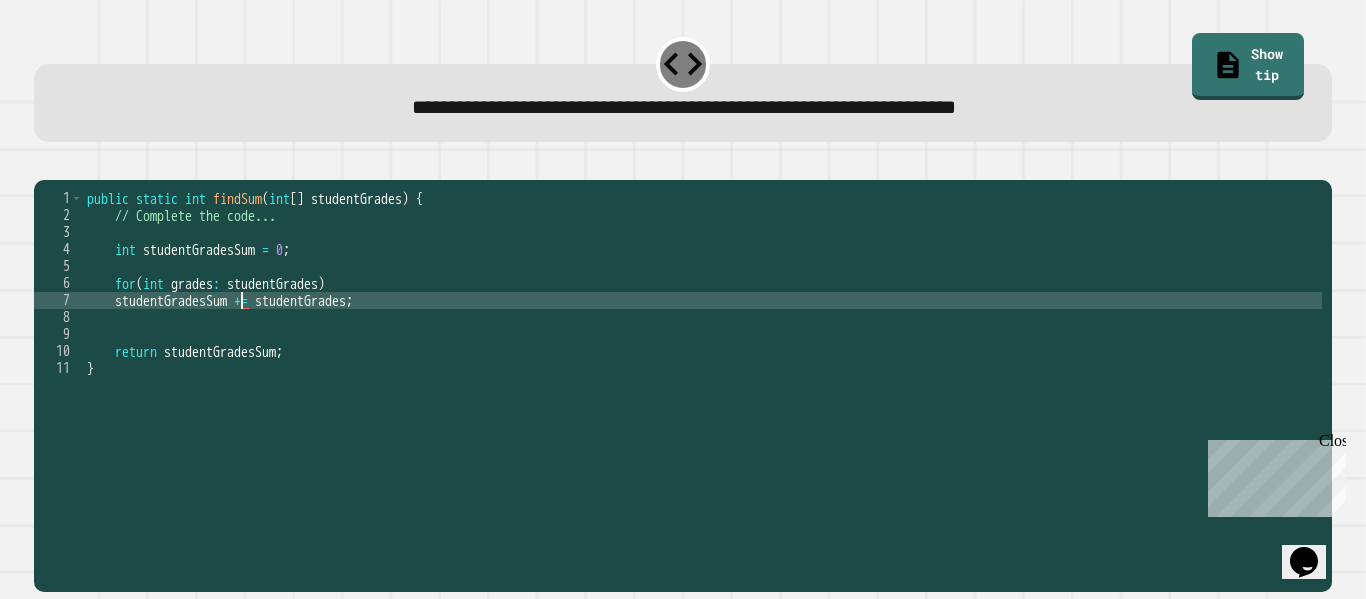 type on "**********" 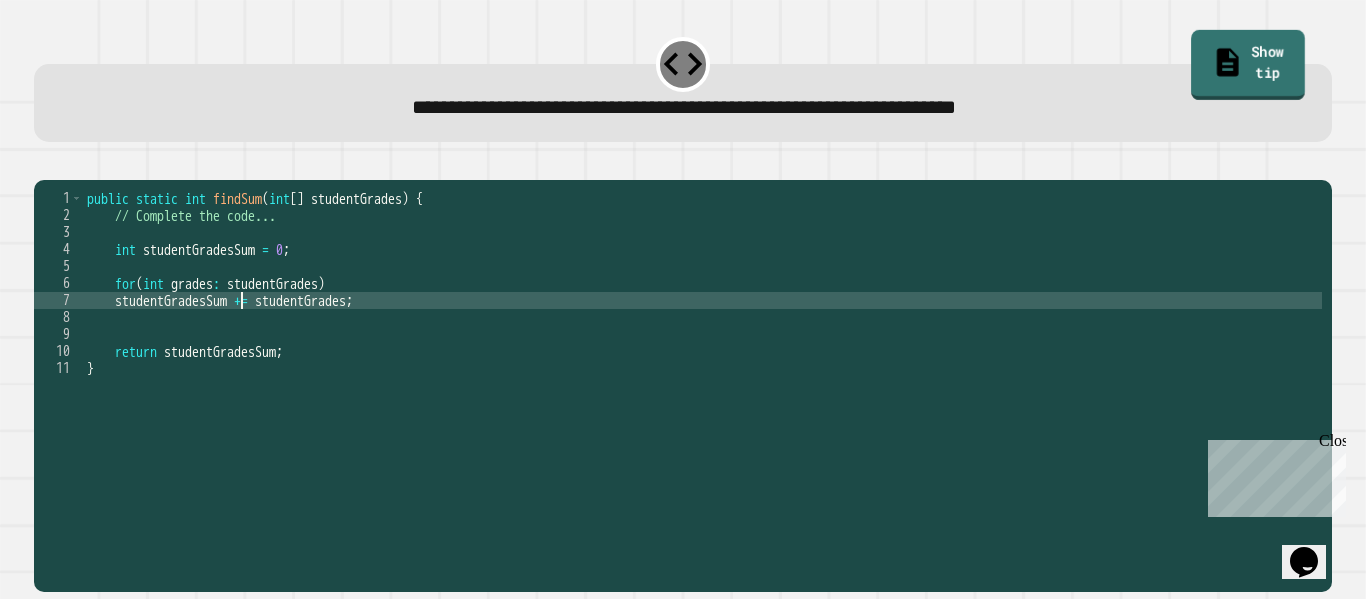 click on "Show tip" at bounding box center (1248, 65) 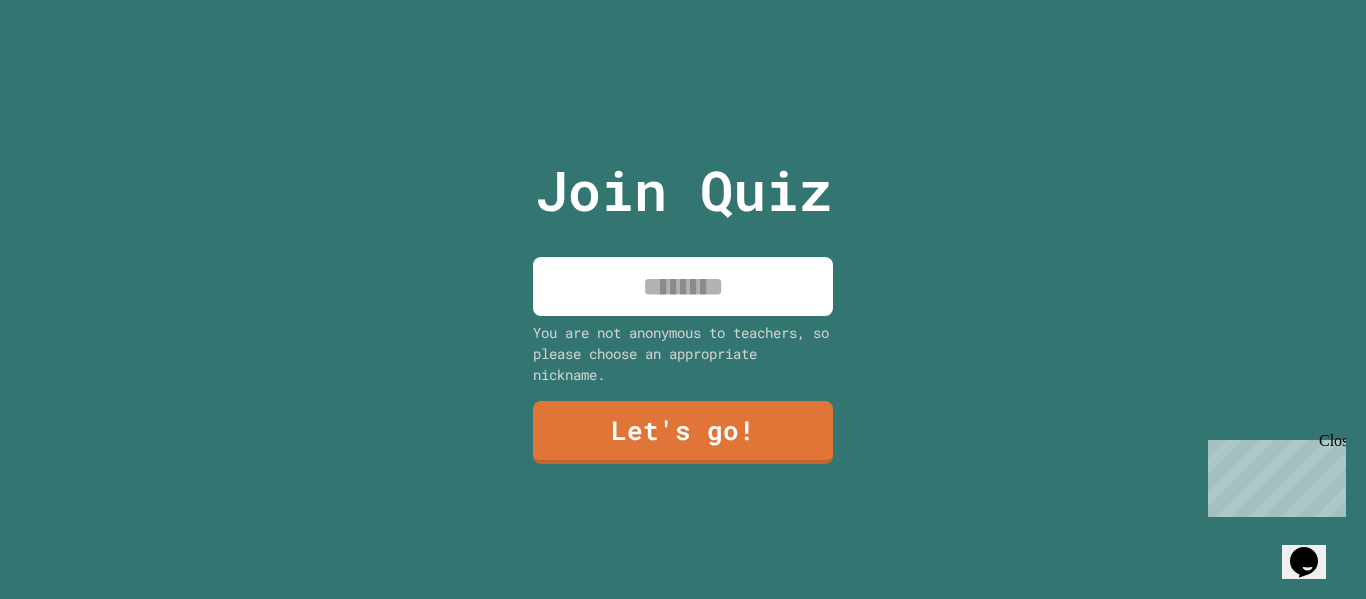 click at bounding box center (683, 286) 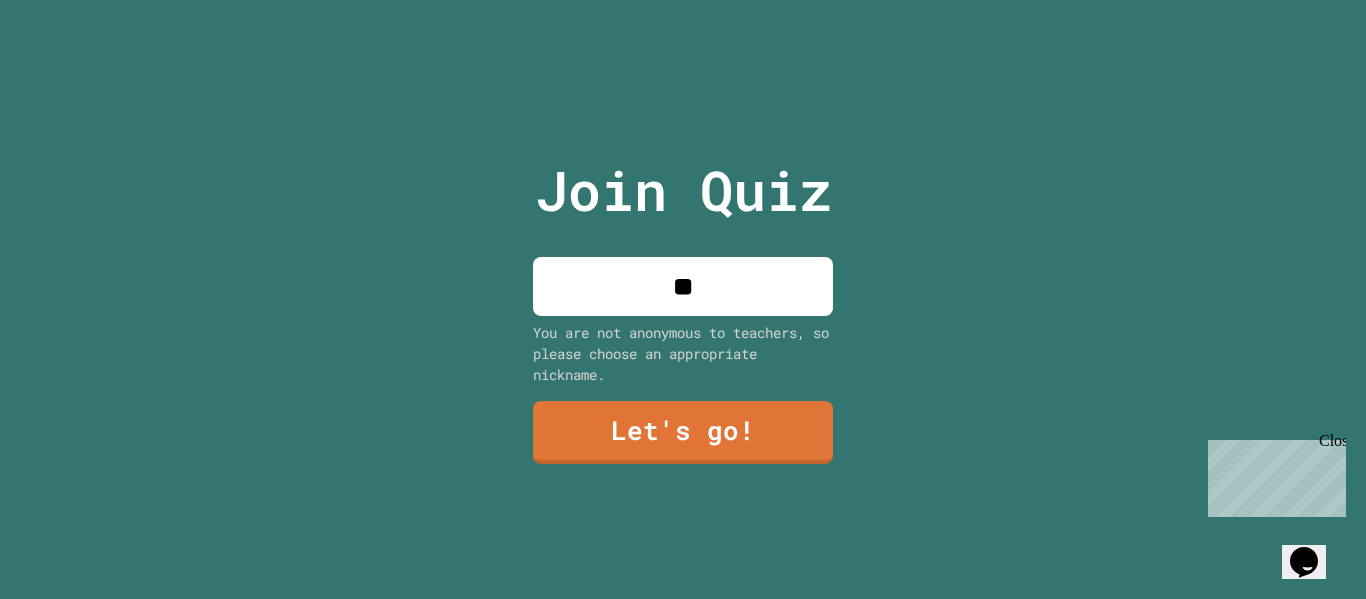 type on "**" 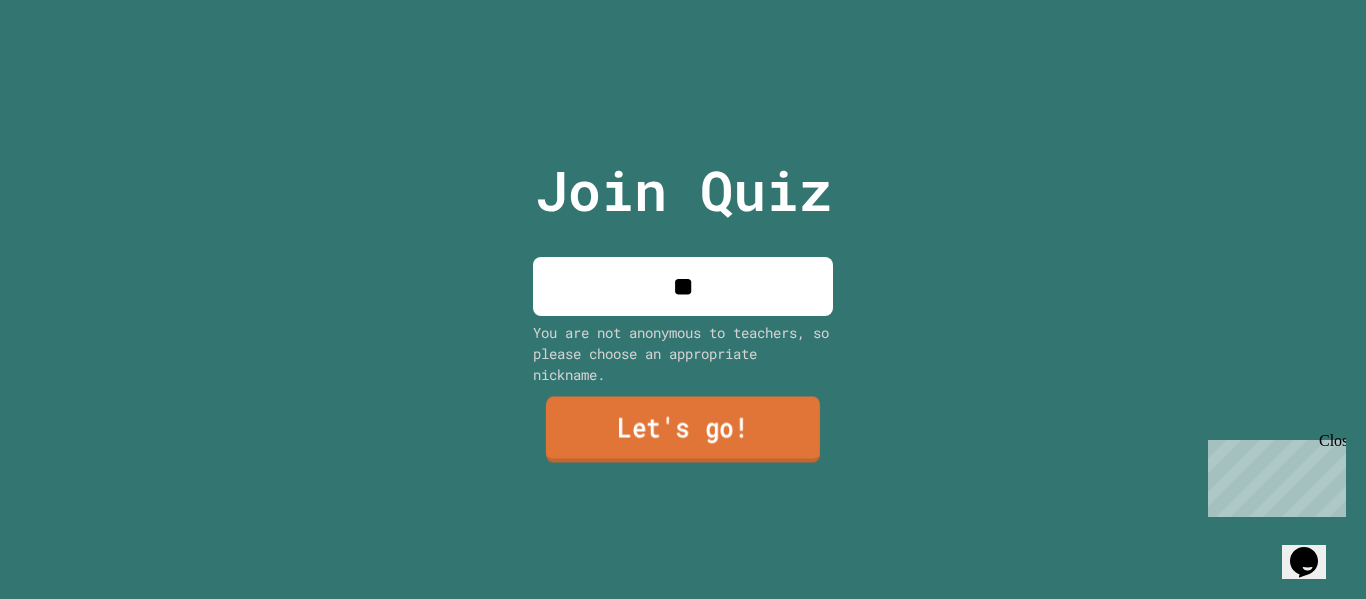 click on "Let's go!" at bounding box center [683, 430] 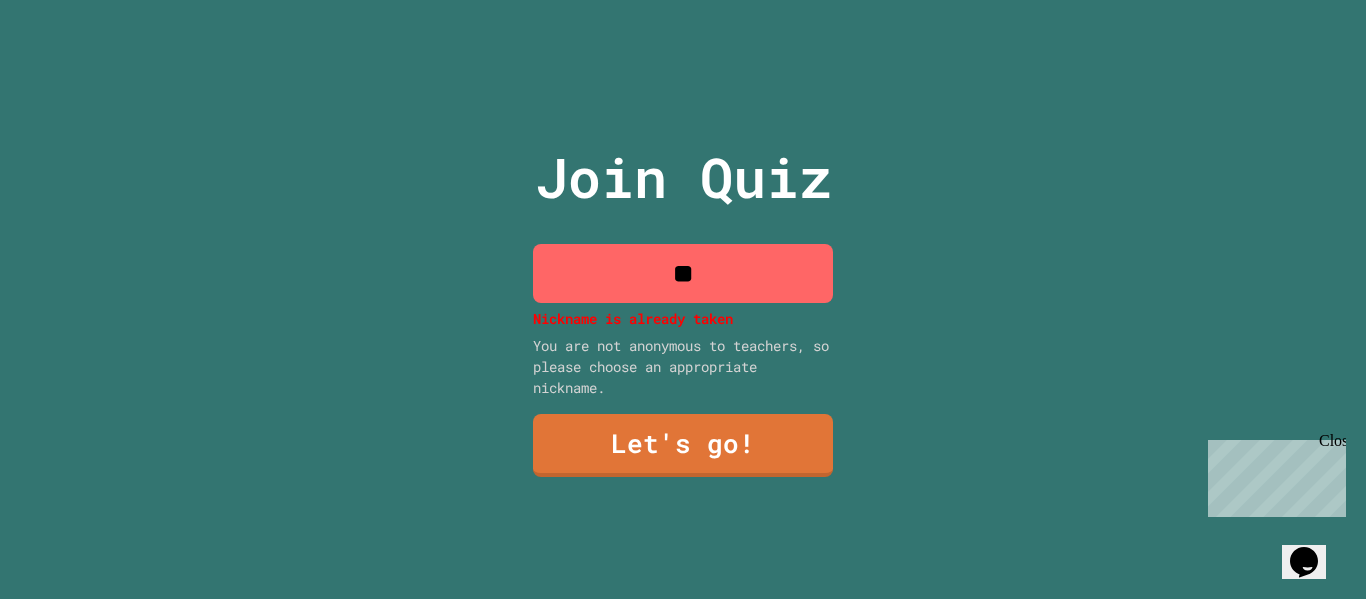 click on "Join Quiz ** Nickname is already taken You are not anonymous to teachers, so please choose an appropriate nickname. Let's go!" at bounding box center (683, 299) 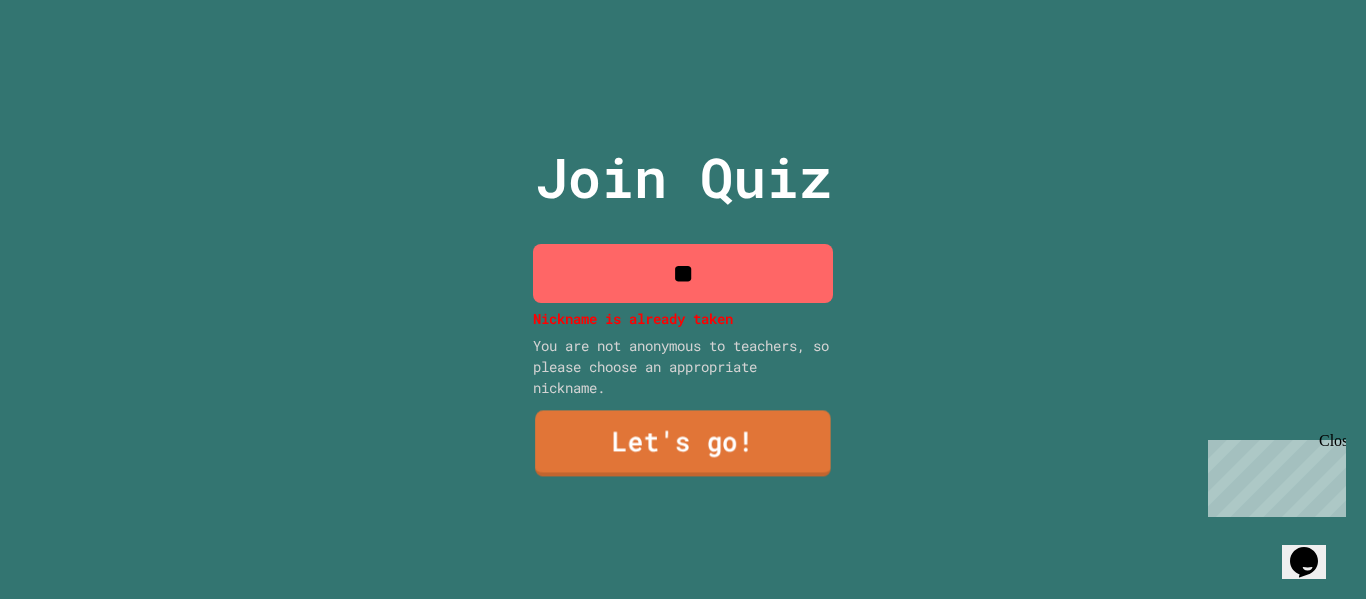 click on "Let's go!" at bounding box center [683, 444] 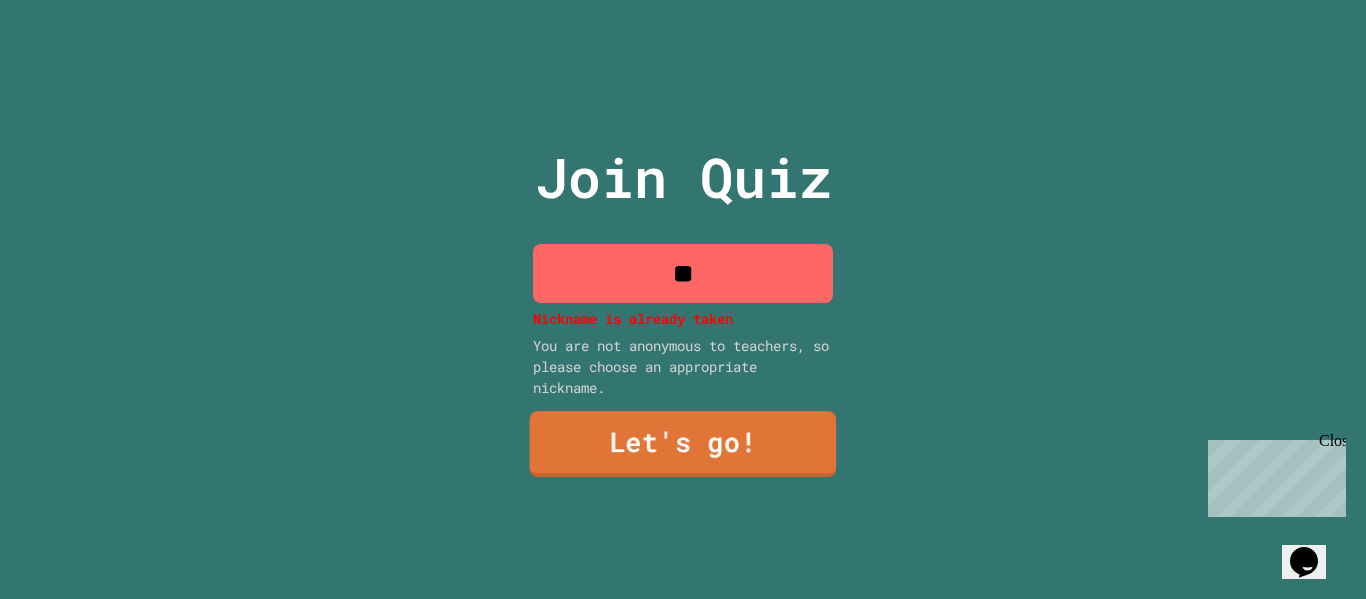 click on "Let's go!" at bounding box center (683, 444) 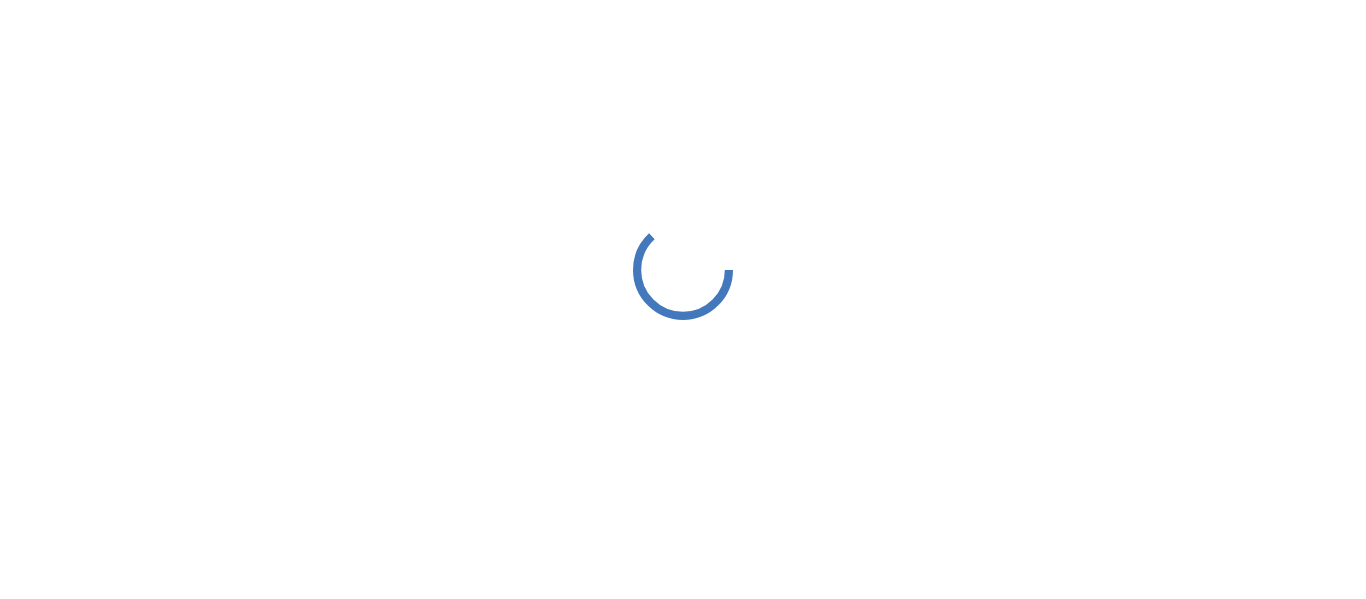 scroll, scrollTop: 0, scrollLeft: 0, axis: both 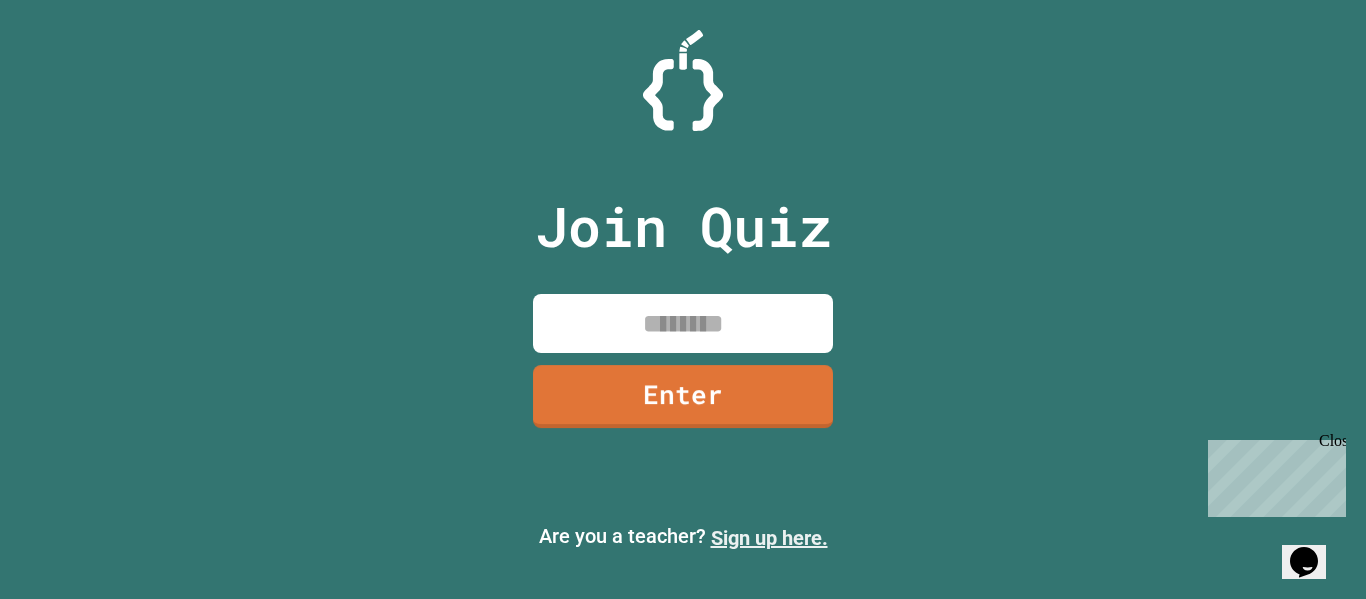 click on "Sign up here." at bounding box center (769, 538) 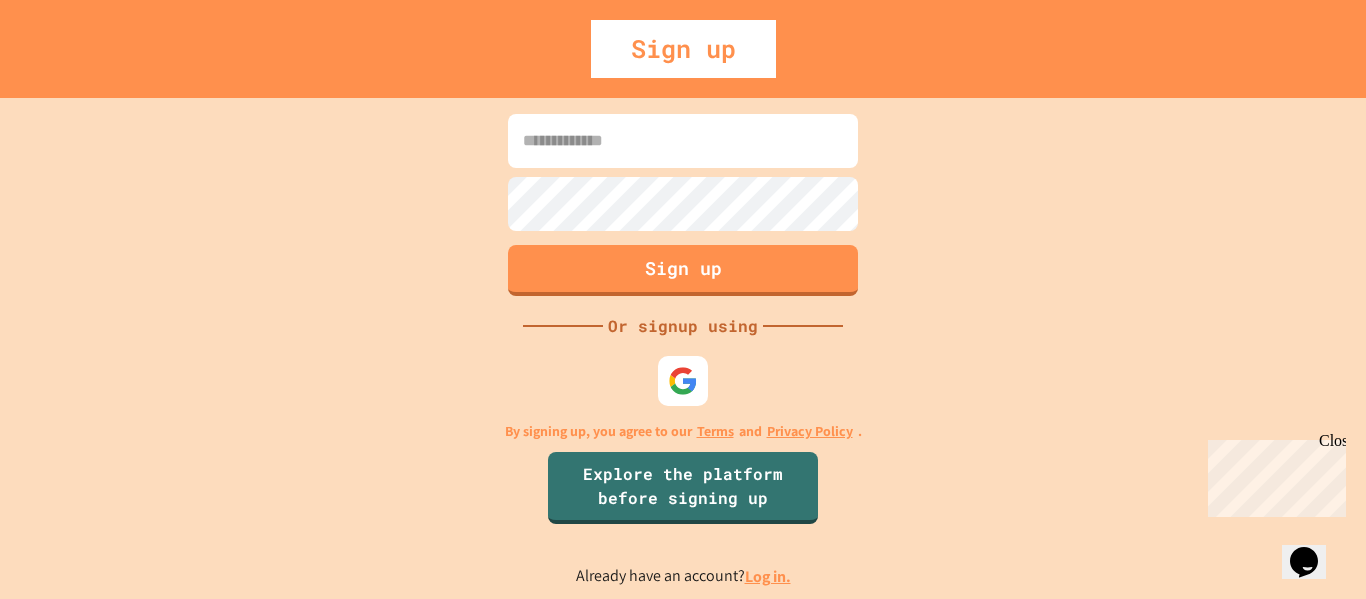 click at bounding box center (683, 141) 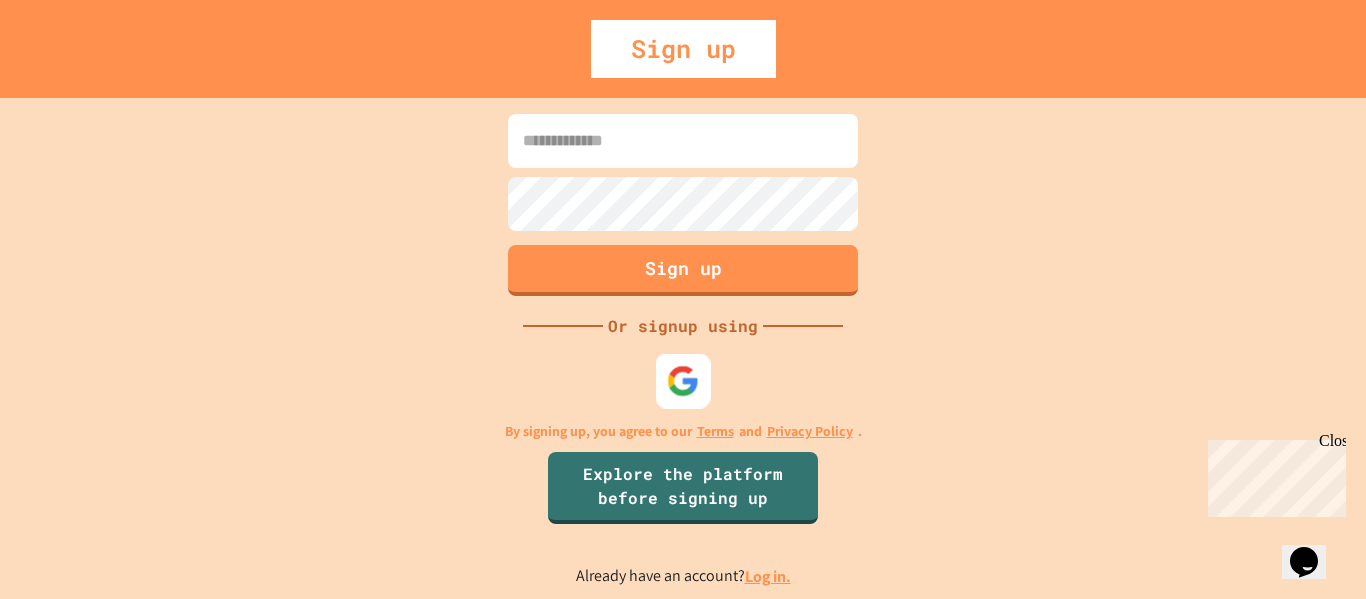 click at bounding box center (683, 380) 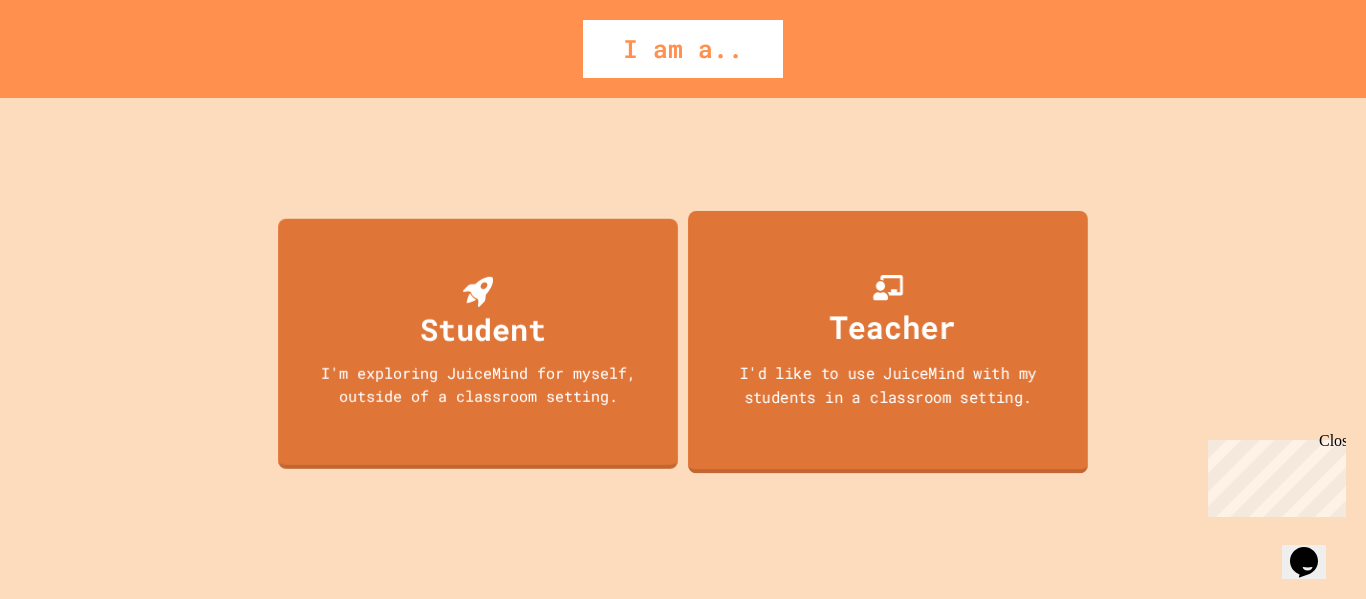 click on "I'd like to use JuiceMind with my students in a classroom setting." at bounding box center (888, 384) 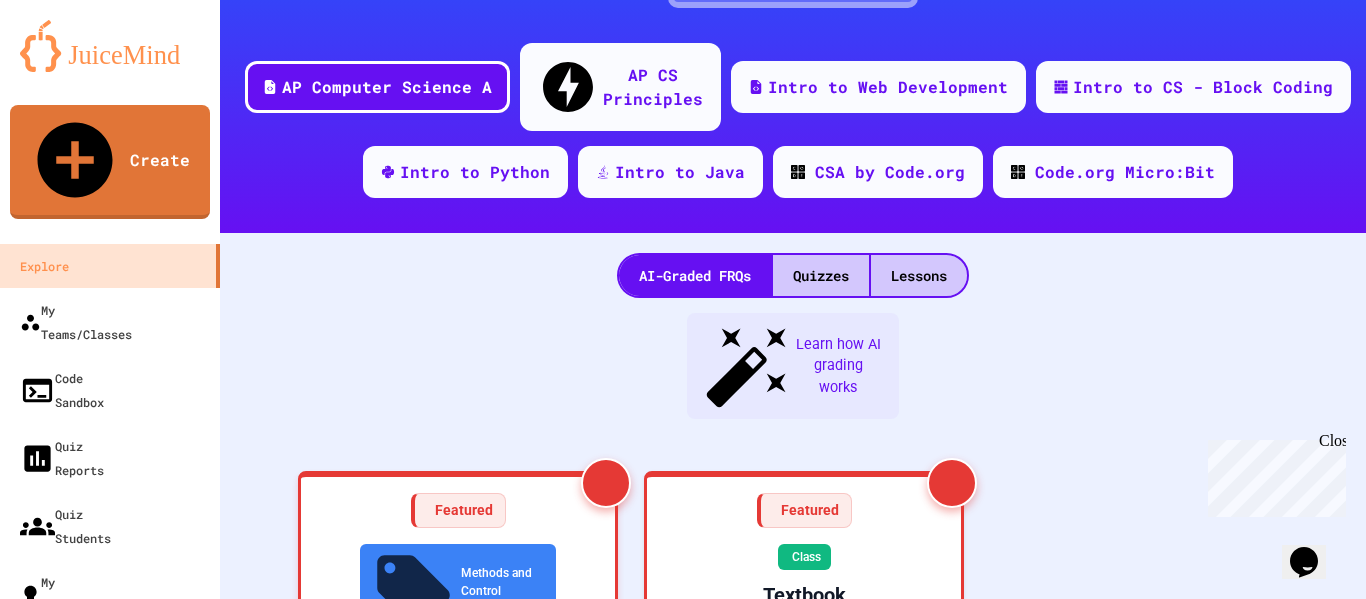scroll, scrollTop: 0, scrollLeft: 0, axis: both 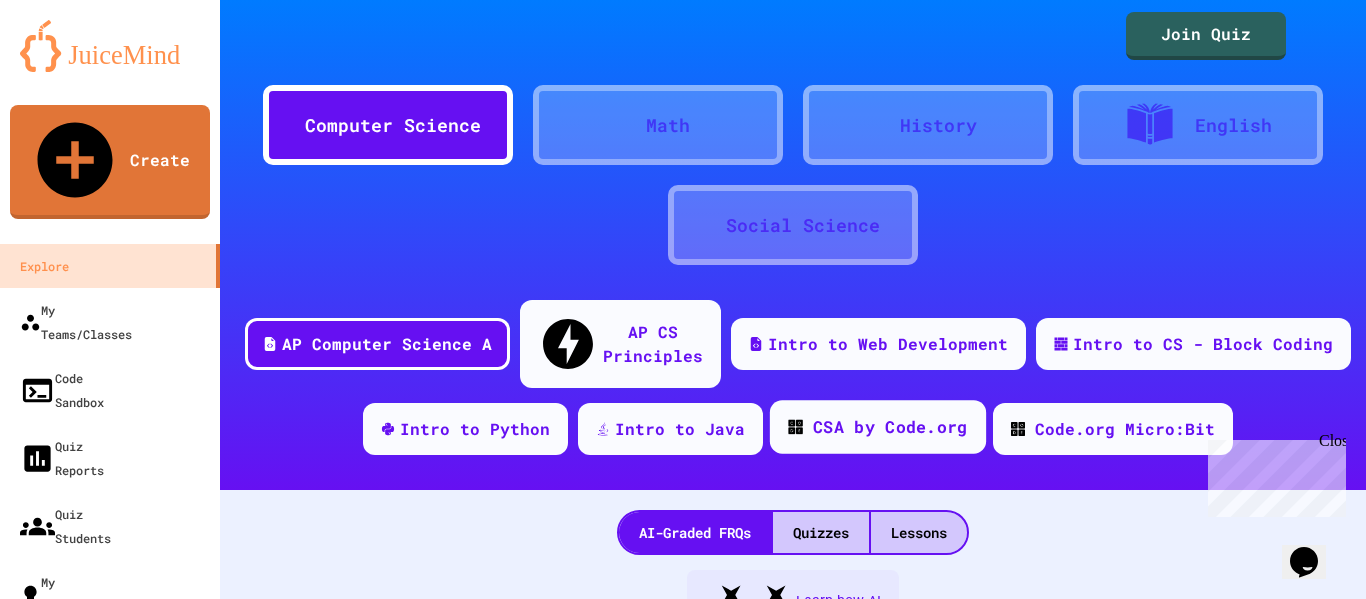 click on "CSA by Code.org" at bounding box center [890, 427] 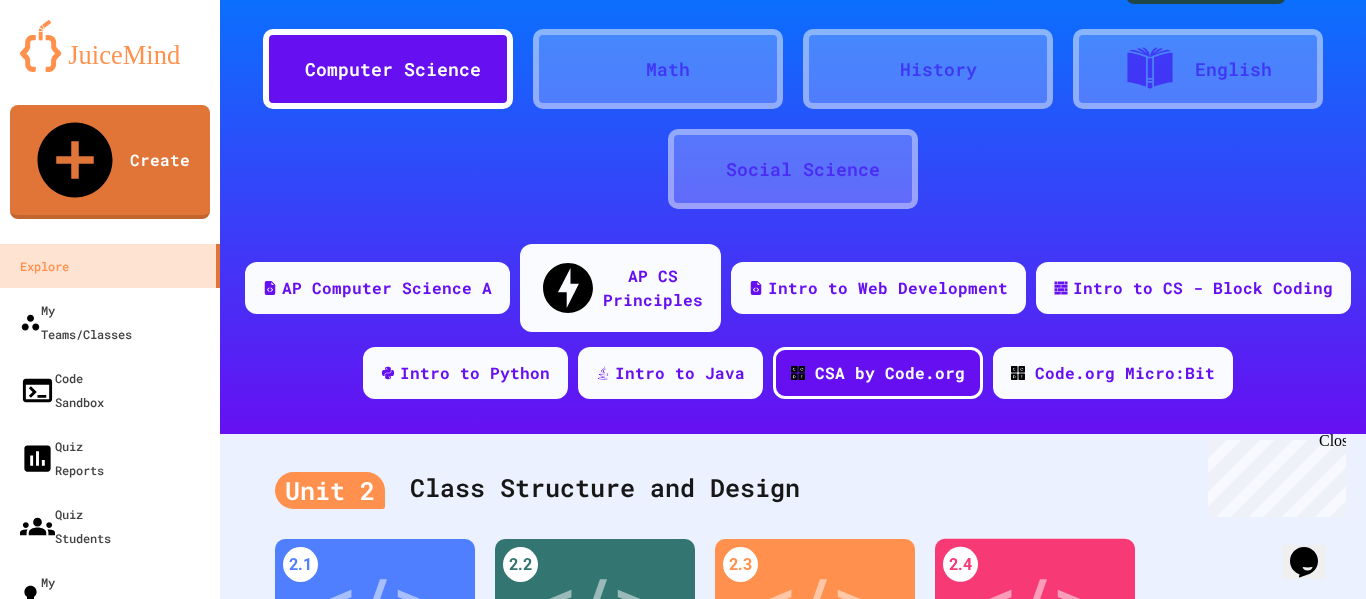 scroll, scrollTop: 0, scrollLeft: 0, axis: both 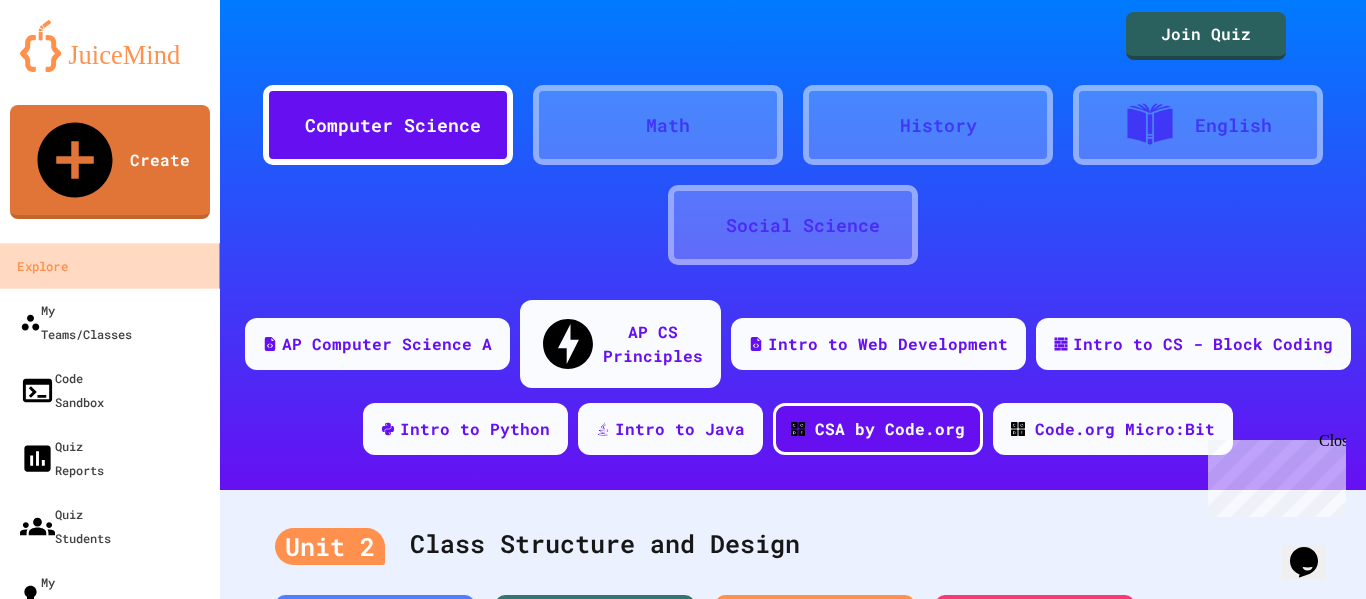 click on "Explore" at bounding box center [110, 265] 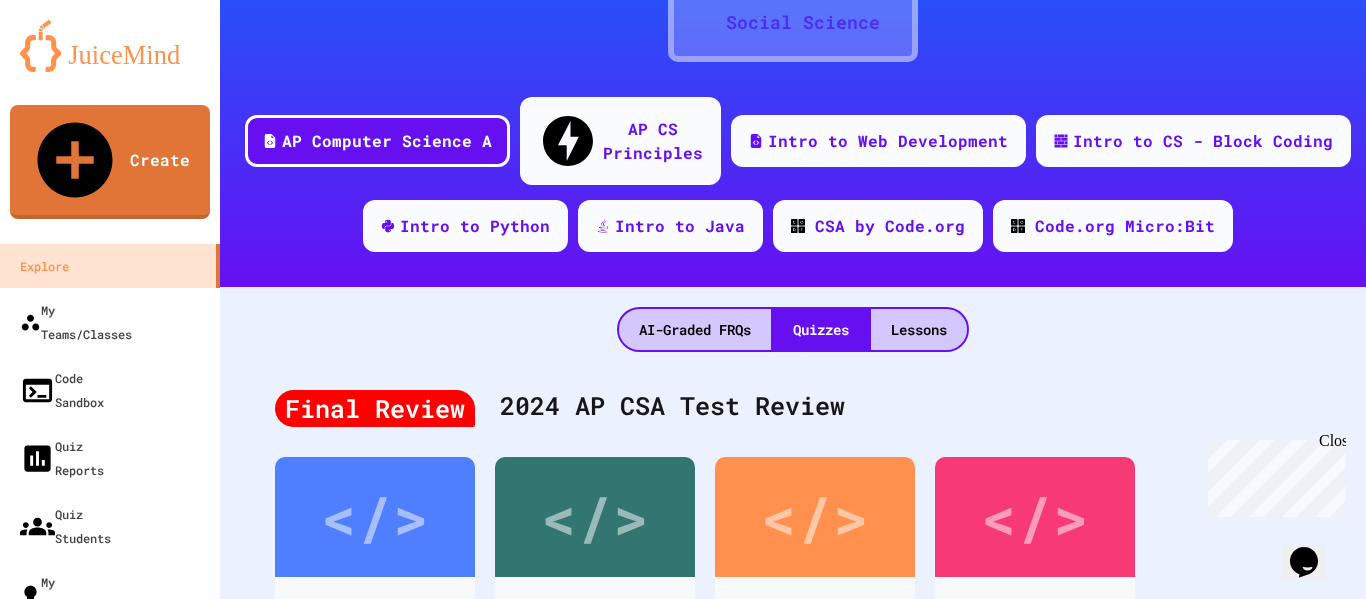 scroll, scrollTop: 141, scrollLeft: 0, axis: vertical 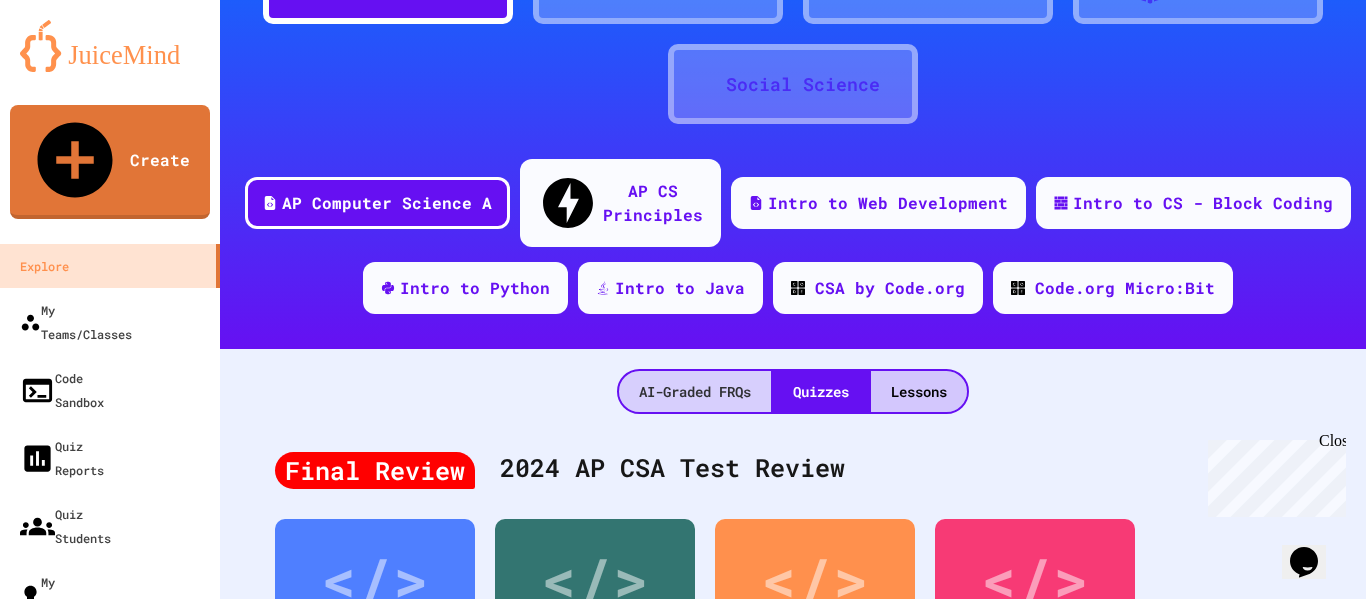 click on "AI-Graded FRQs" at bounding box center [695, 391] 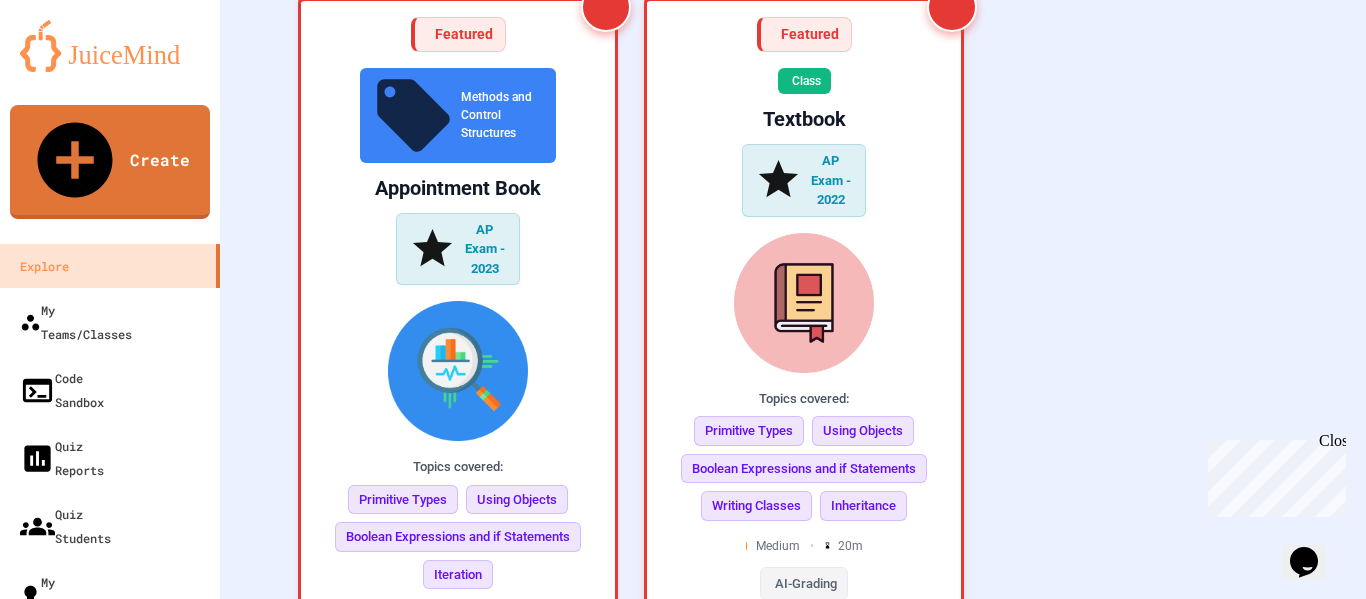 scroll, scrollTop: 0, scrollLeft: 0, axis: both 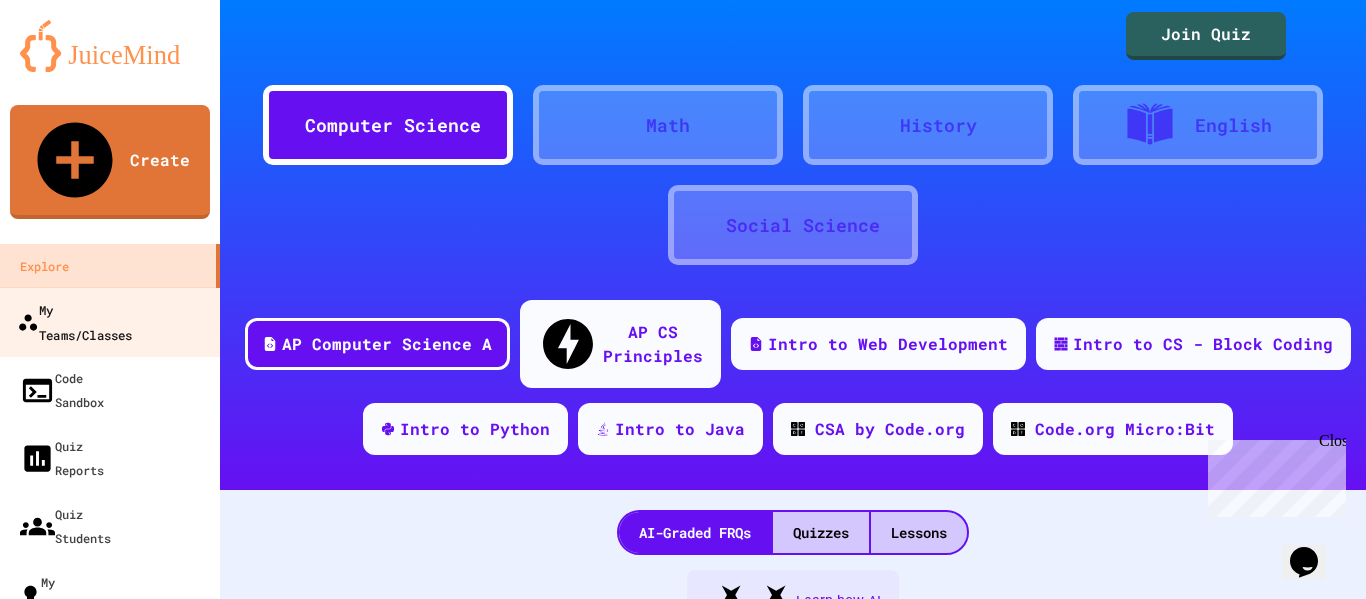 click on "My Teams/Classes" at bounding box center (74, 321) 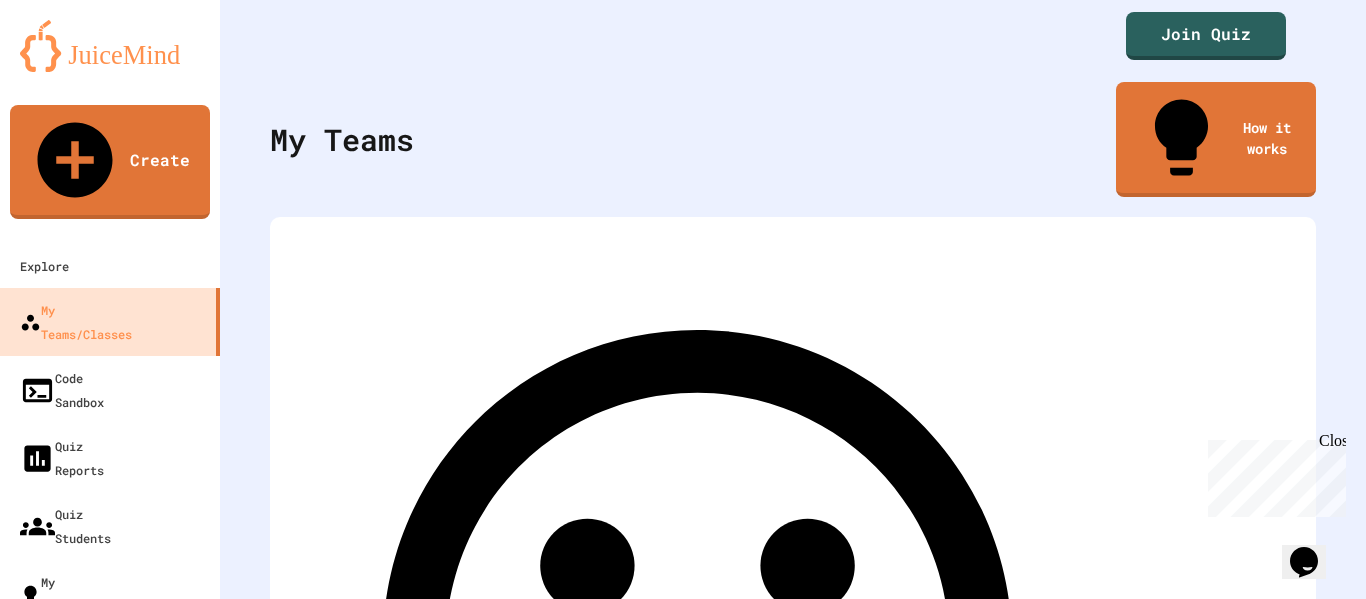 click on "No teams found!" at bounding box center (793, 644) 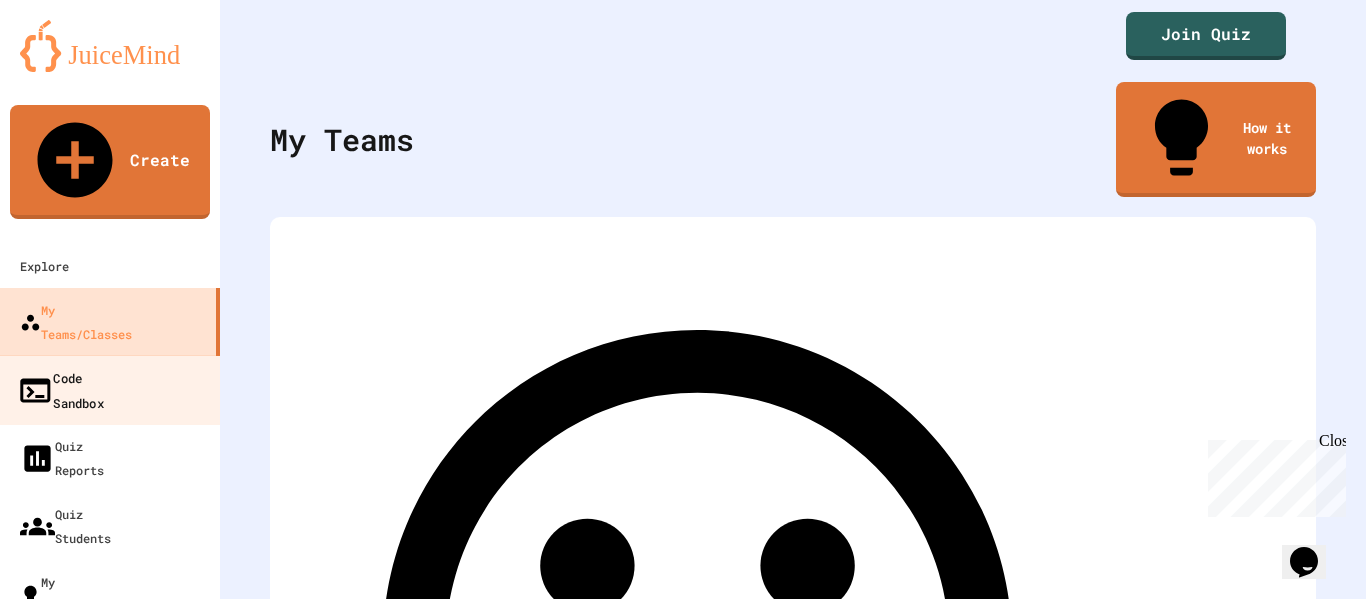 click on "Code Sandbox" at bounding box center (110, 390) 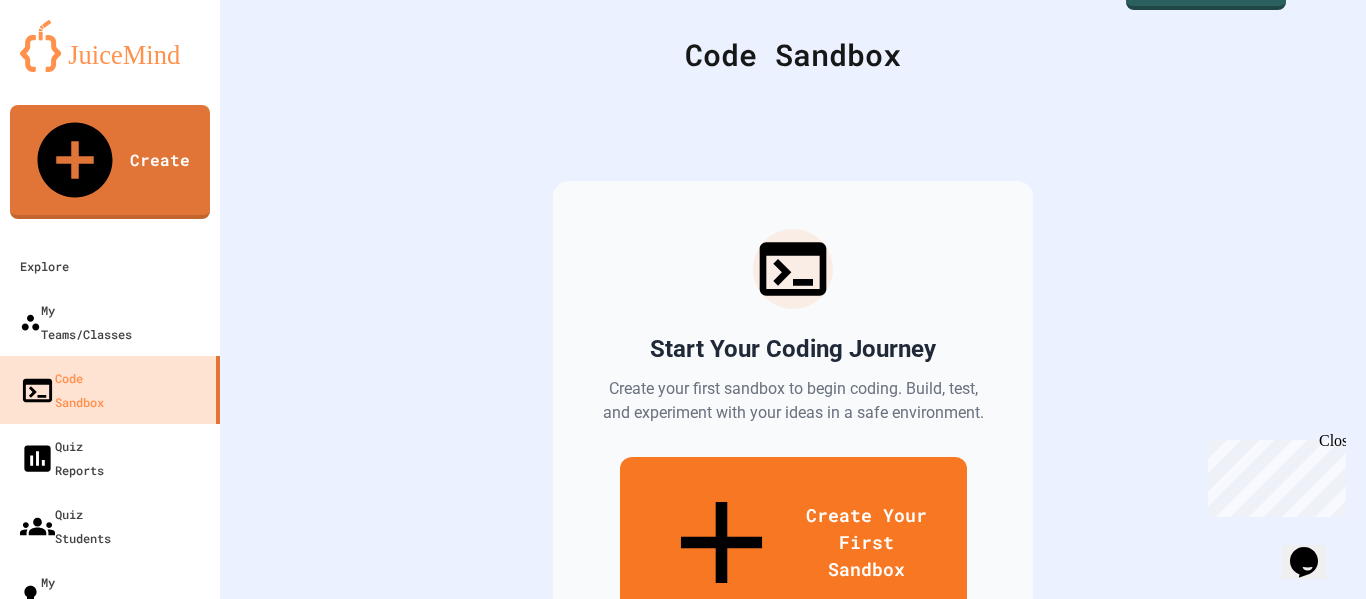 scroll, scrollTop: 51, scrollLeft: 0, axis: vertical 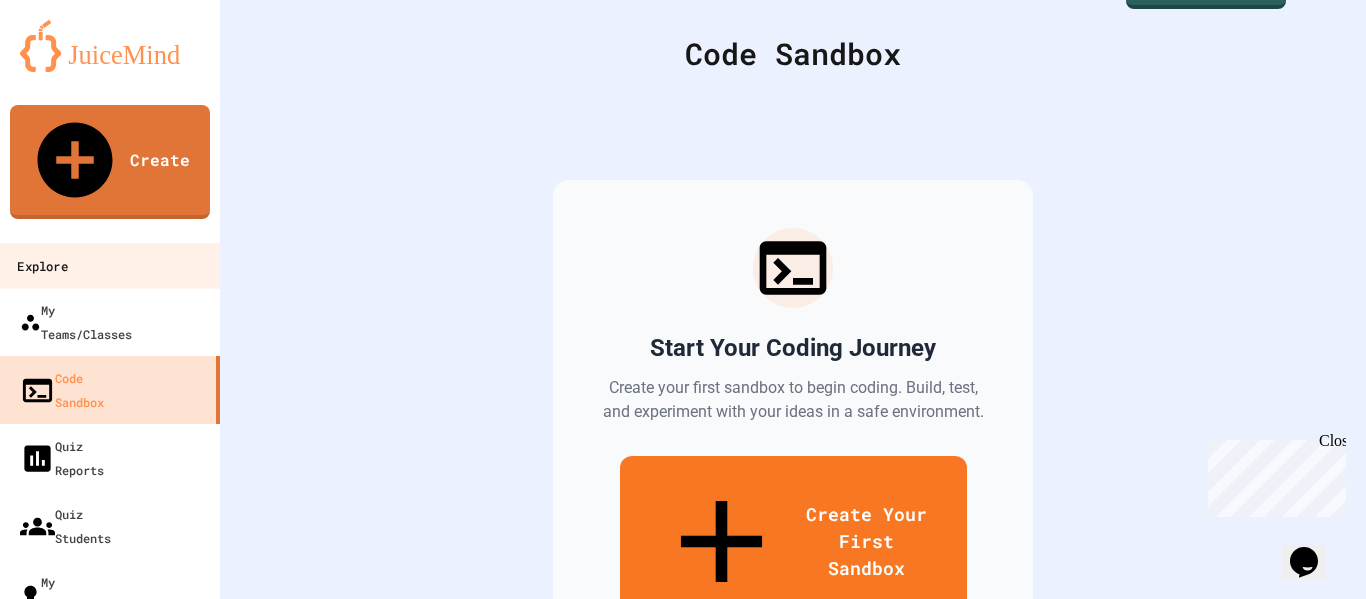 click on "Explore" at bounding box center [110, 265] 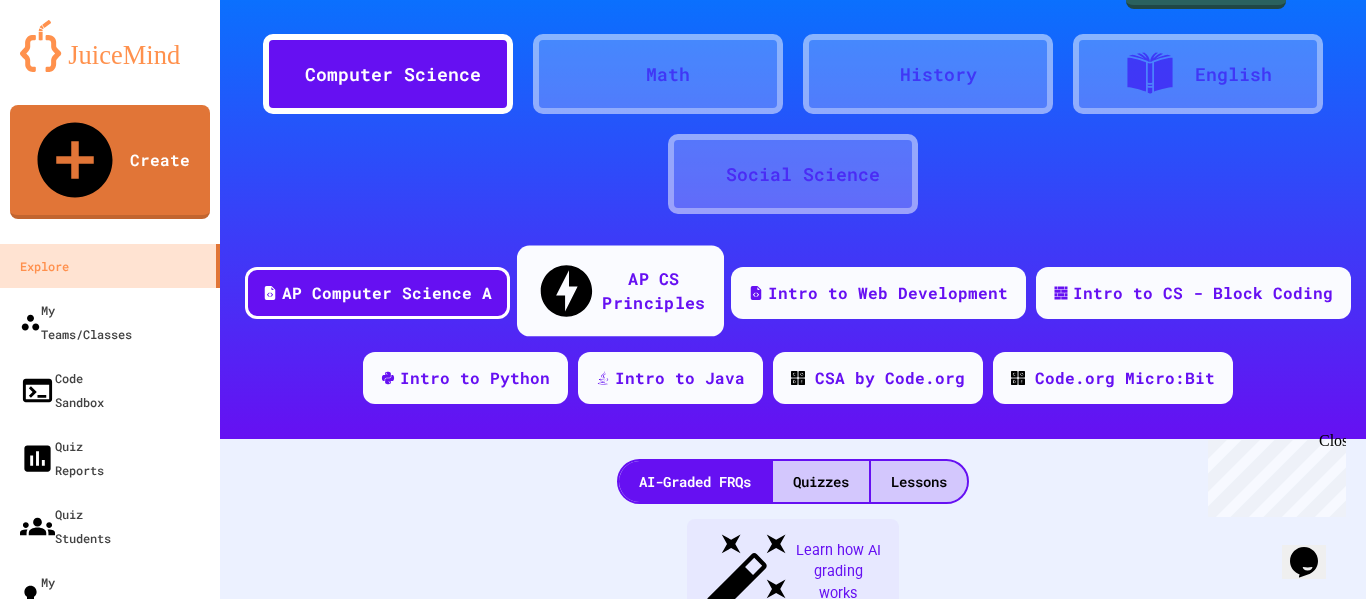 click on "AP CS Principles" at bounding box center [653, 290] 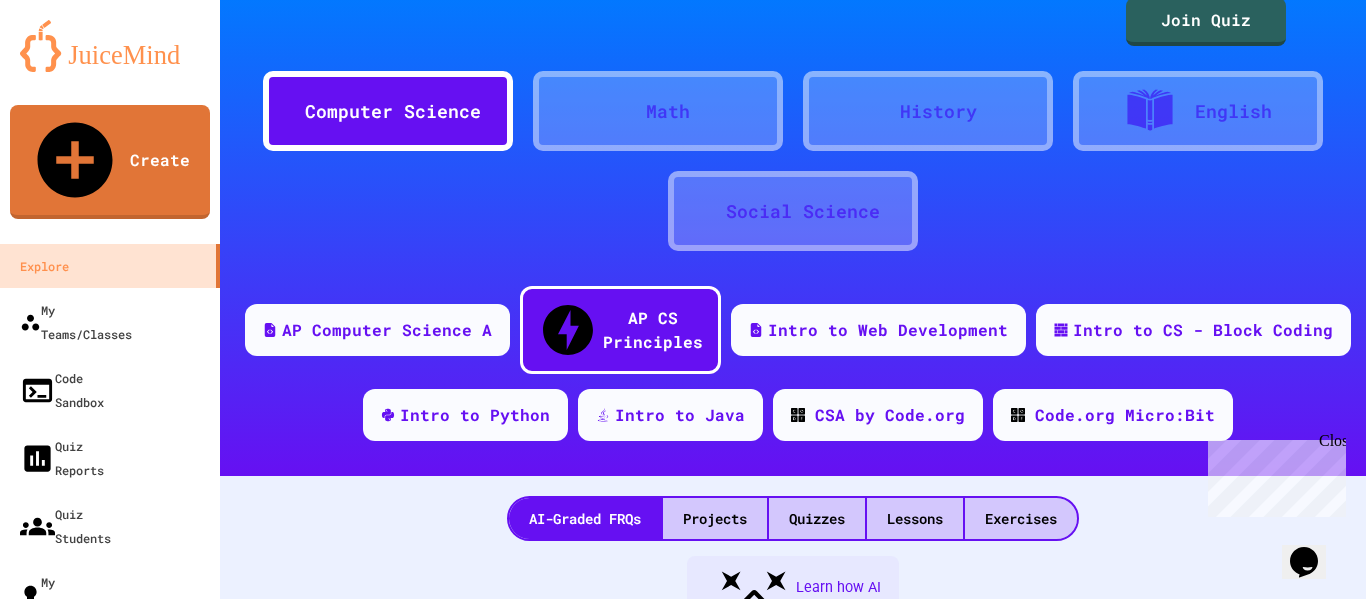 scroll, scrollTop: 0, scrollLeft: 0, axis: both 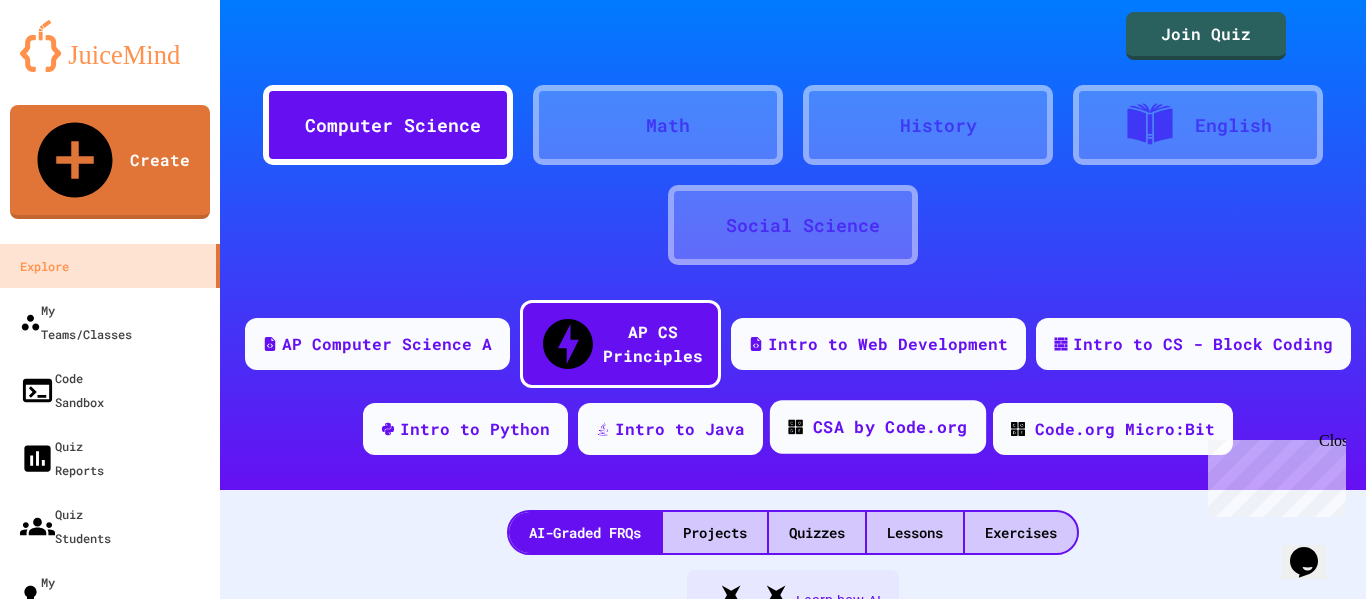 click on "CSA by Code.org" at bounding box center (890, 427) 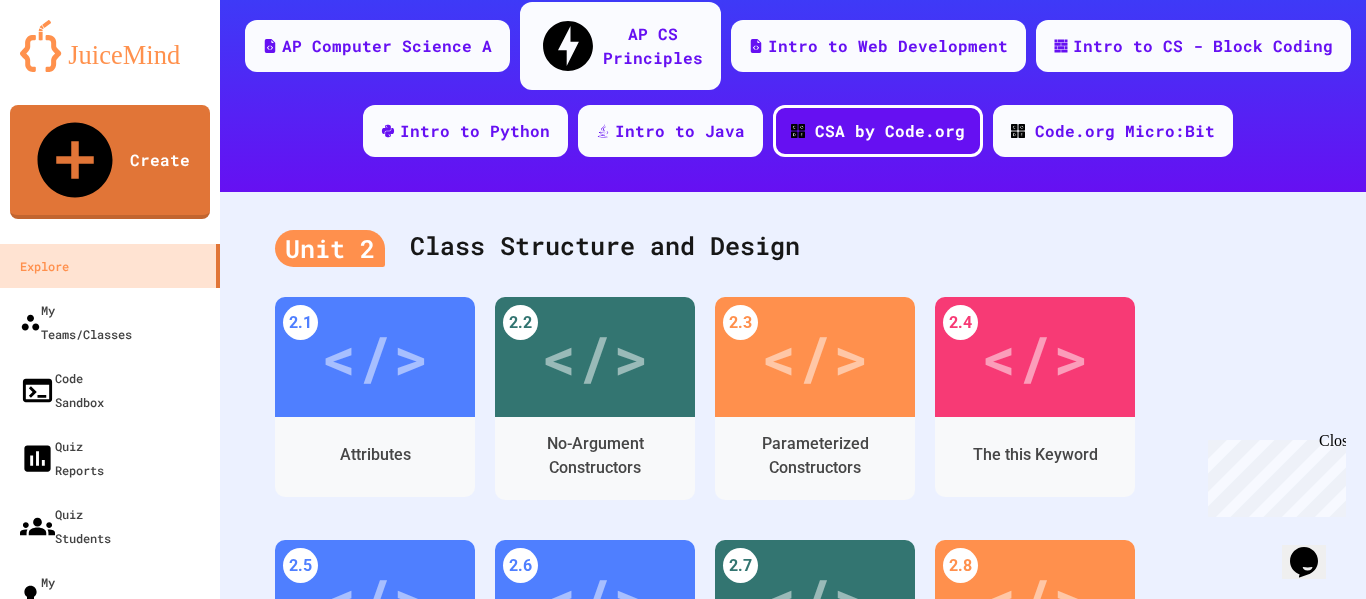 scroll, scrollTop: 299, scrollLeft: 0, axis: vertical 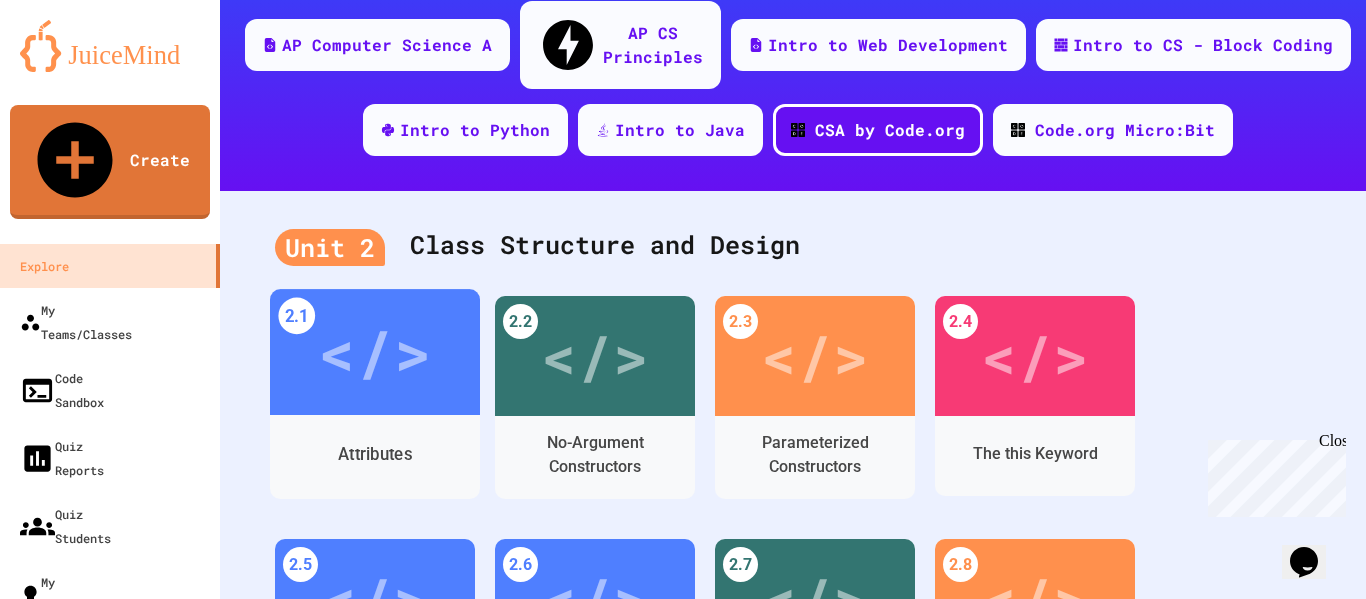 click on "</>" at bounding box center [374, 352] 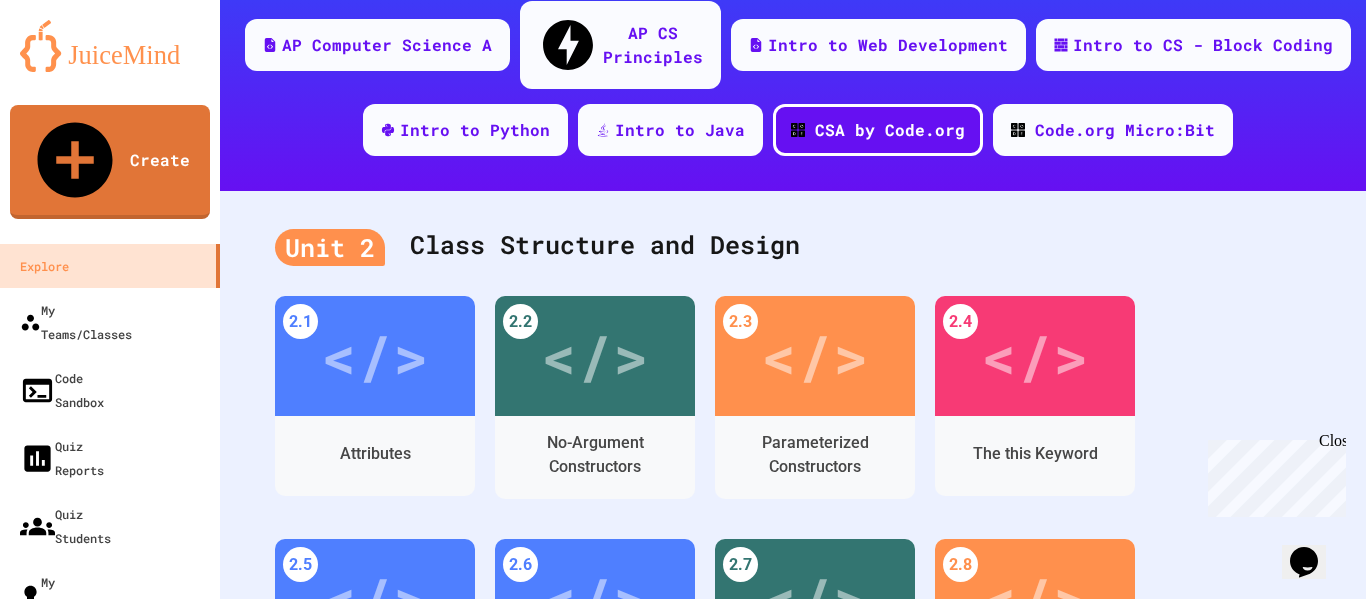 scroll, scrollTop: 0, scrollLeft: 0, axis: both 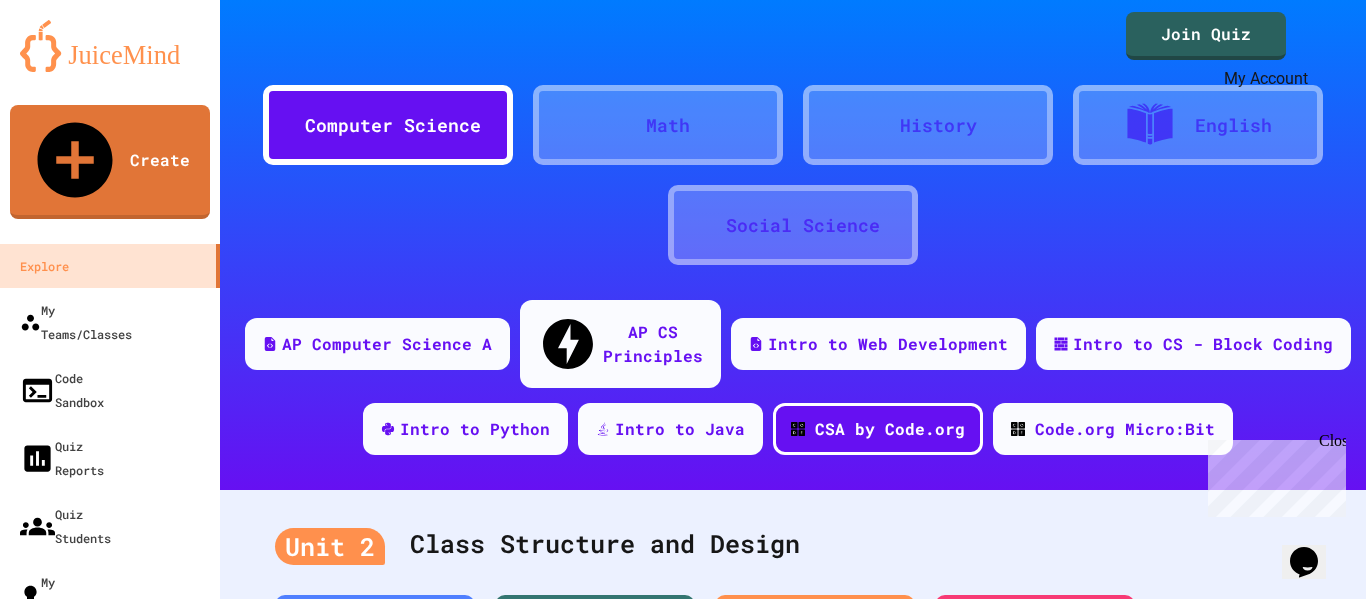 click 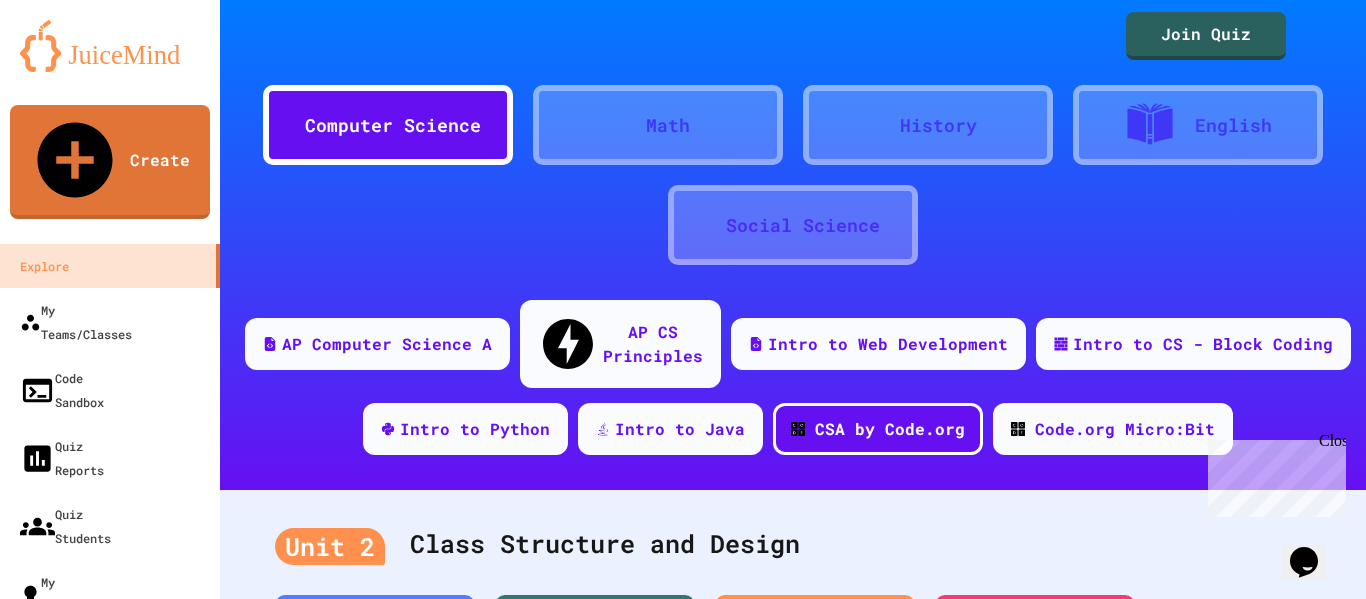 click at bounding box center (683, 599) 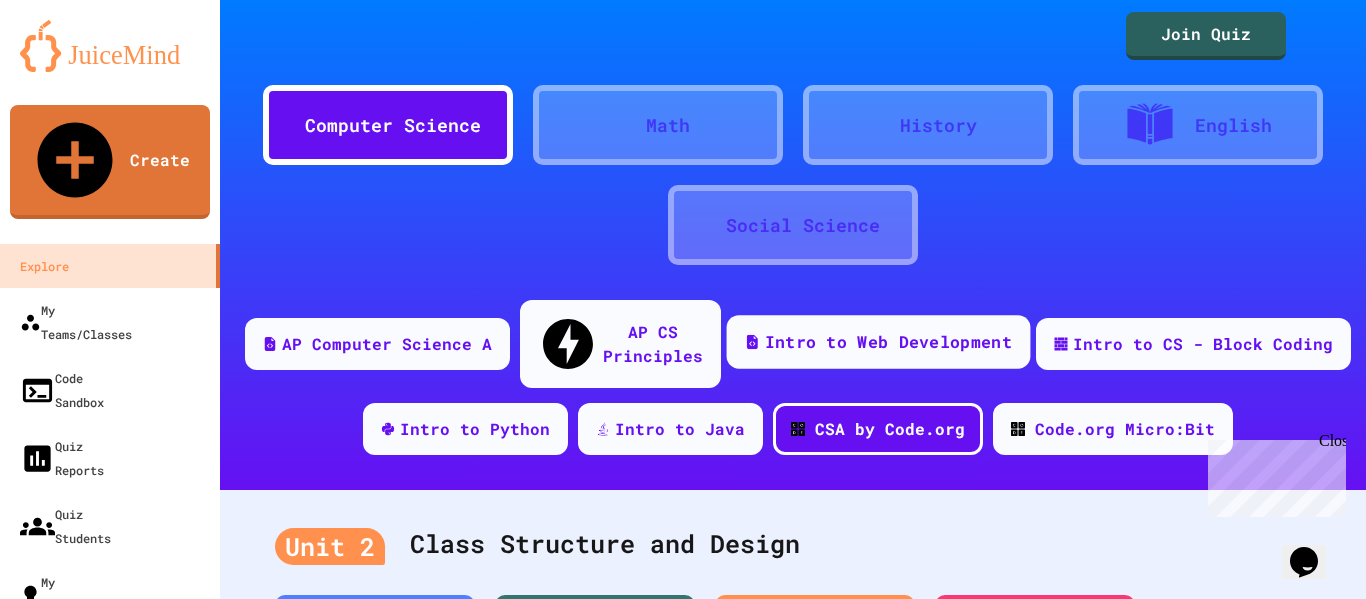 click on "Intro to Web Development" at bounding box center [888, 342] 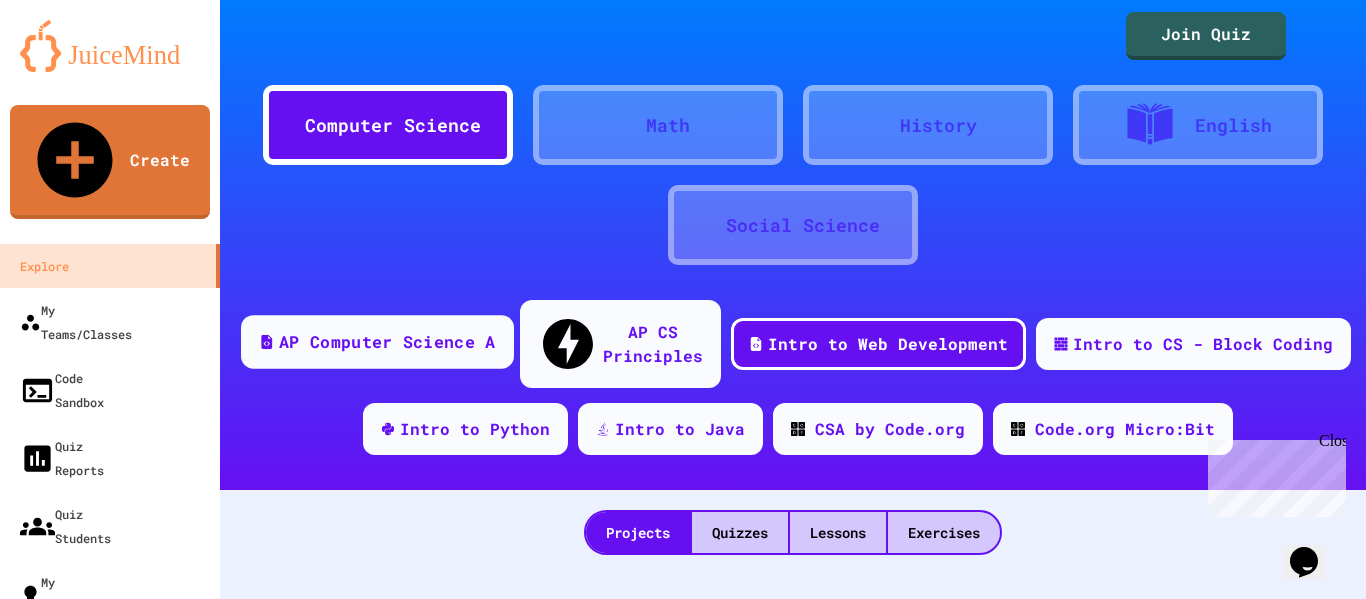 click on "AP Computer Science A" at bounding box center (387, 342) 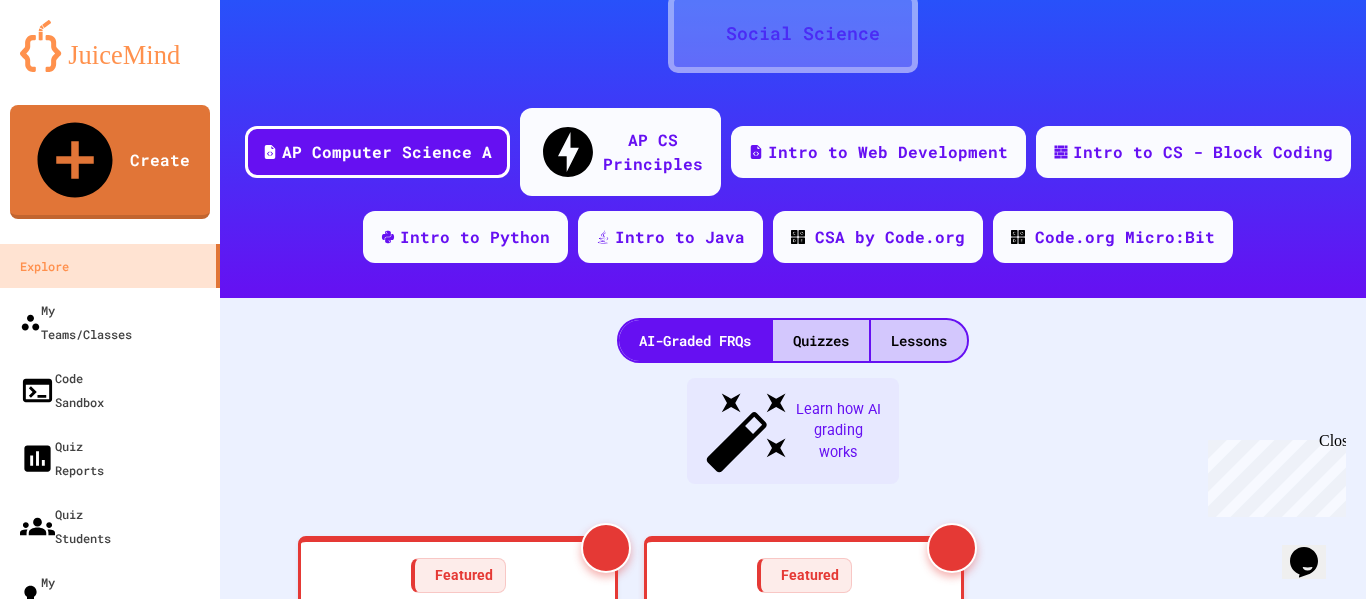scroll, scrollTop: 0, scrollLeft: 0, axis: both 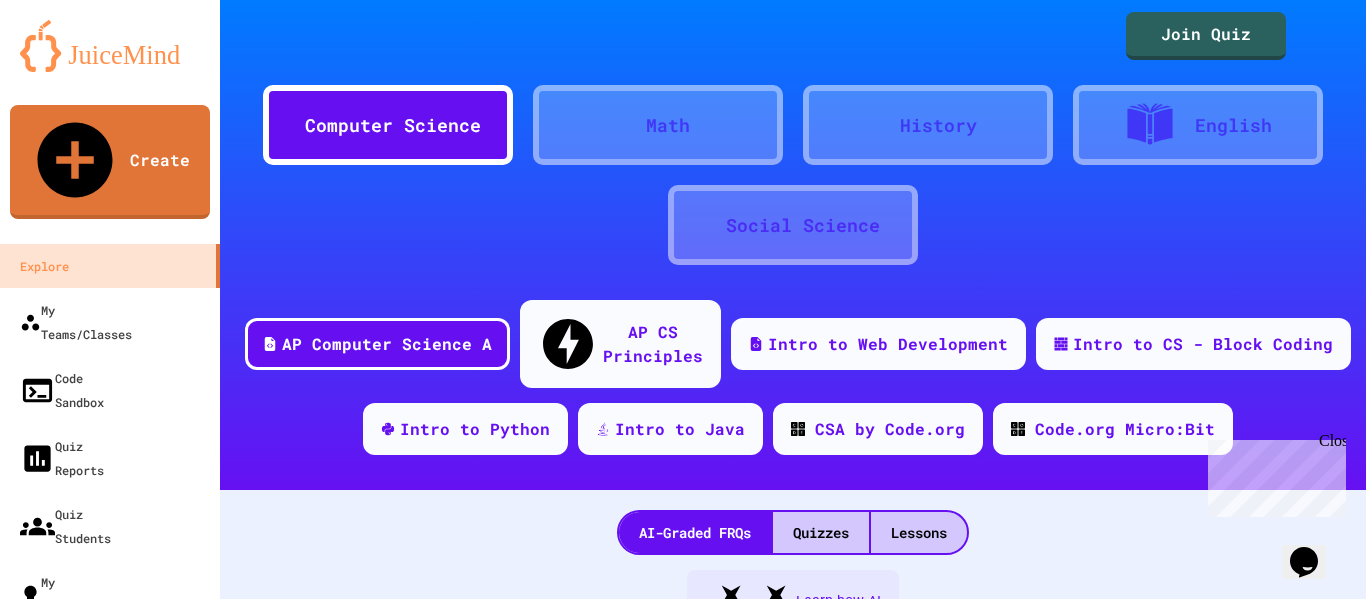 click on "Math" at bounding box center [668, 125] 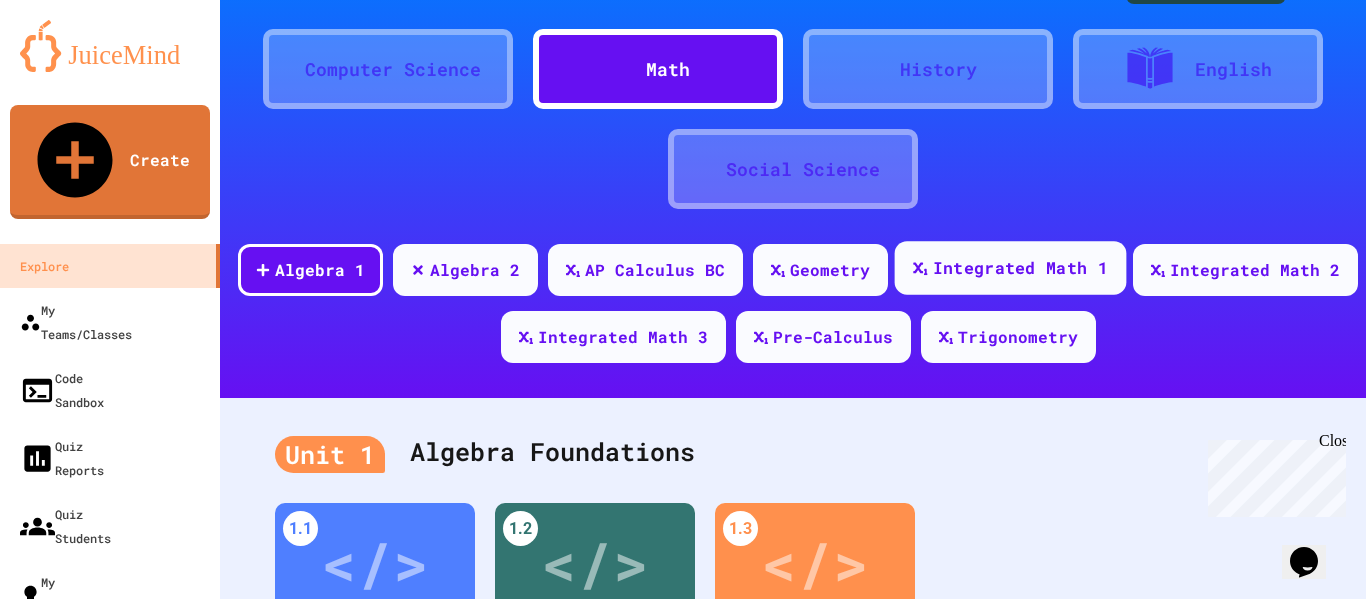 scroll, scrollTop: 55, scrollLeft: 0, axis: vertical 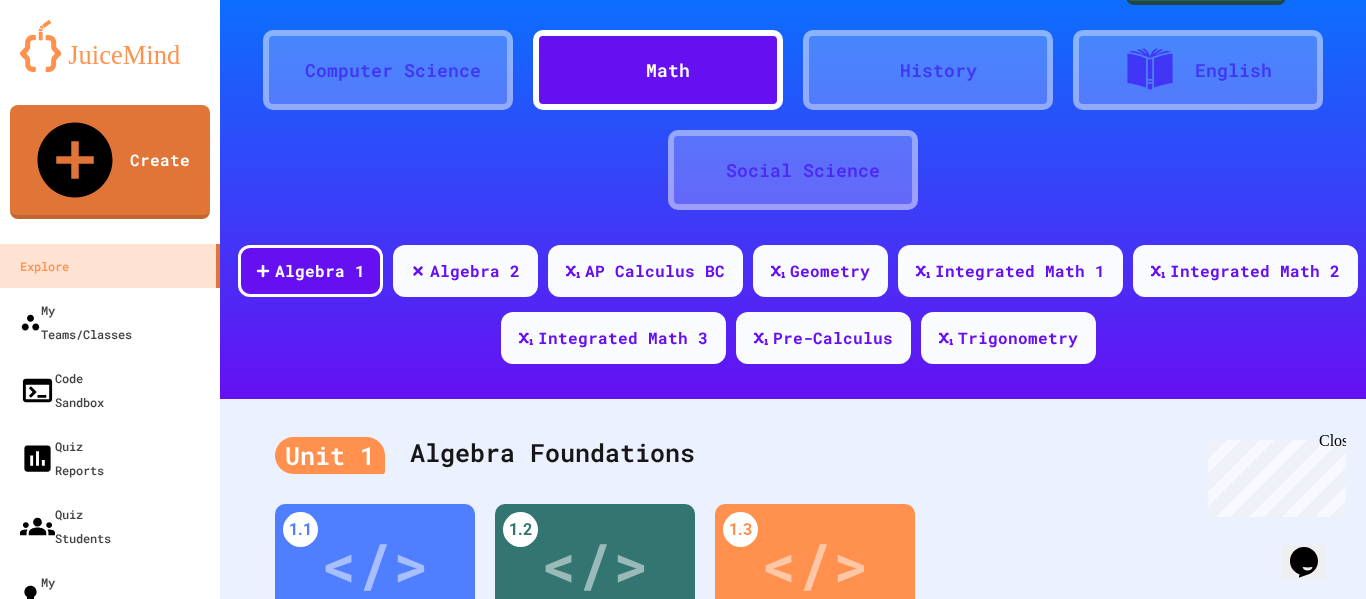 click 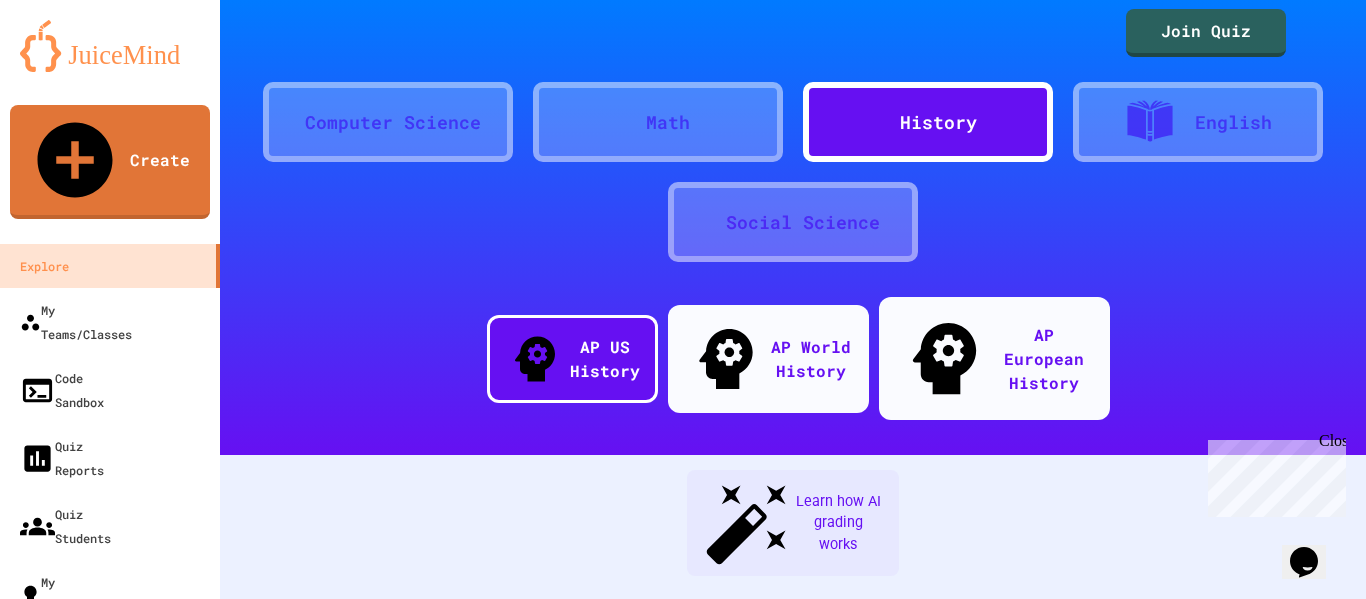 scroll, scrollTop: 55, scrollLeft: 0, axis: vertical 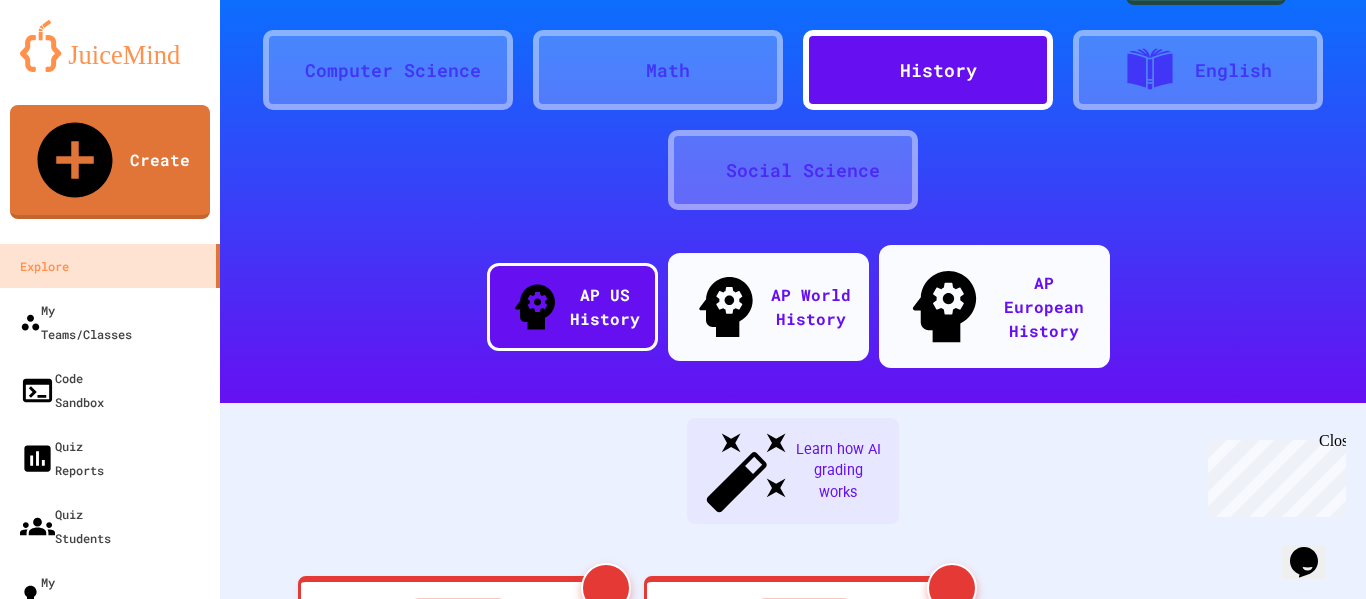 click on "Computer Science Math History English Social Science" at bounding box center (793, 110) 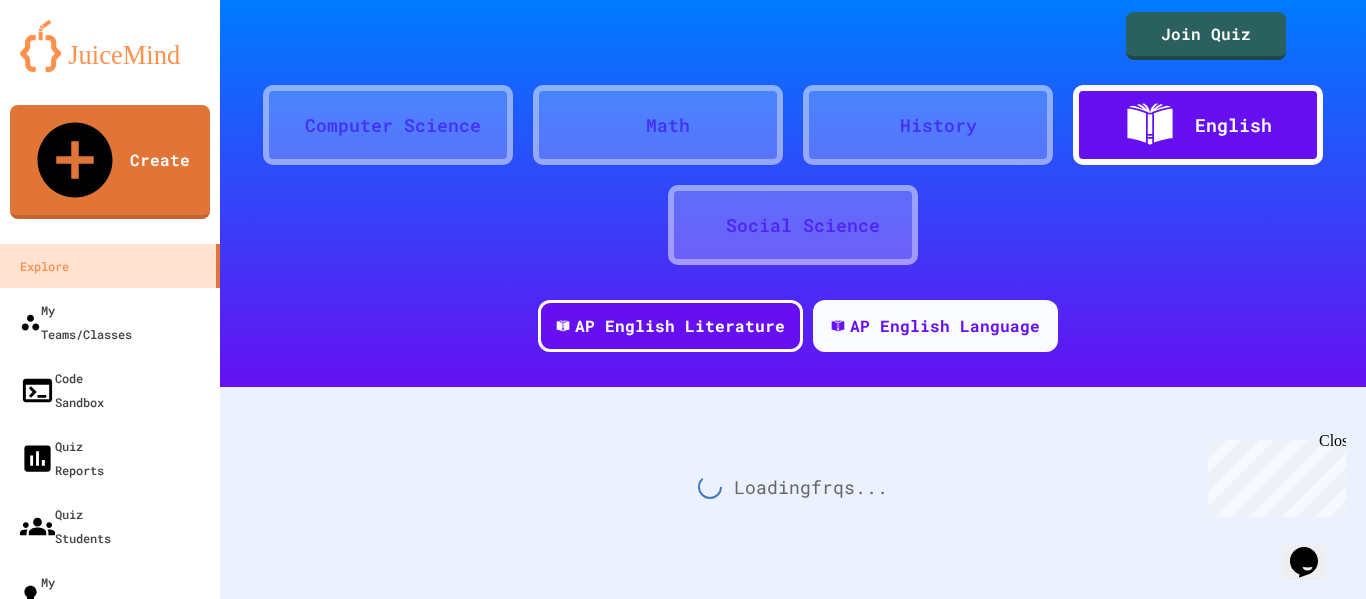 click on "Social Science" at bounding box center [803, 225] 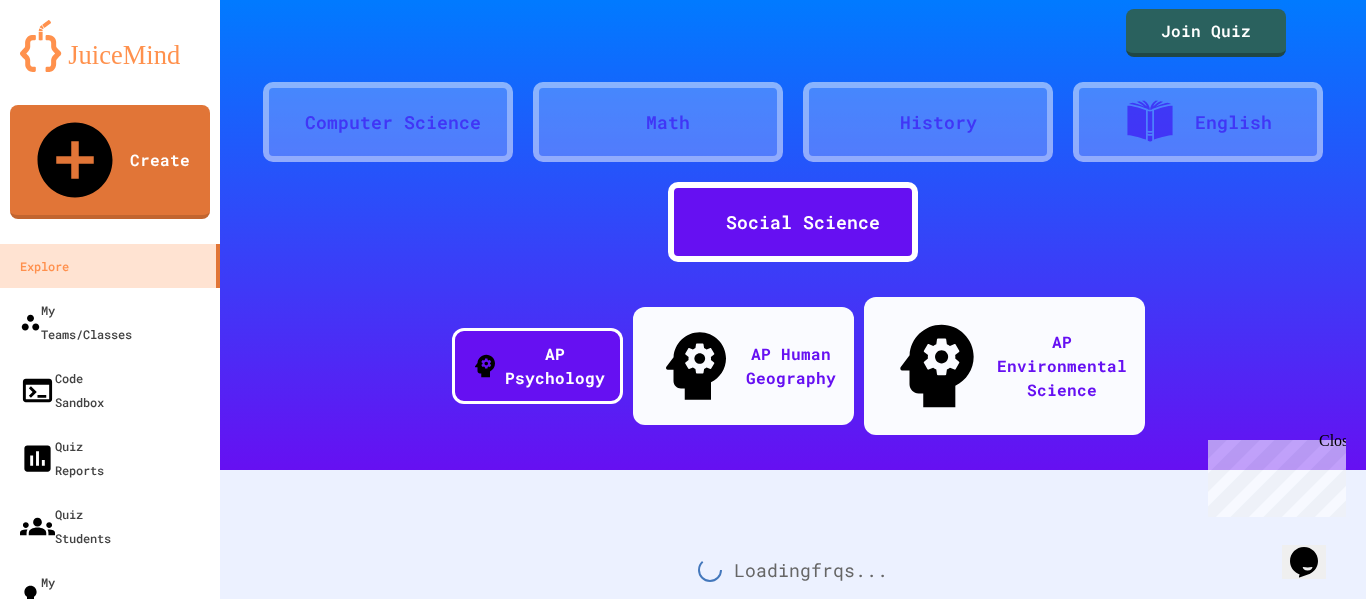 scroll, scrollTop: 55, scrollLeft: 0, axis: vertical 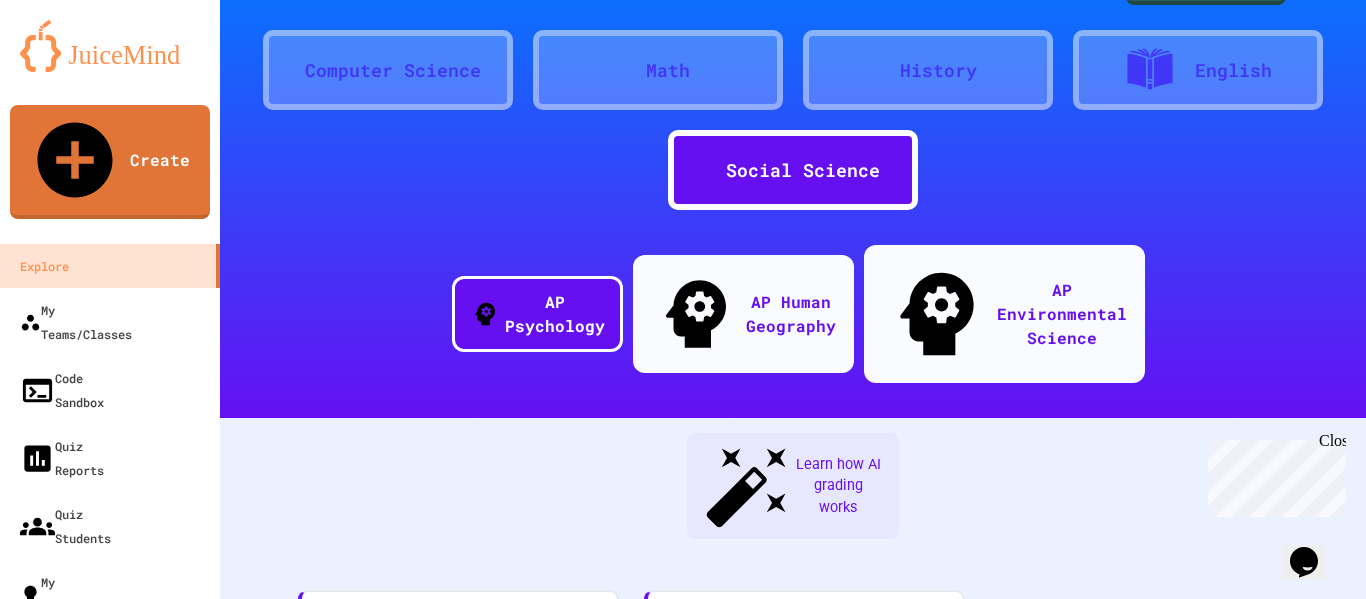 click at bounding box center (636, 70) 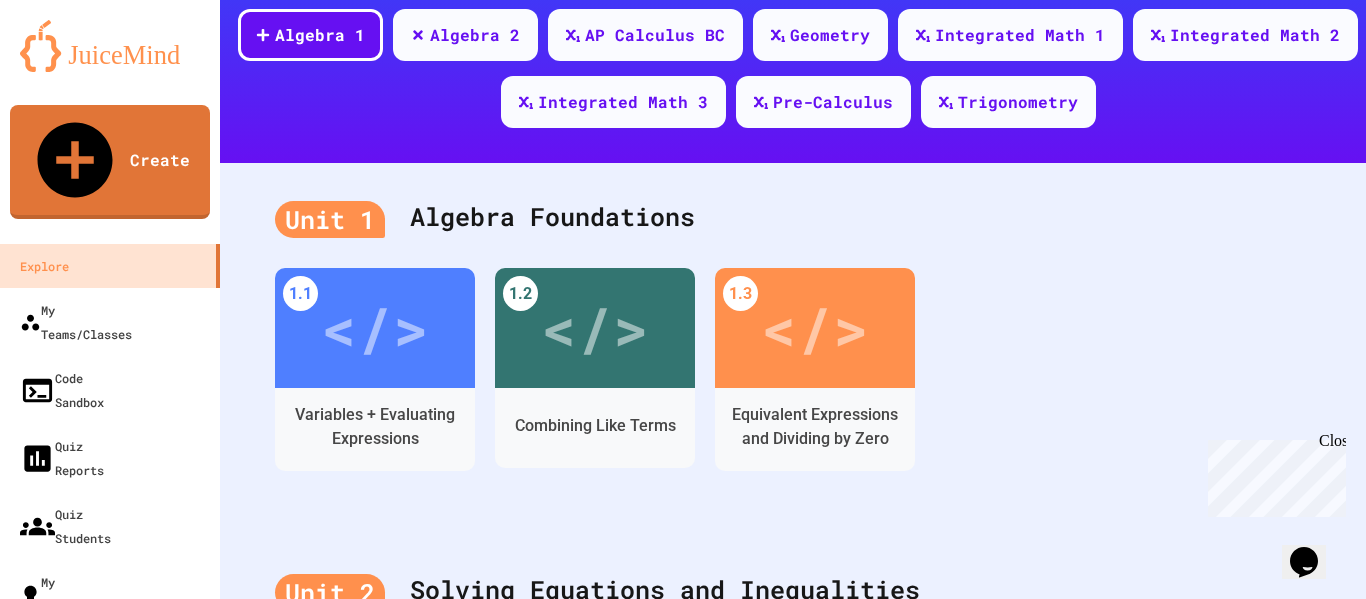 scroll, scrollTop: 402, scrollLeft: 0, axis: vertical 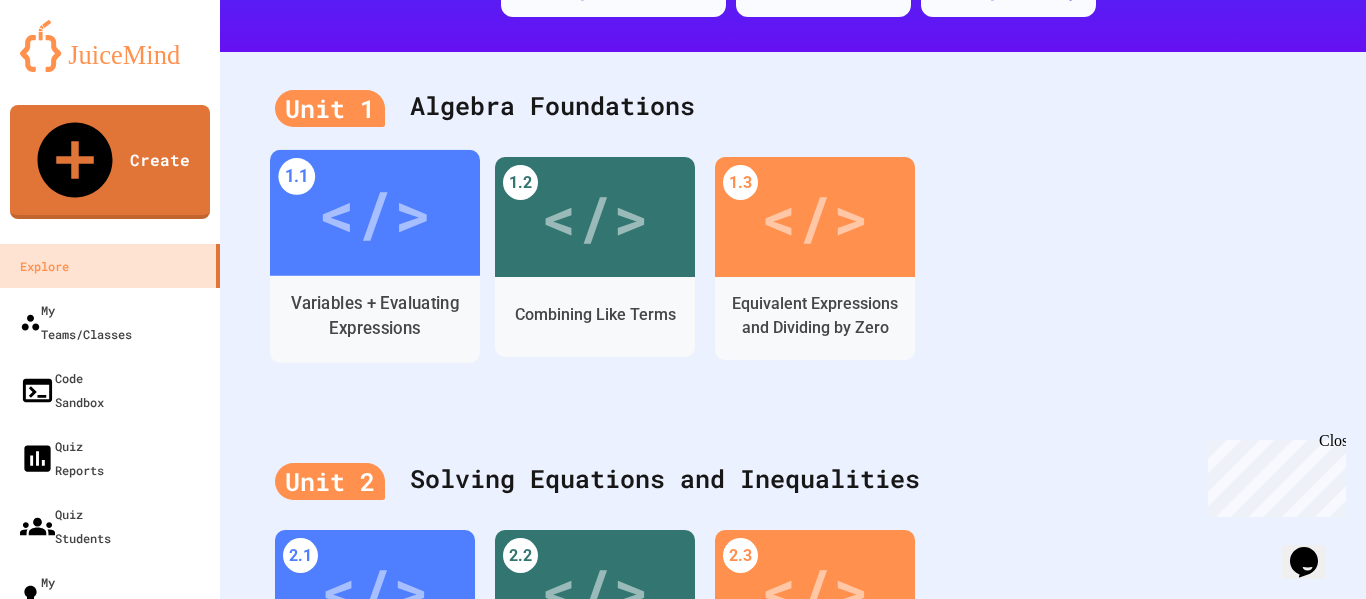 click at bounding box center [322, 349] 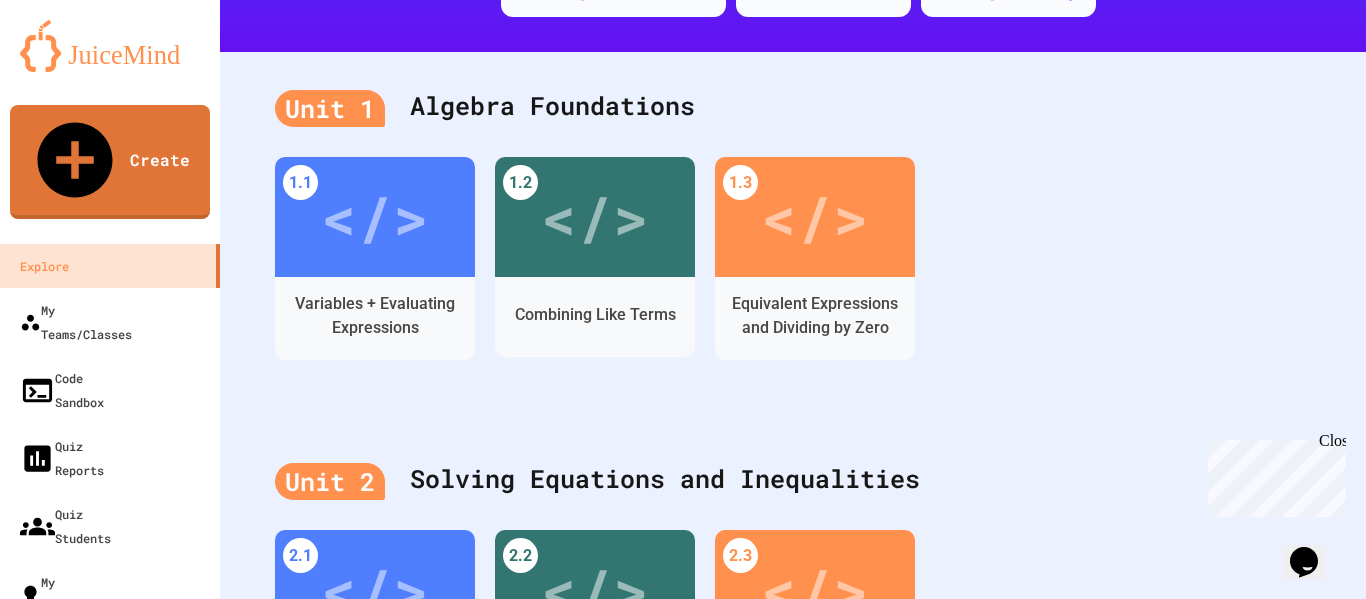 scroll, scrollTop: 0, scrollLeft: 0, axis: both 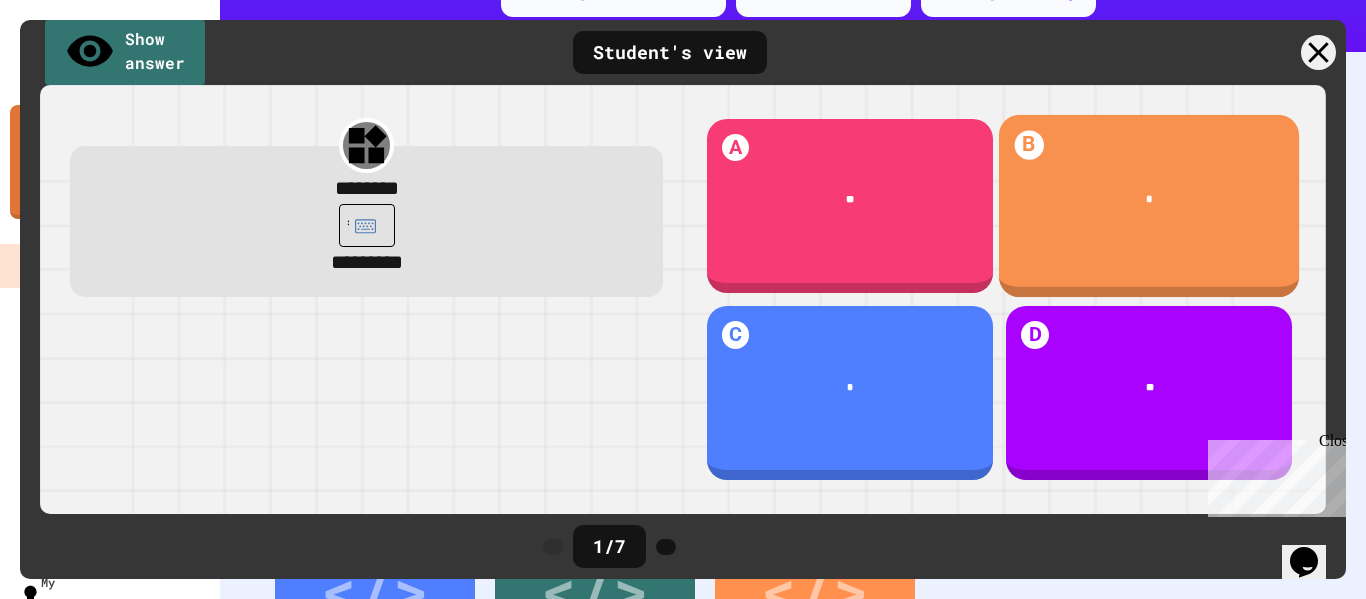 click on "*" at bounding box center [1149, 200] 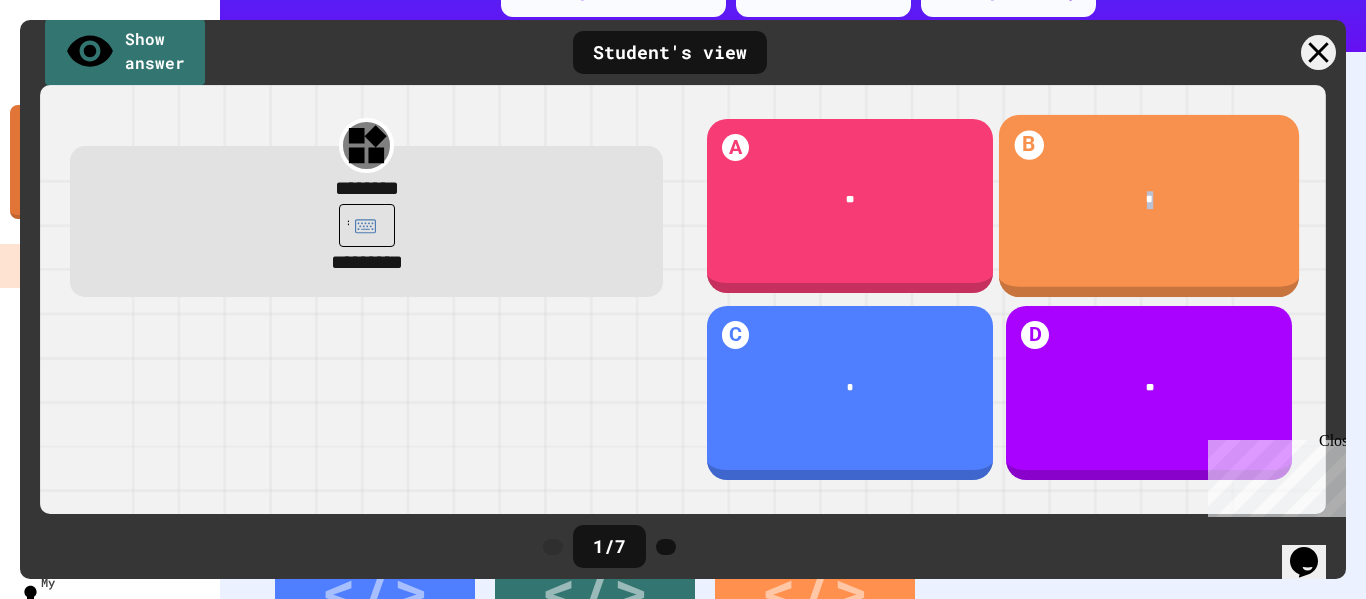 click on "*" at bounding box center (1149, 200) 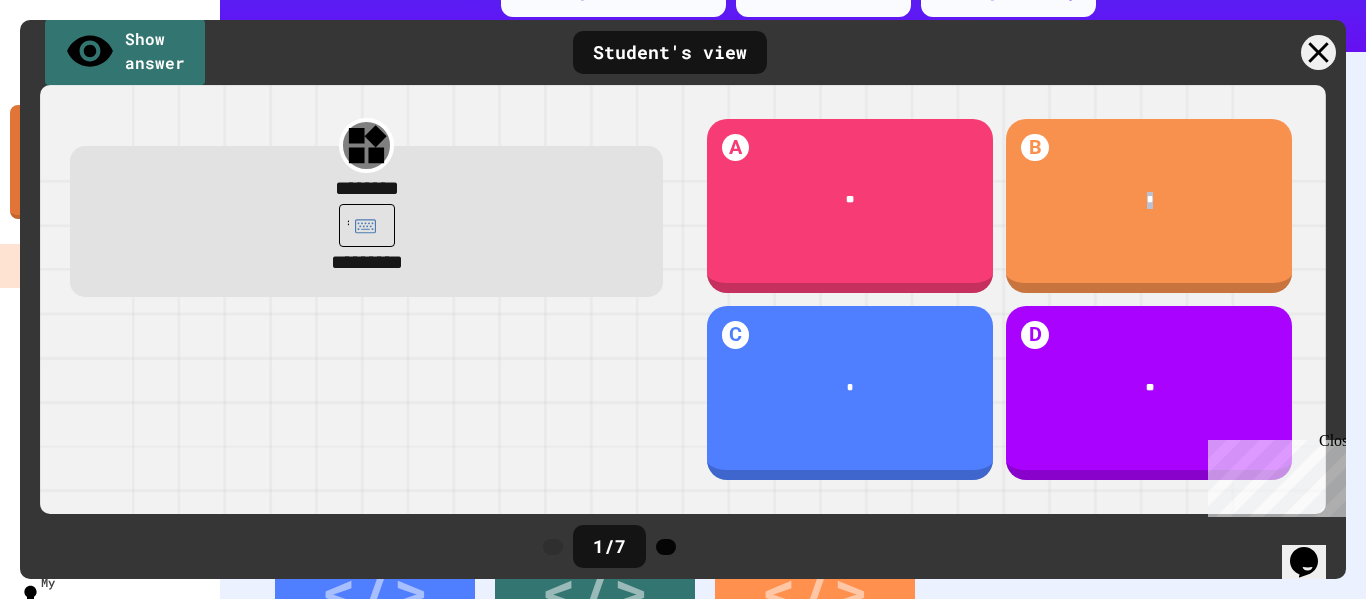 click 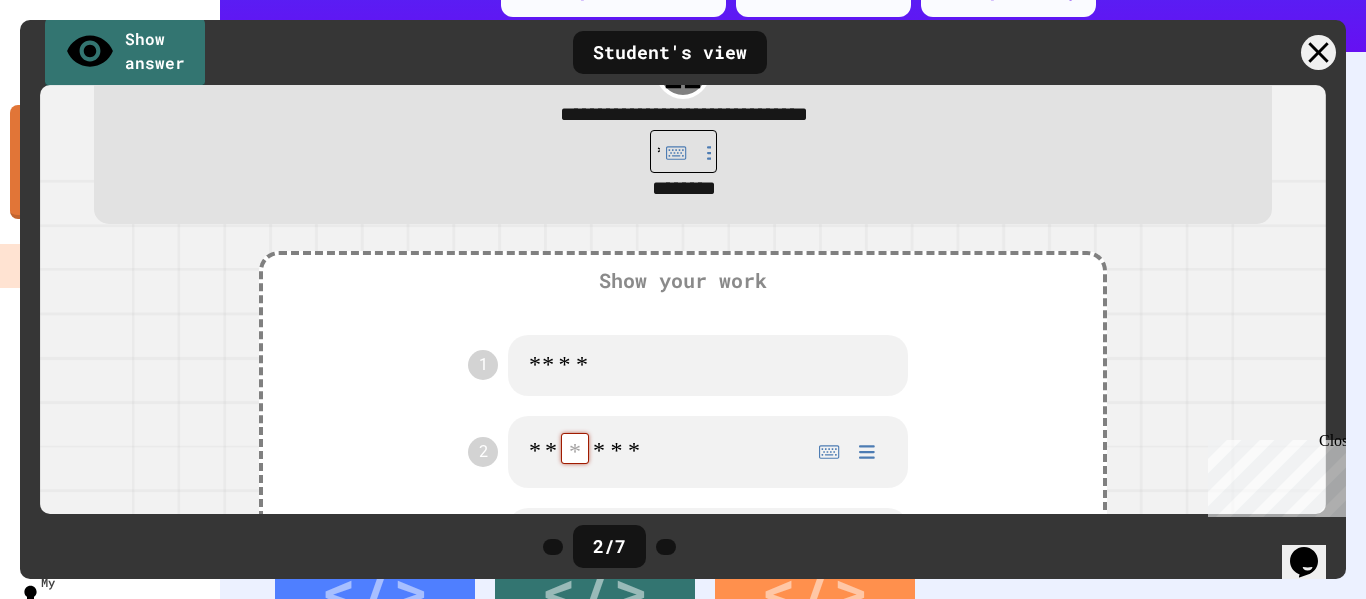 scroll, scrollTop: 68, scrollLeft: 0, axis: vertical 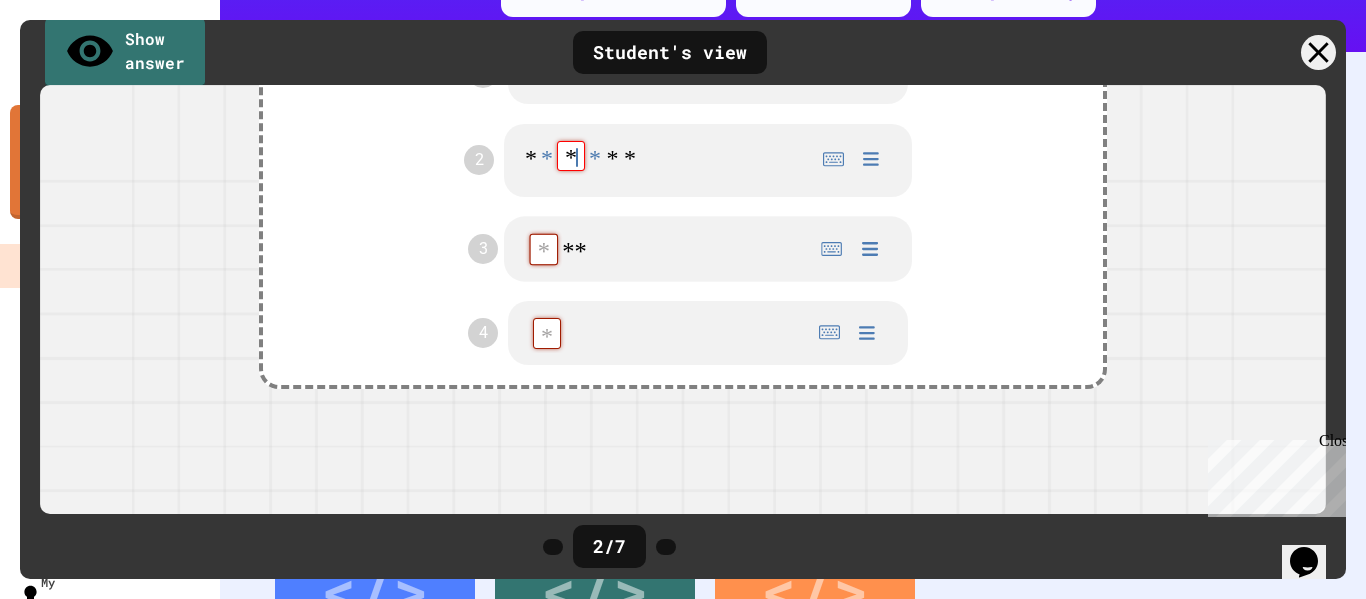 type on "**********" 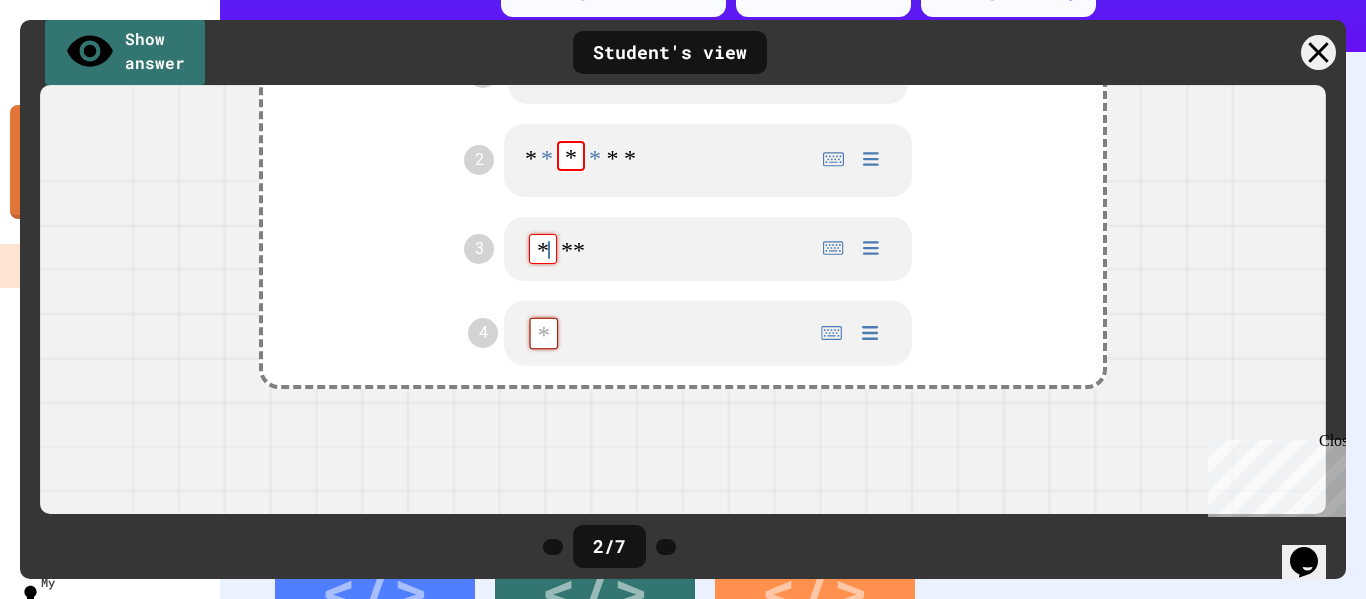 type on "**********" 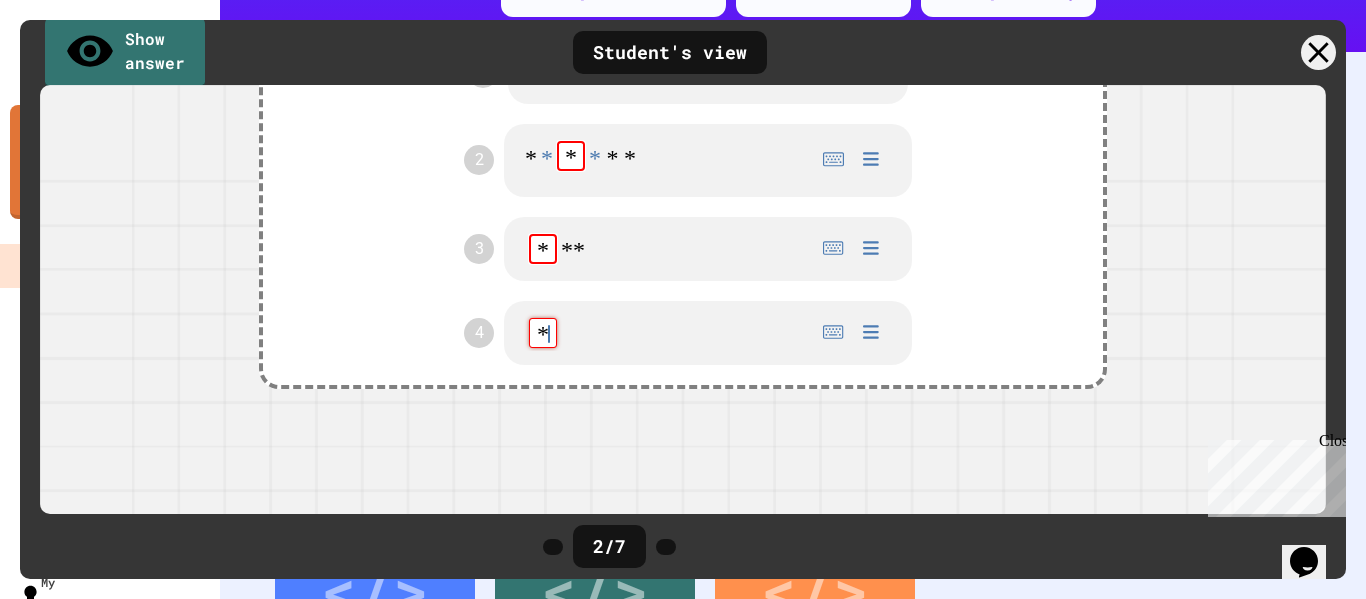 type on "**********" 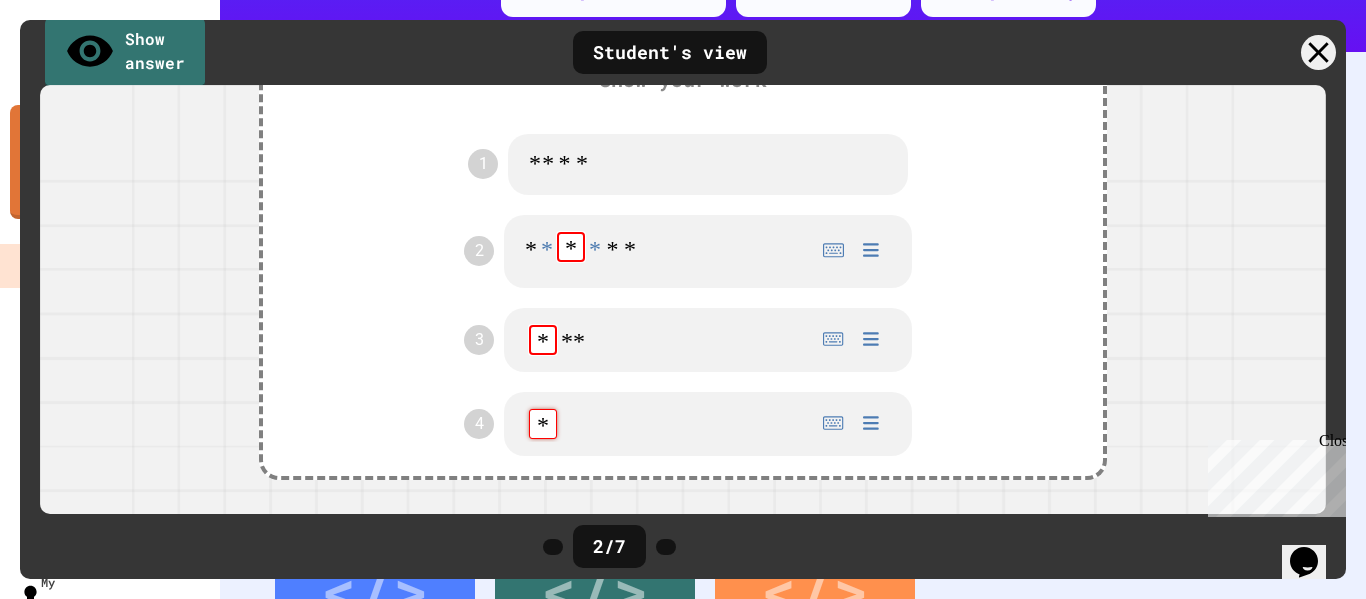scroll, scrollTop: 269, scrollLeft: 0, axis: vertical 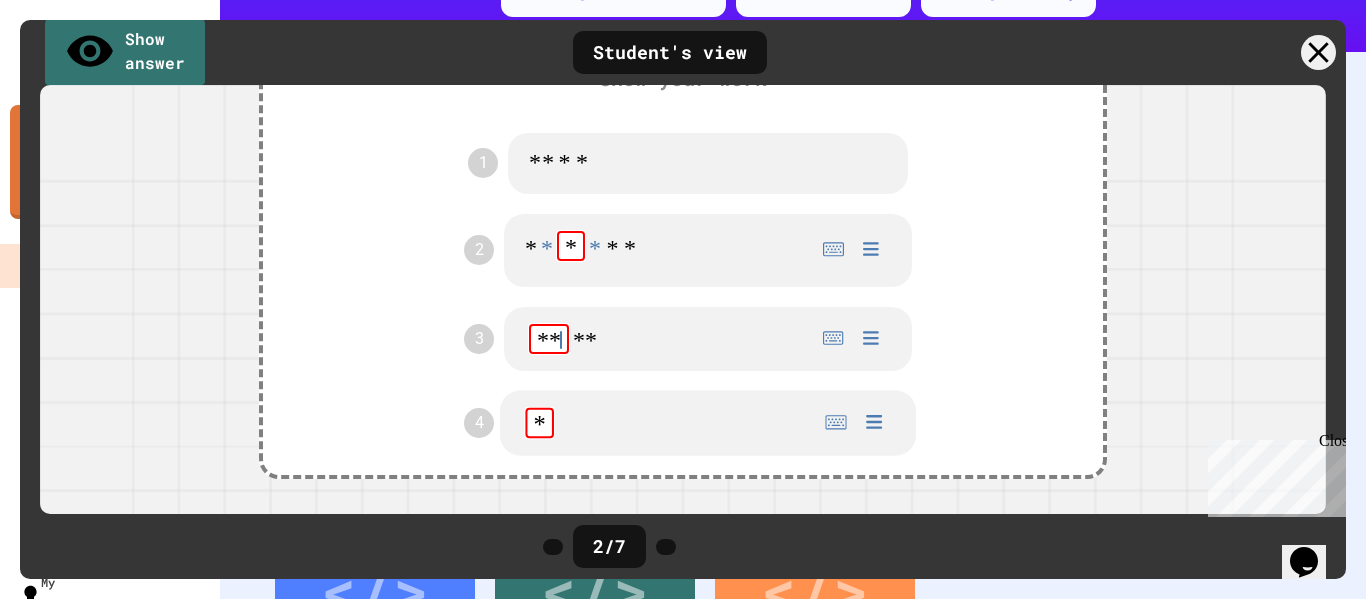 type on "**********" 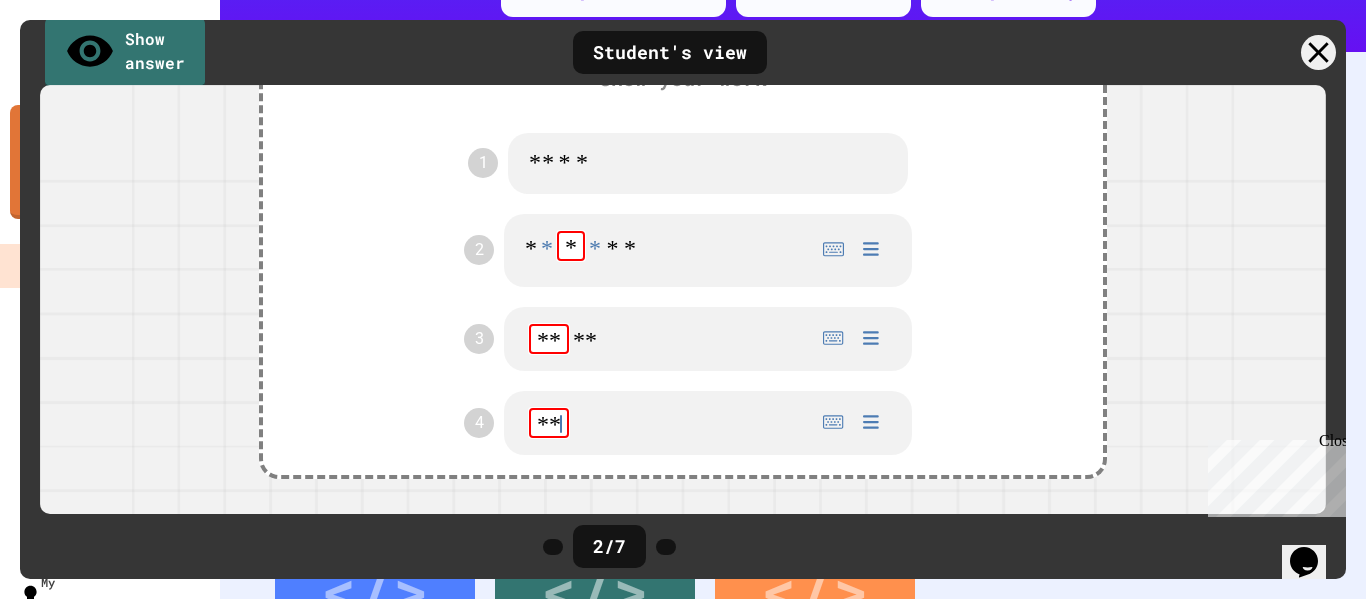 type on "**********" 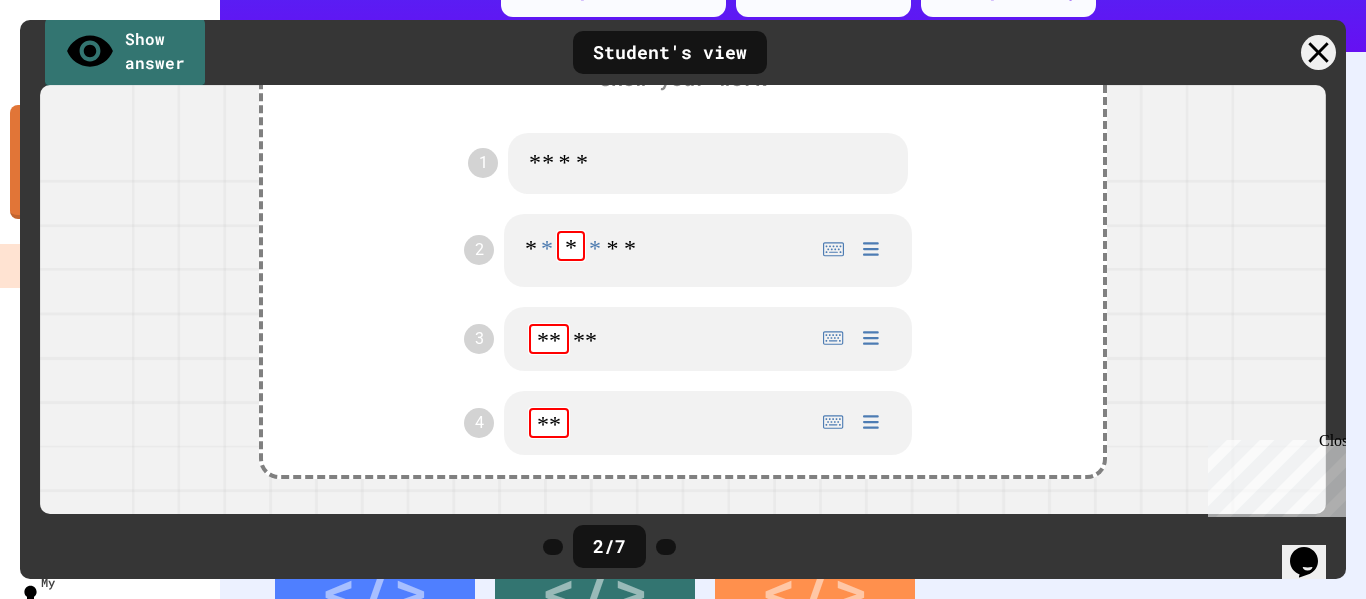 drag, startPoint x: 1168, startPoint y: 343, endPoint x: 1235, endPoint y: 328, distance: 68.65858 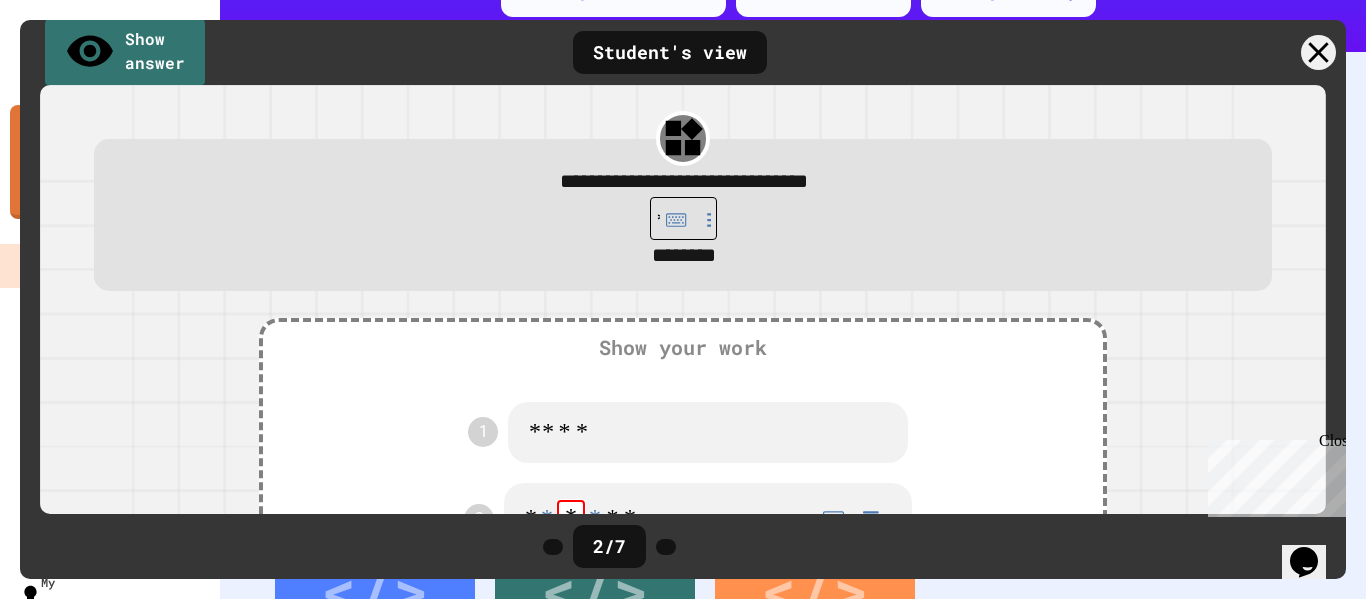 scroll, scrollTop: 438, scrollLeft: 0, axis: vertical 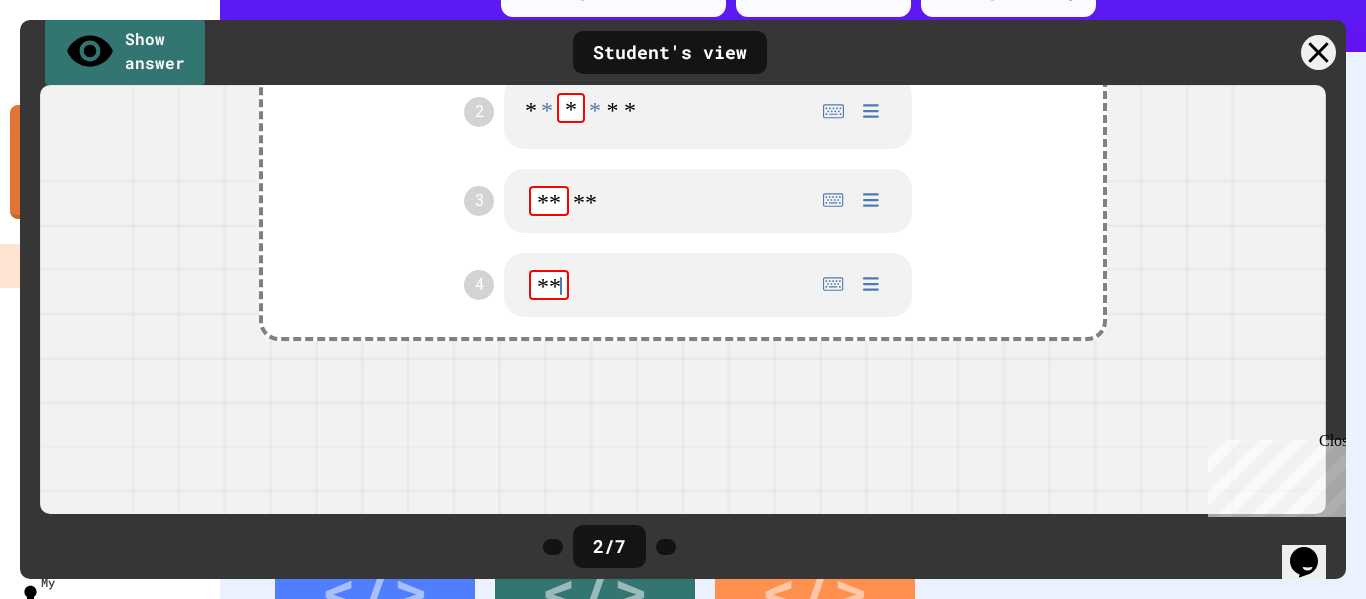 click on "Close" at bounding box center (1331, 444) 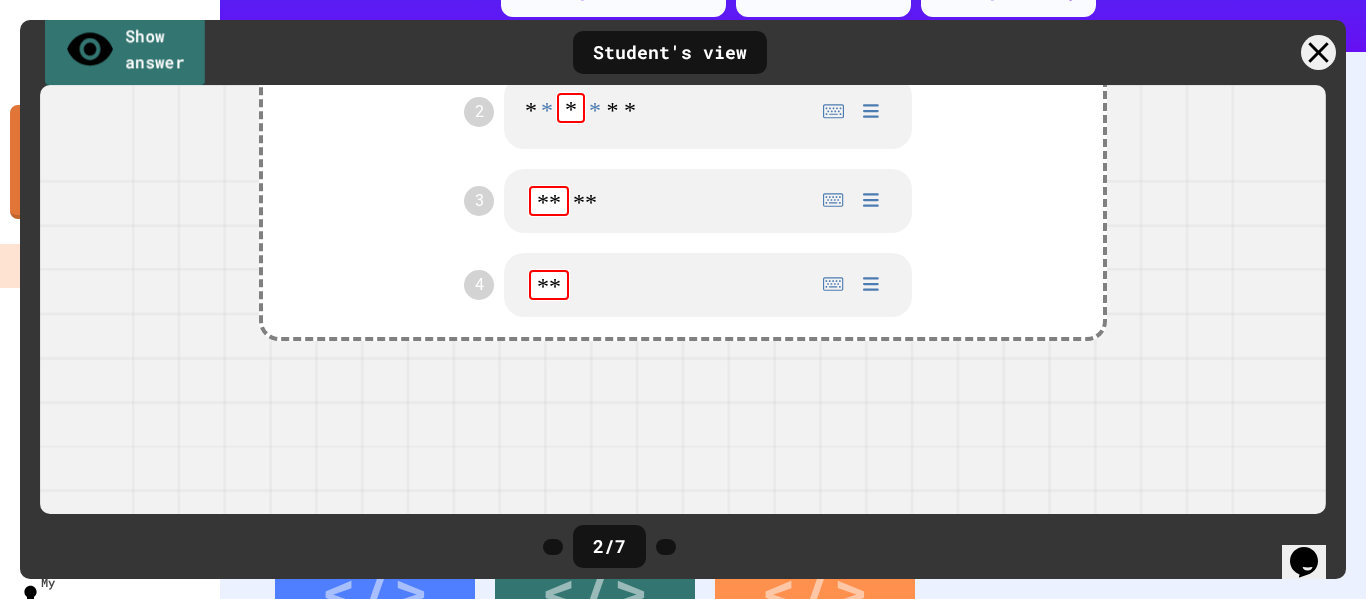 click on "Show answer" at bounding box center [125, 51] 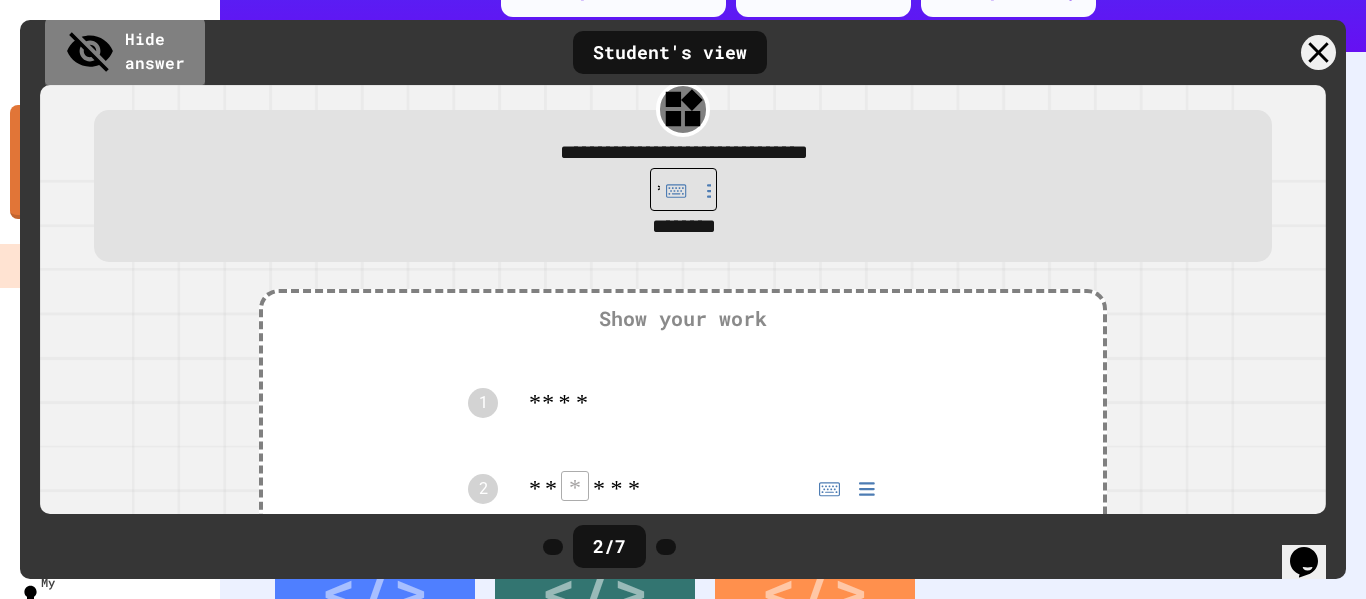 scroll, scrollTop: 438, scrollLeft: 0, axis: vertical 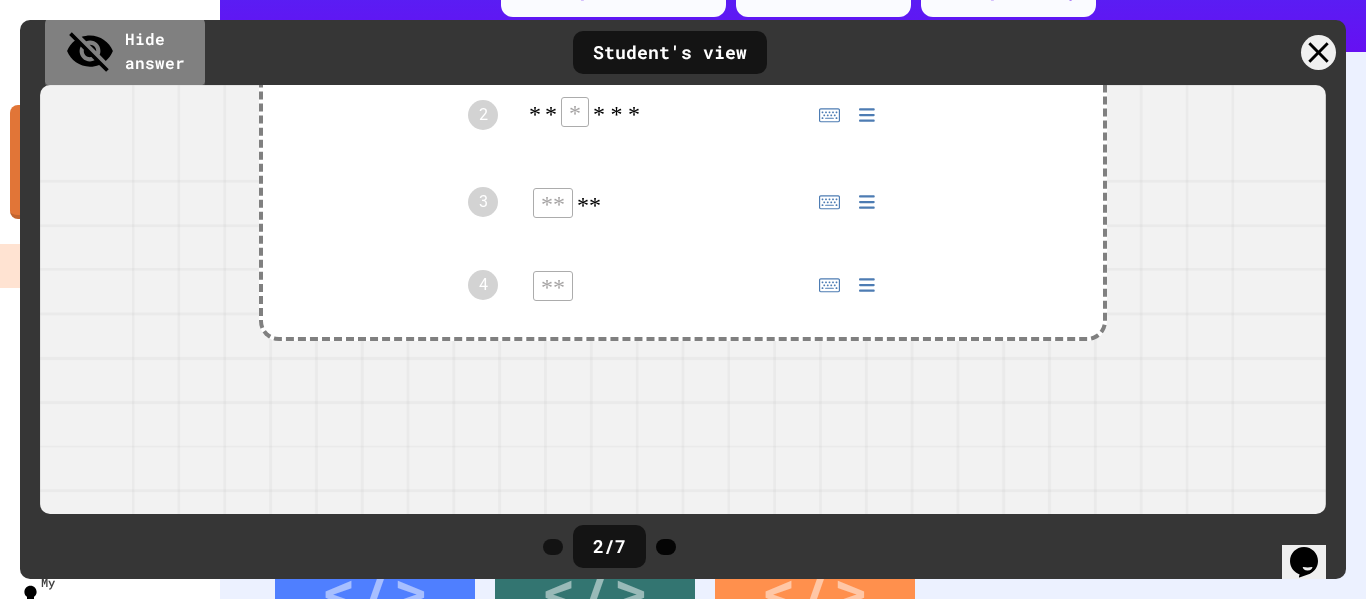 click 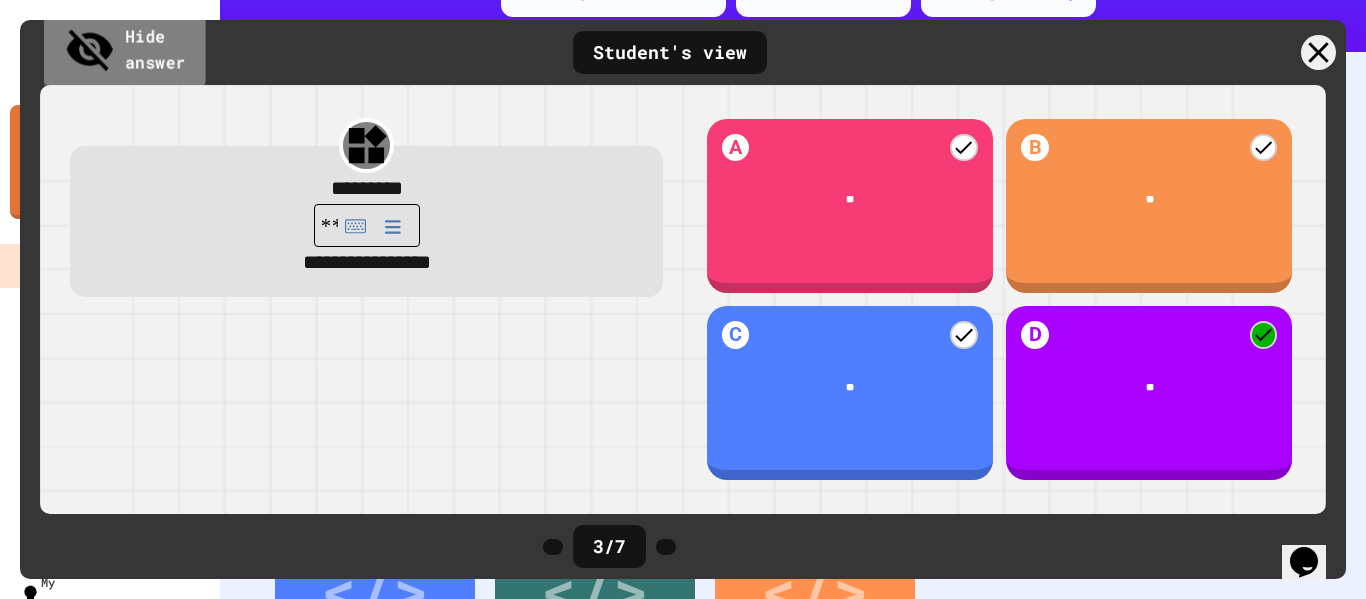 click on "Hide answer" at bounding box center (124, 51) 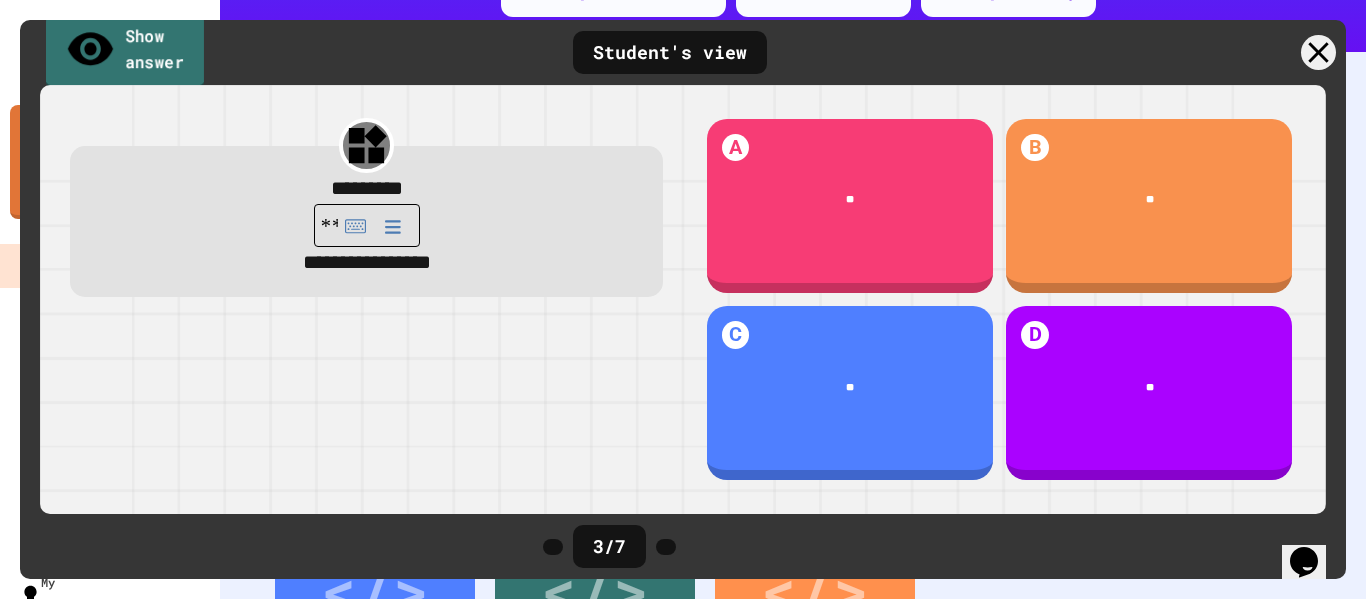 click on "Show answer" at bounding box center [125, 51] 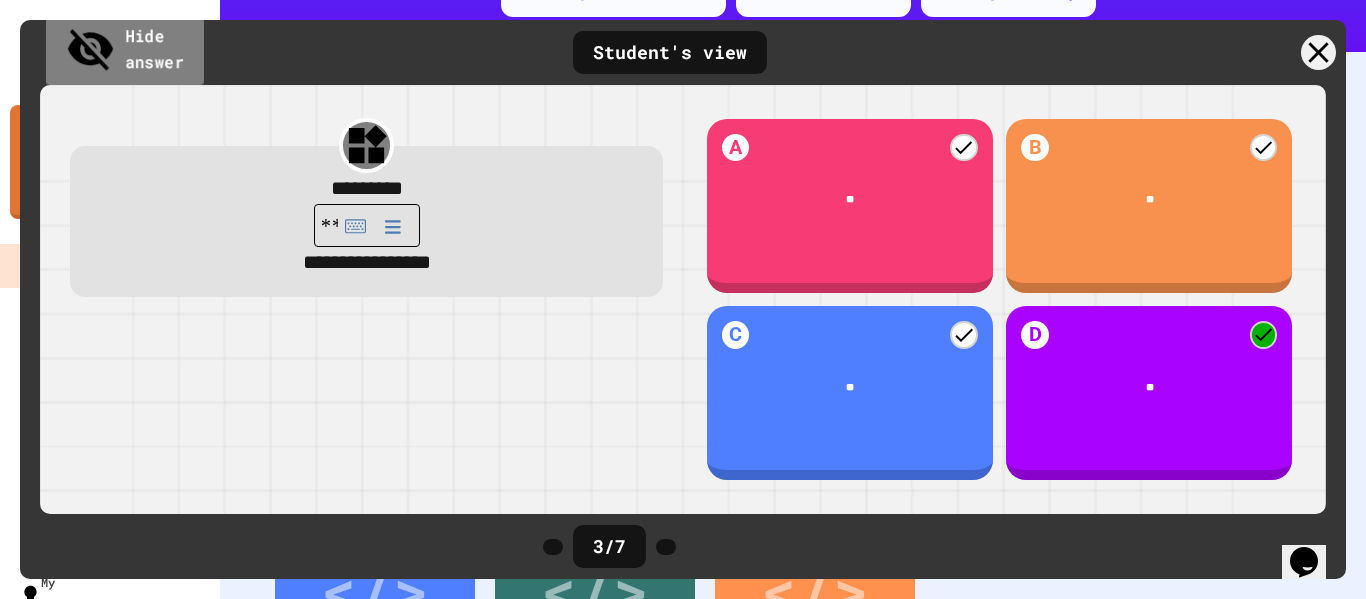 click on "Hide answer" at bounding box center [125, 51] 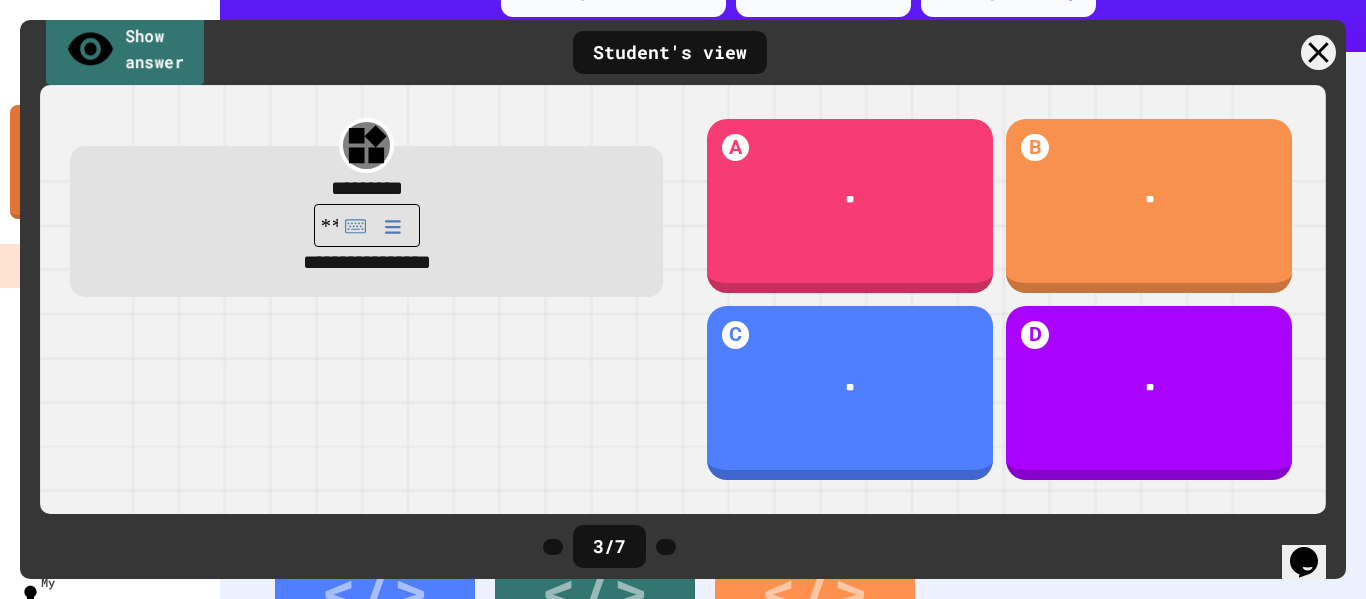 click on "Show answer" at bounding box center [125, 51] 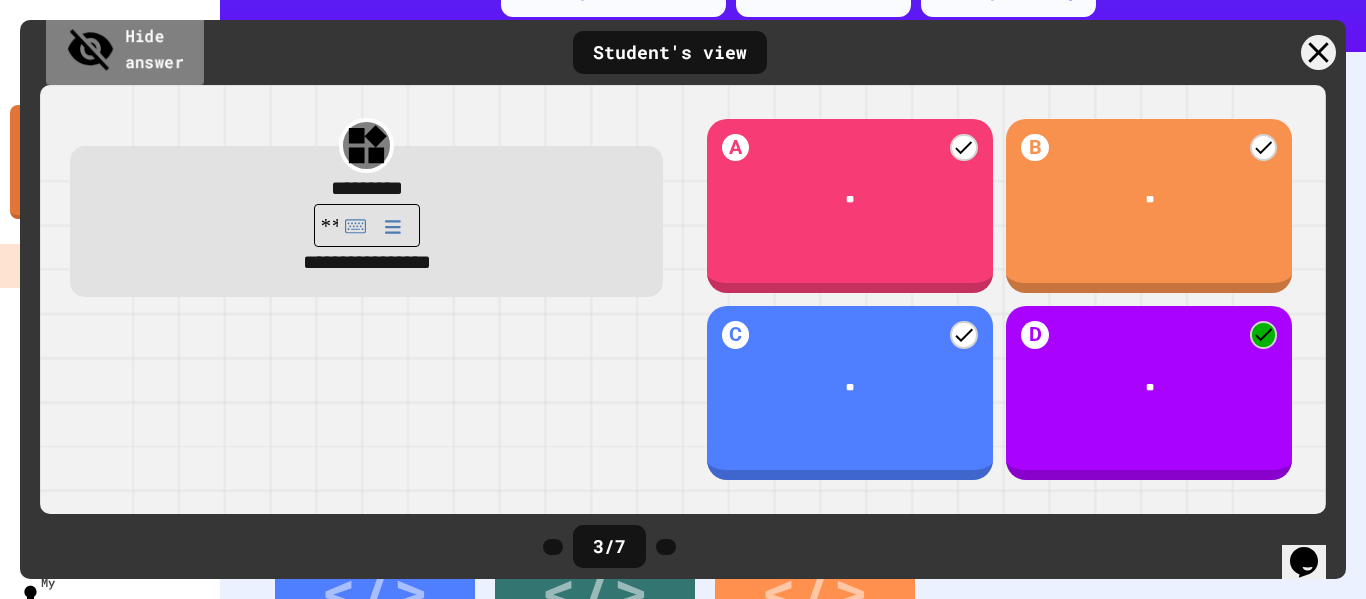 click on "Hide answer" at bounding box center (125, 51) 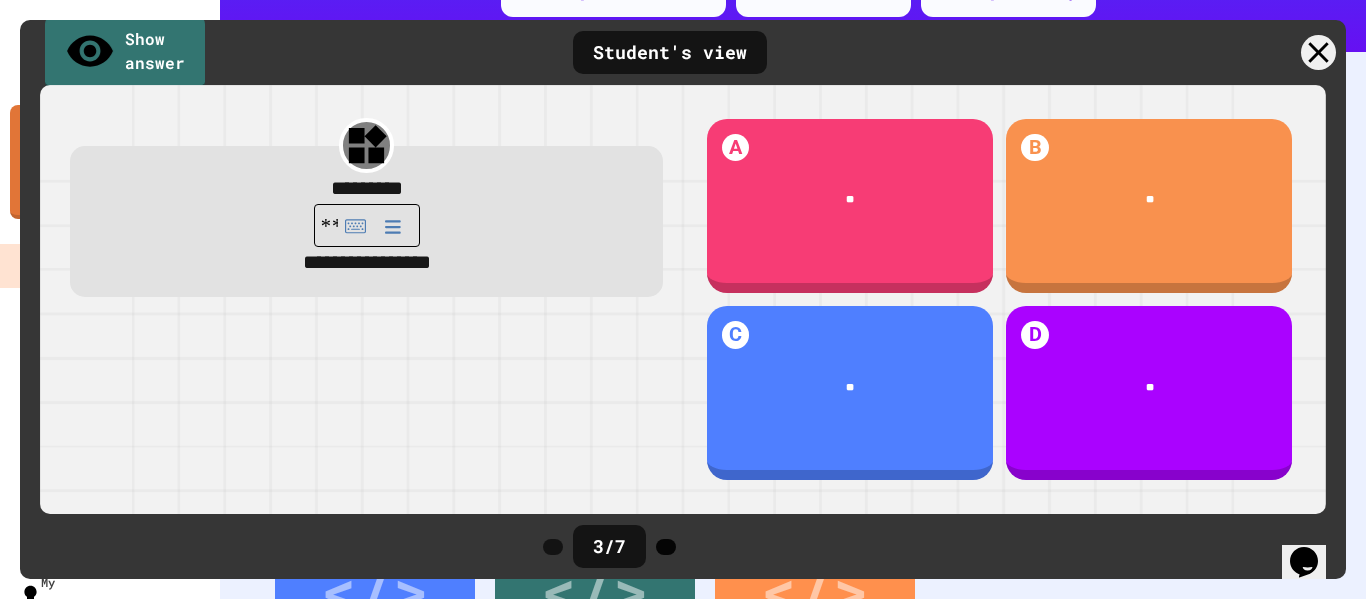 click at bounding box center [666, 547] 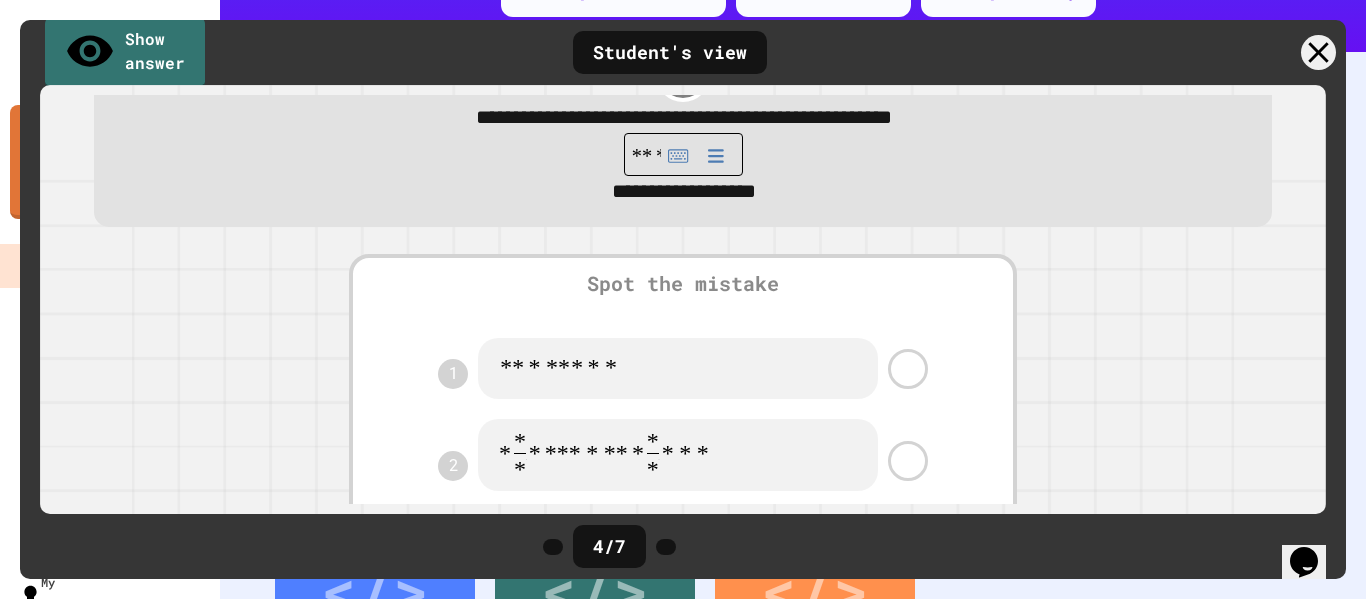 scroll, scrollTop: 0, scrollLeft: 0, axis: both 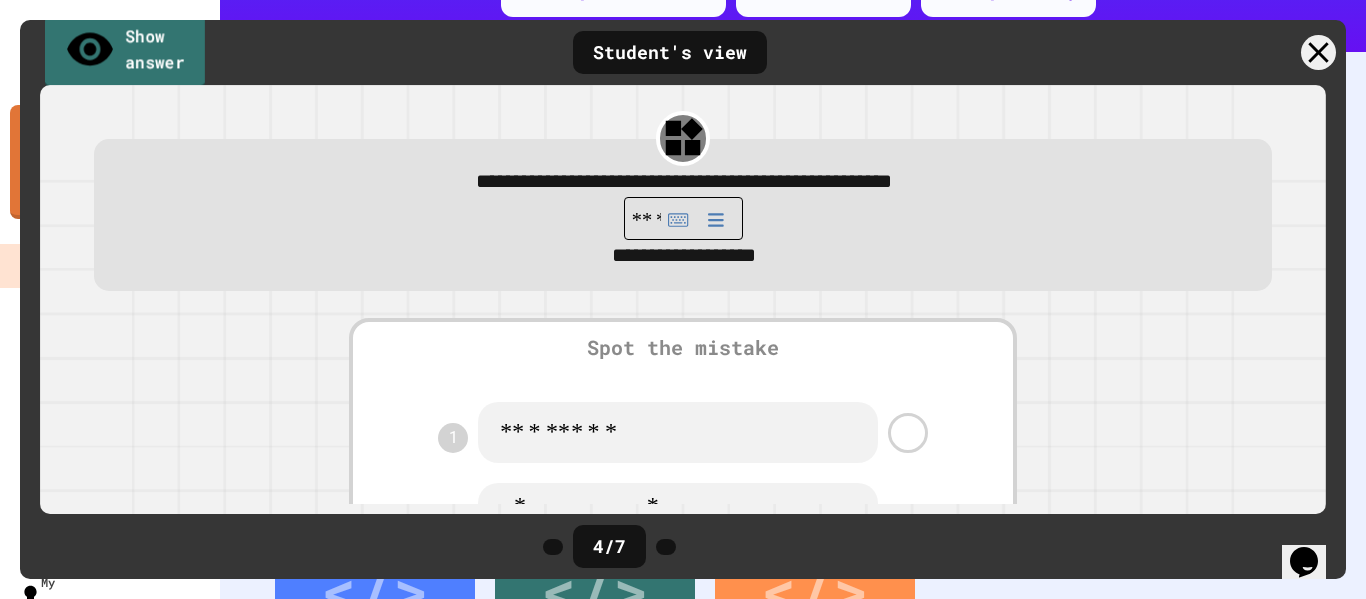 click on "Show answer" at bounding box center [125, 51] 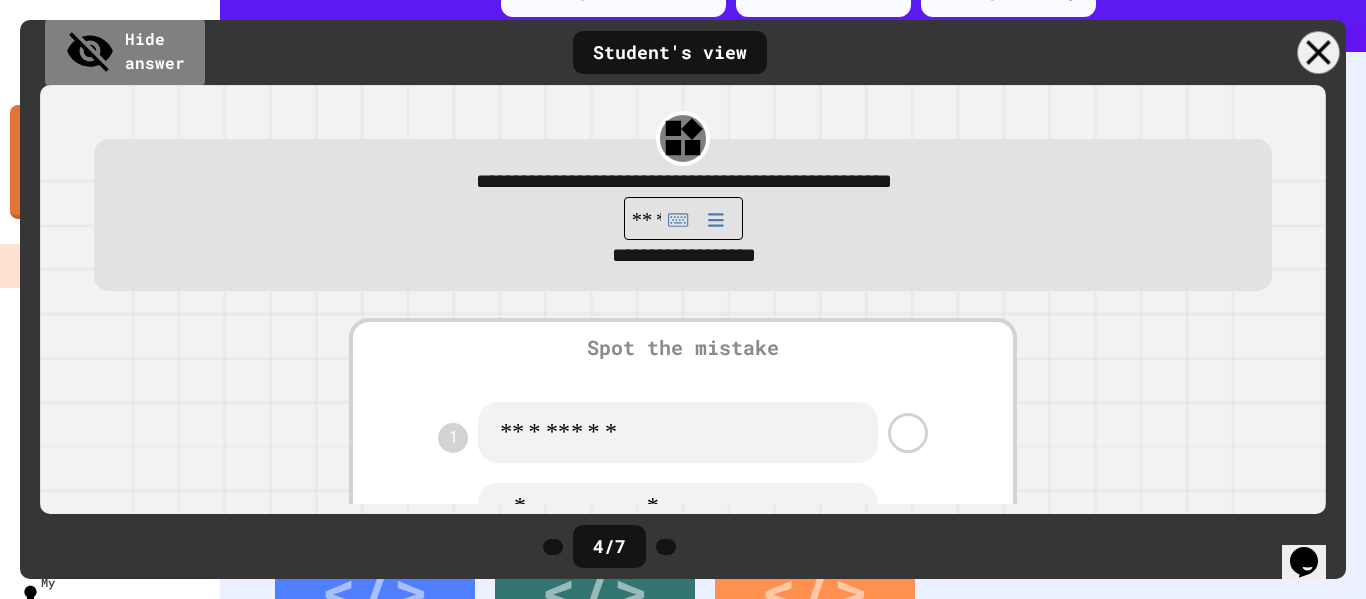 click 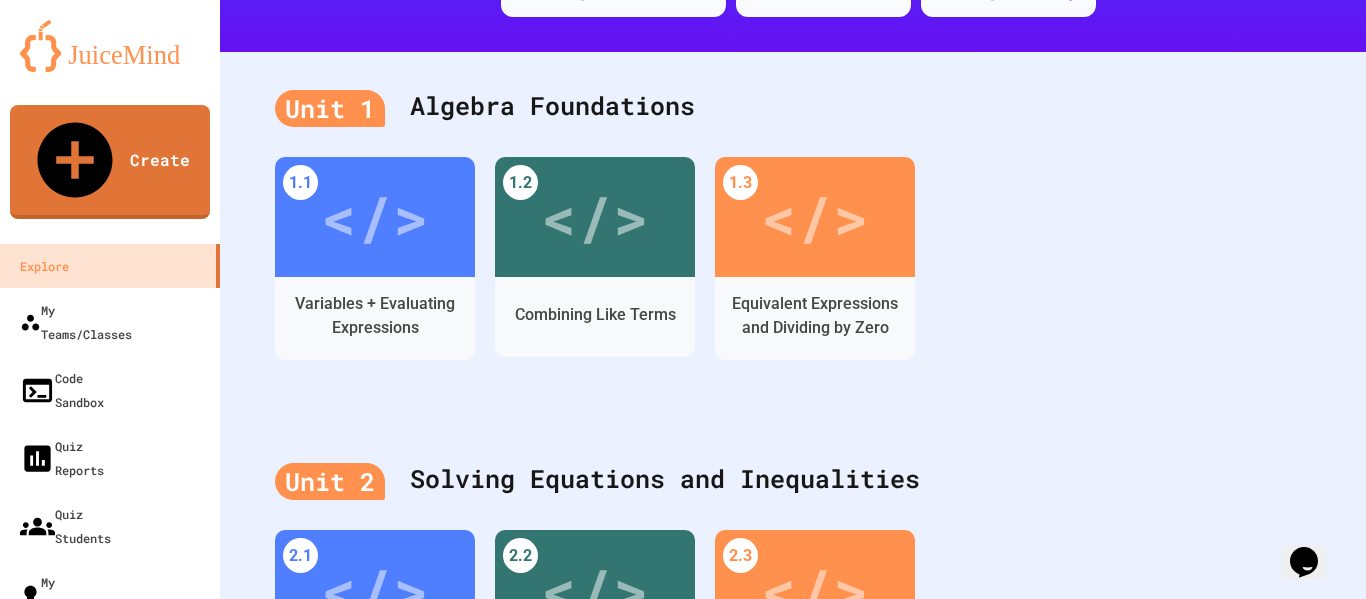 click 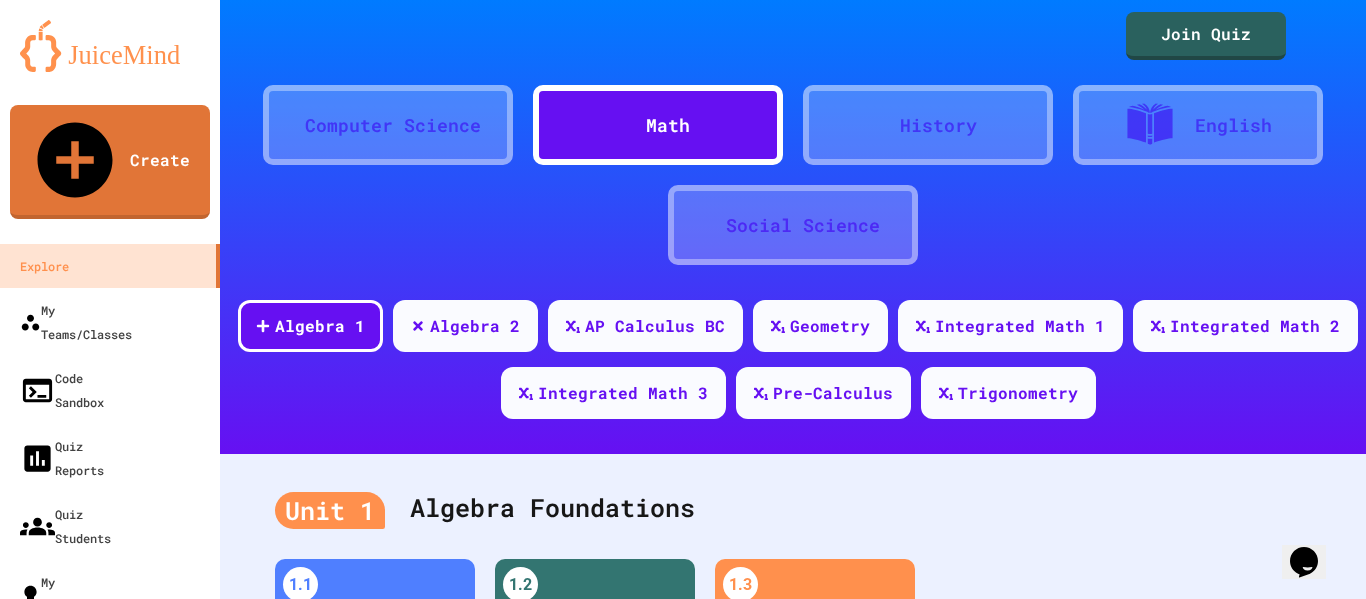 click 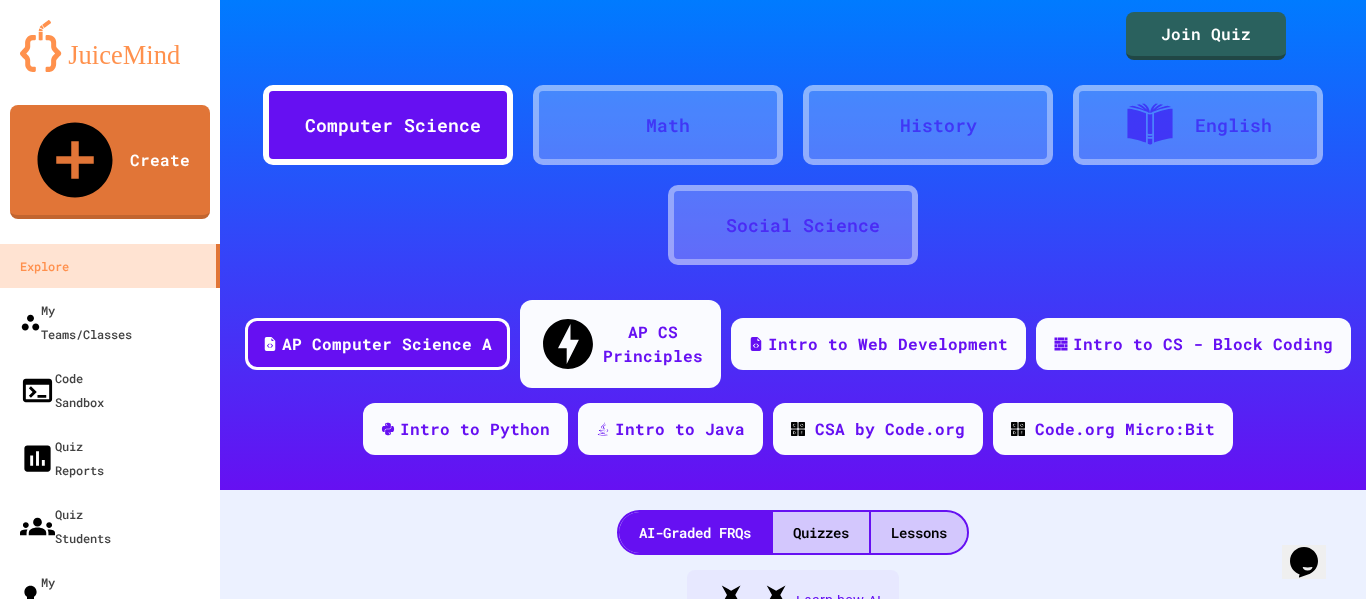 click on "Computer Science Math History English Social Science" at bounding box center (793, 165) 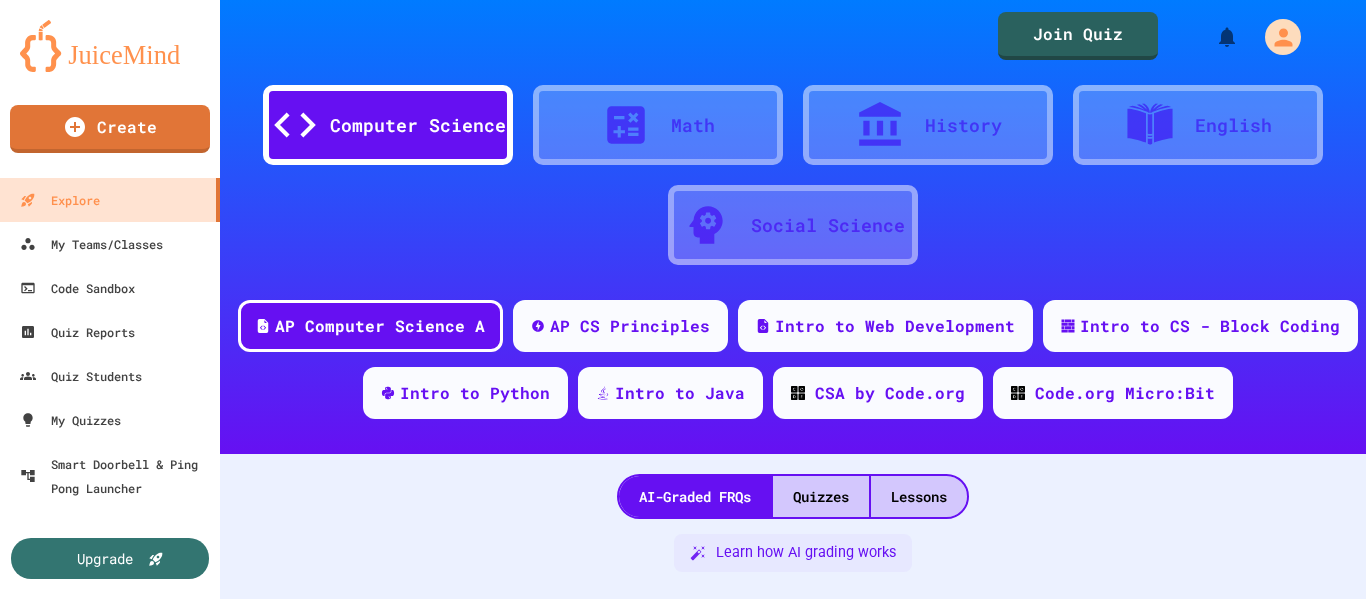 scroll, scrollTop: 0, scrollLeft: 0, axis: both 